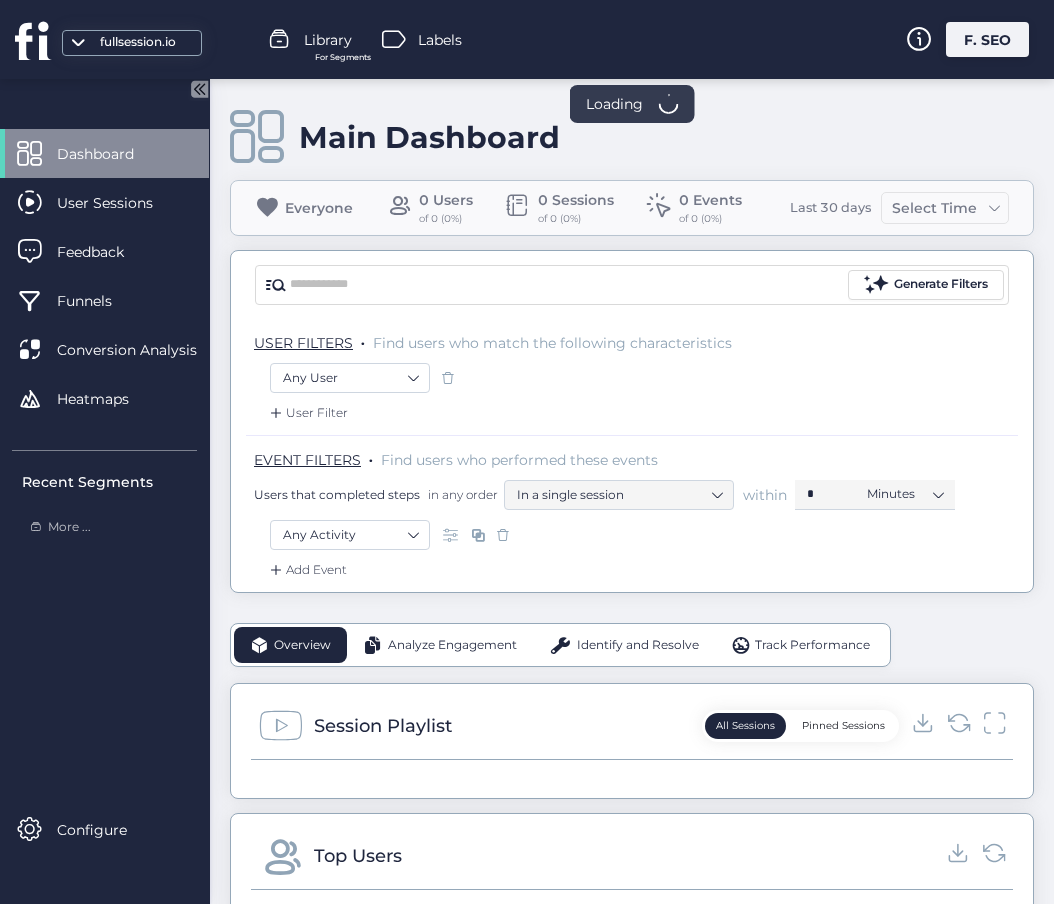 scroll, scrollTop: 0, scrollLeft: 0, axis: both 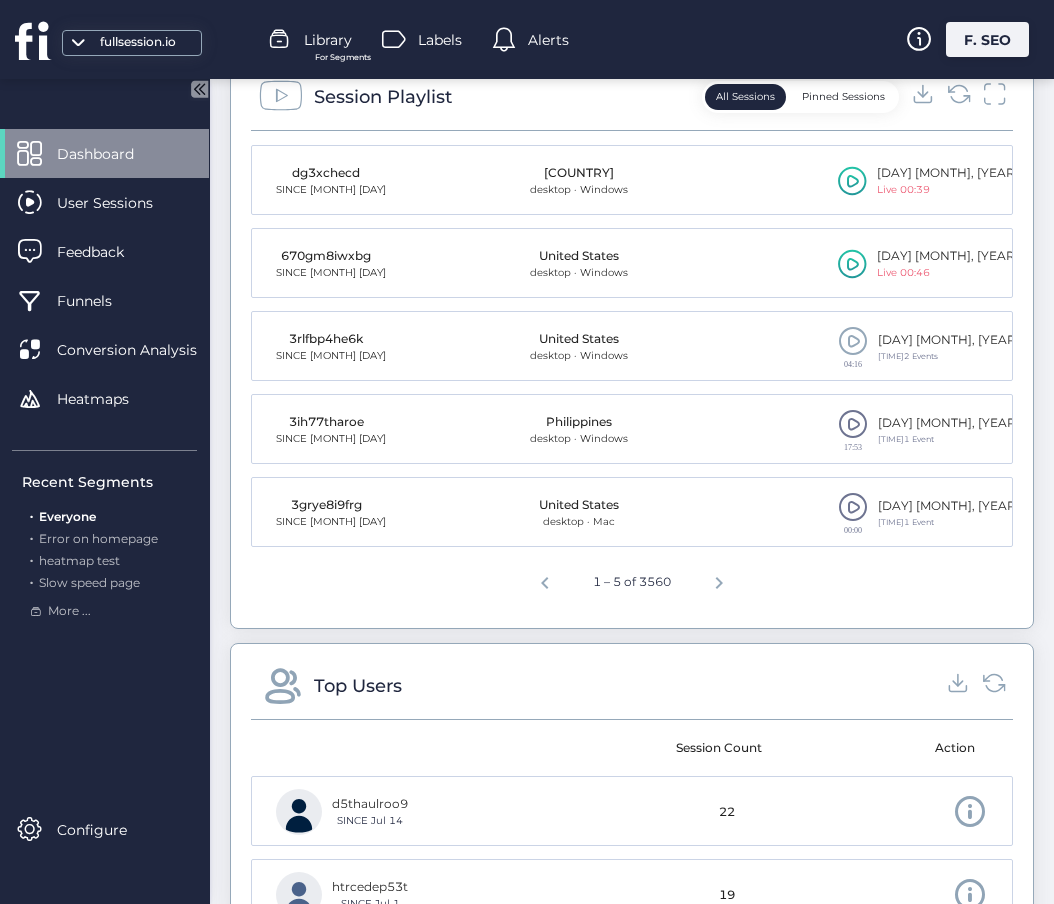 click on "Main Dashboard   Everyone  3560 Users of 3560 (100.0%) 3887 Sessions of 3887 (100.0%) 7394 Events of 7394 (100.0%) Last 30 days Select Time Generate Filters USER FILTERS  .  Find users who match the following characteristics  Any User   User Filter  EVENT FILTERS  .   Find users who performed these events  Users that completed steps  in any order  In a single session   within  *  Minutes   Any Activity   Add Event  Overview Analyze Engagement Identify and Resolve Track Performance Users 3560 4% vs. Previous Period Sessions 3887 6% vs. Previous Period Error Rate 1.65% 20% vs. Previous Period Average Load Time 3.35s 100% vs. Previous Period # of Events 7394 12% vs. Previous Period Session Playlist  All Sessions   Pinned Sessions  dg3xchecd SINCE Oct 23 South Korea desktop · Windows 20 Jul, 2025 Live 00:39 670gm8iwxbg SINCE Jul 20 United States desktop · Windows 20 Jul, 2025 Live 00:46 3rlfbp4he6k SINCE Jul 20 United States desktop · Windows  04:16  20 Jul, 2025 06:13 AMㅤ2 Events 3ih77tharoe SINCE Jul 20" 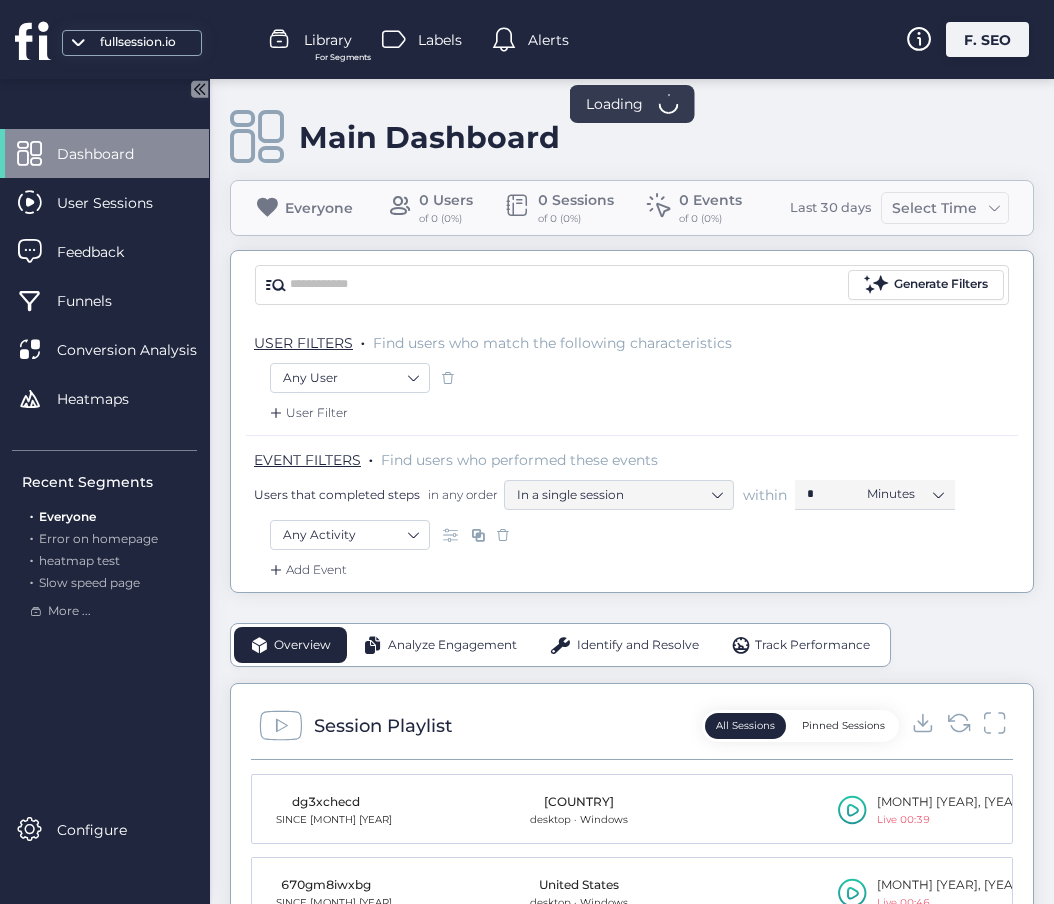 scroll, scrollTop: 0, scrollLeft: 0, axis: both 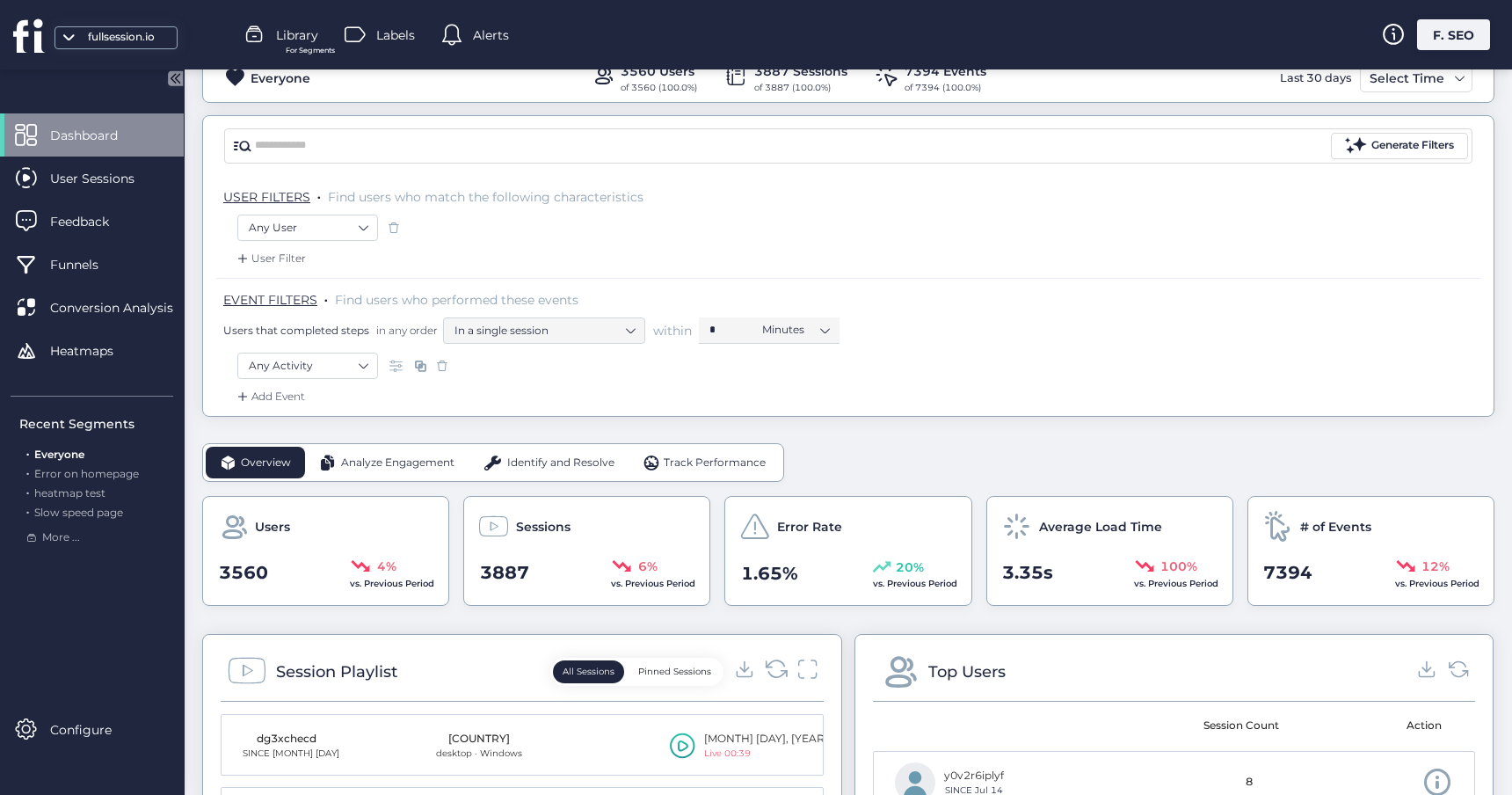 click 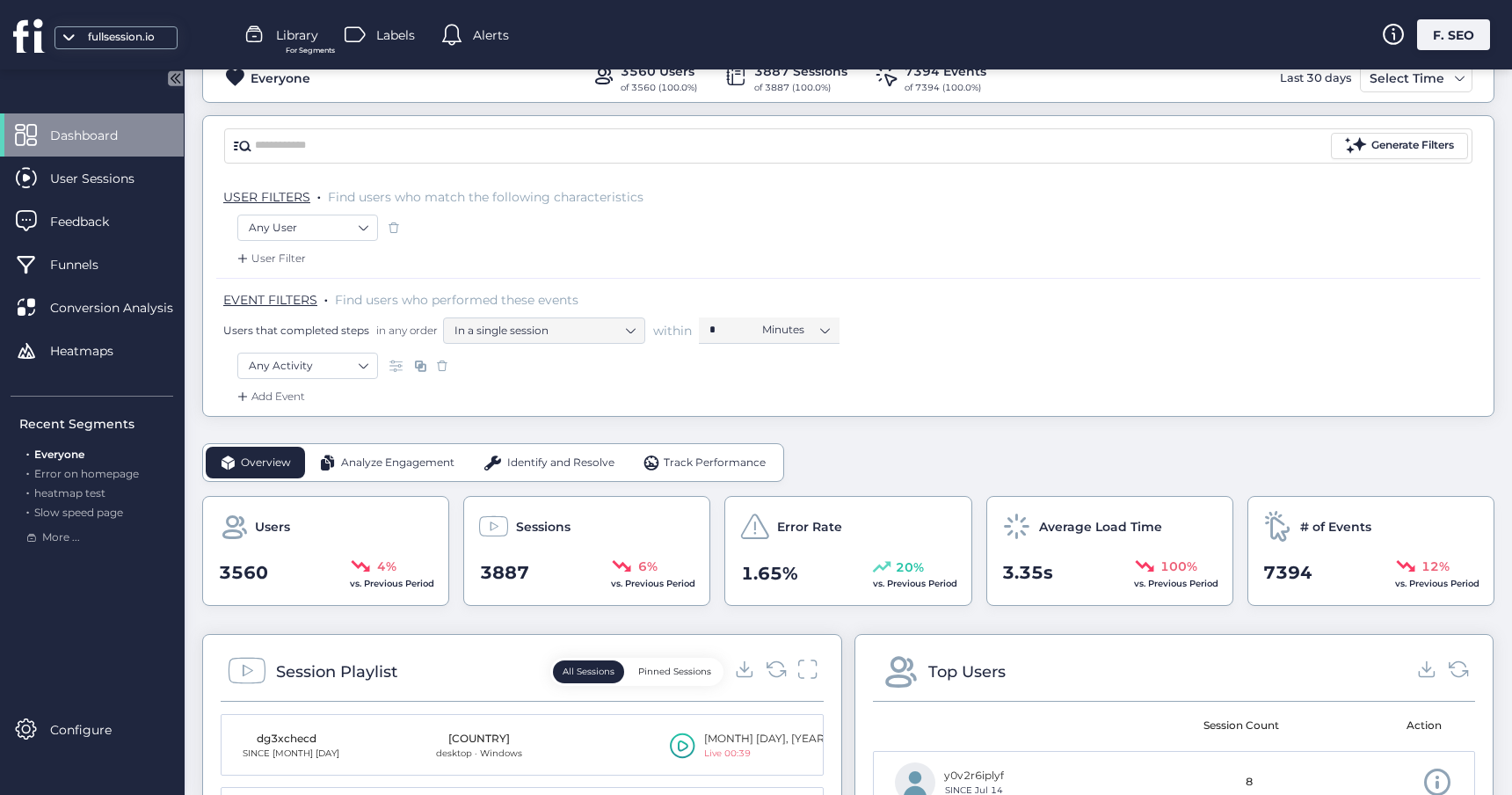 scroll, scrollTop: 0, scrollLeft: 0, axis: both 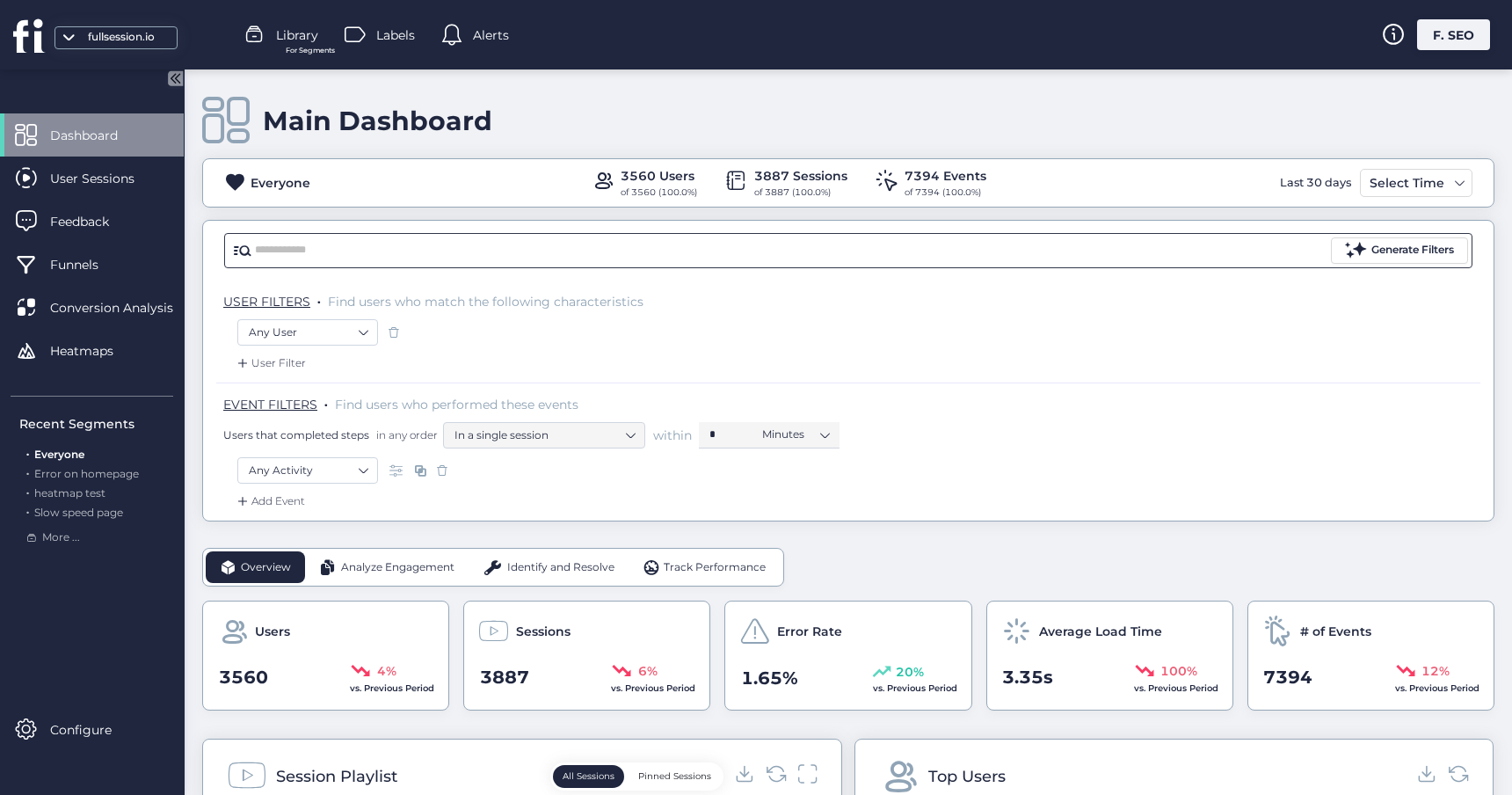 click at bounding box center [791, 251] 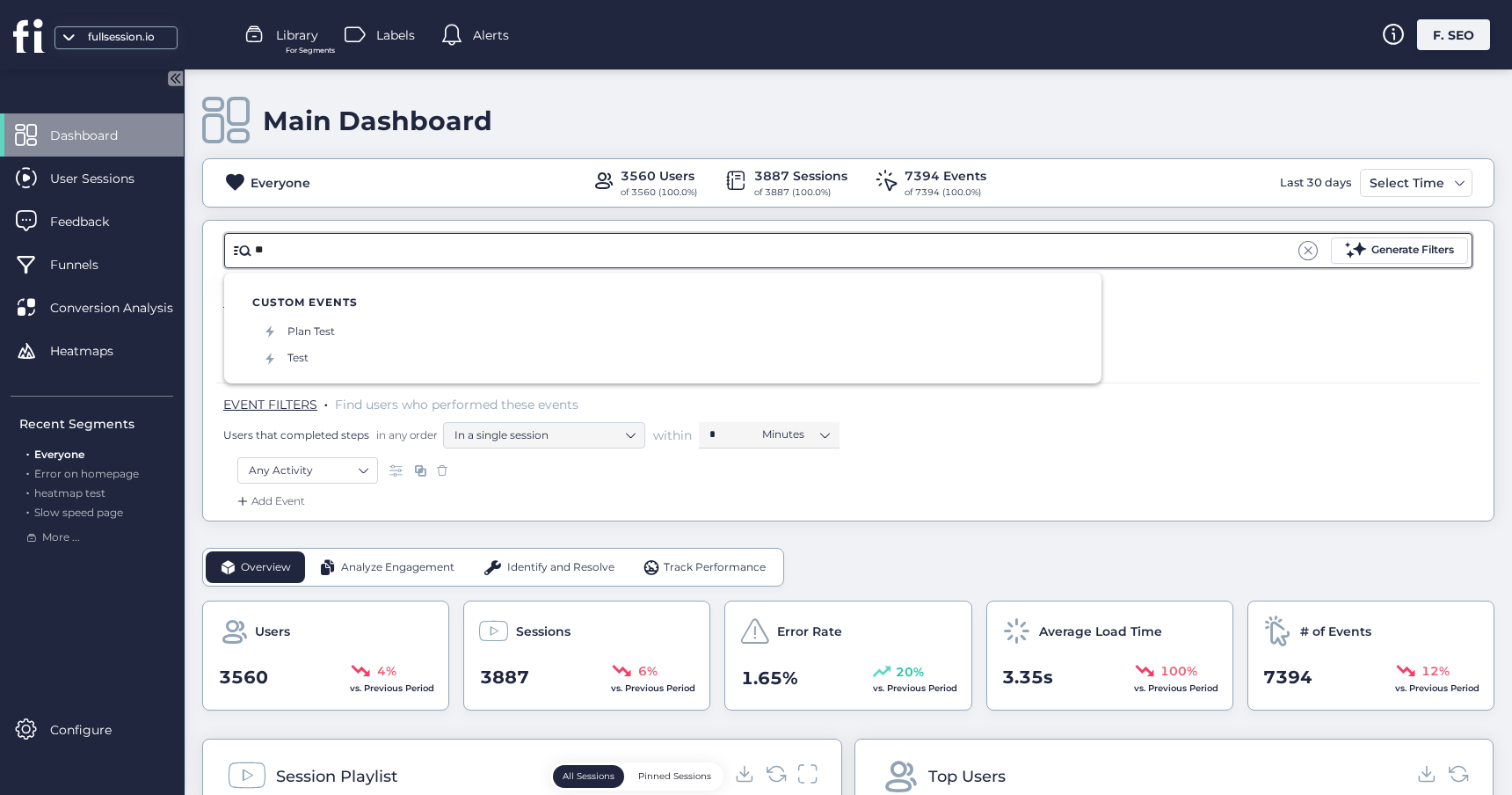 type on "*" 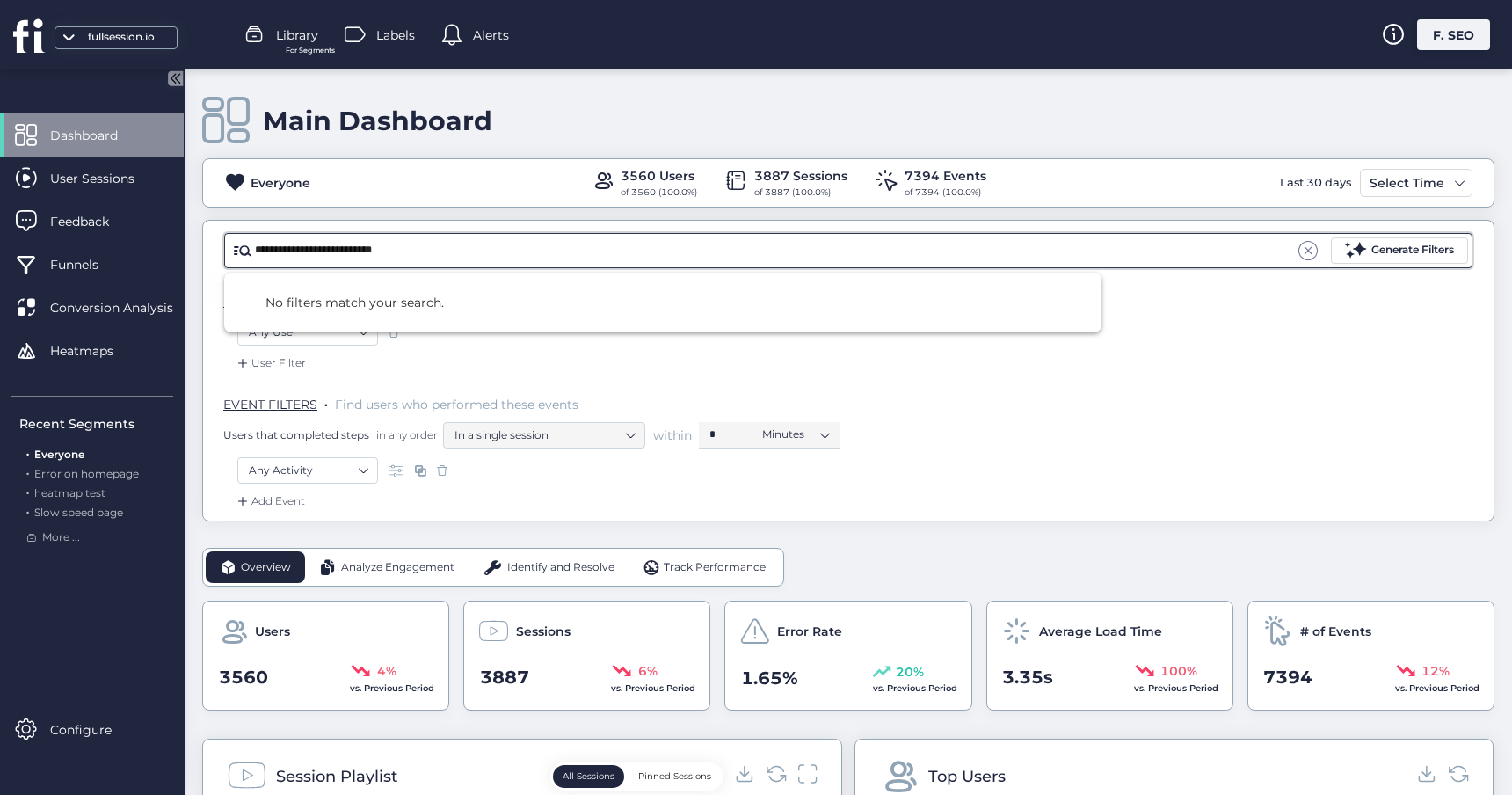 type on "**********" 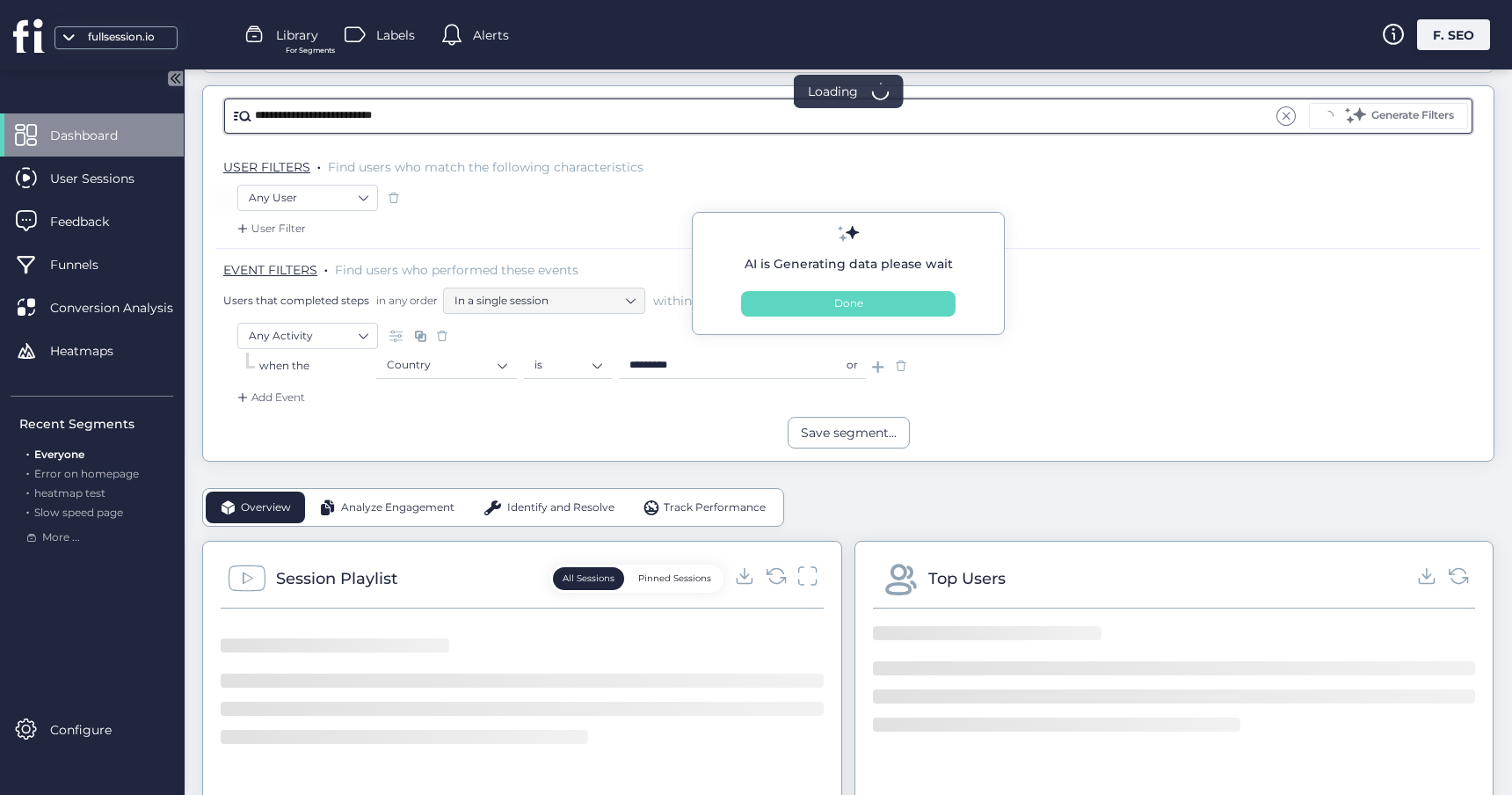 scroll, scrollTop: 225, scrollLeft: 0, axis: vertical 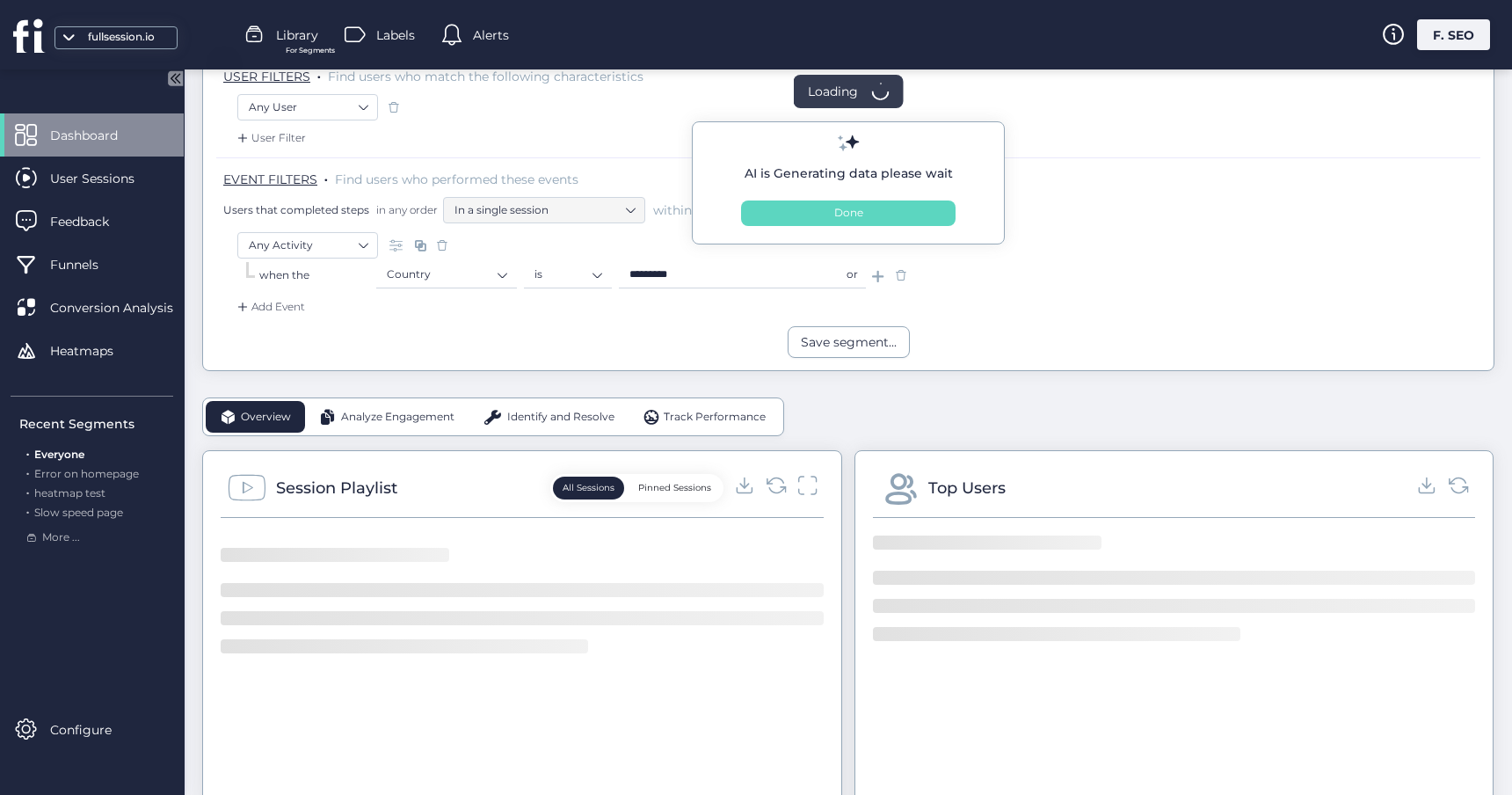 click on "Done" 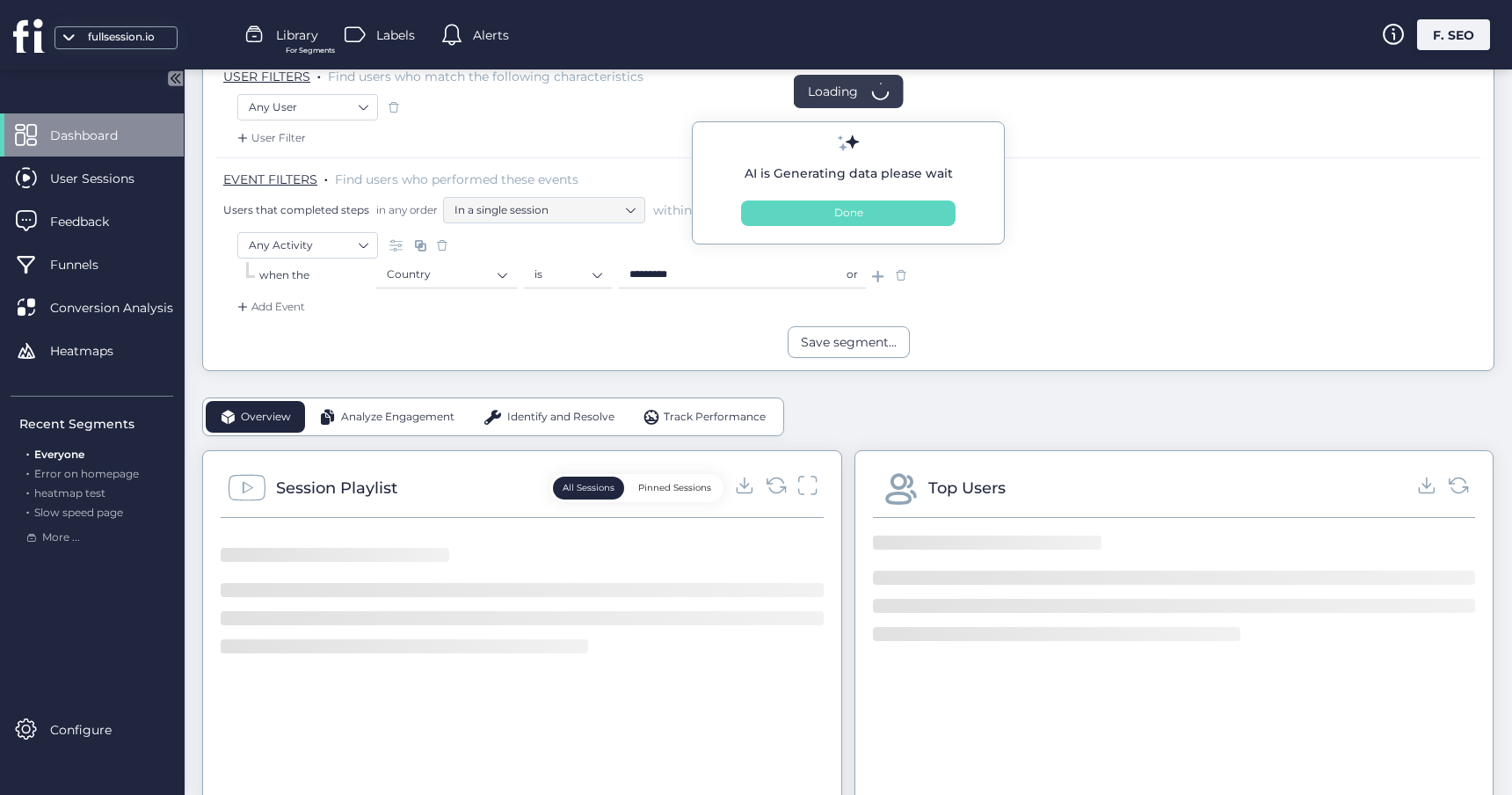 type 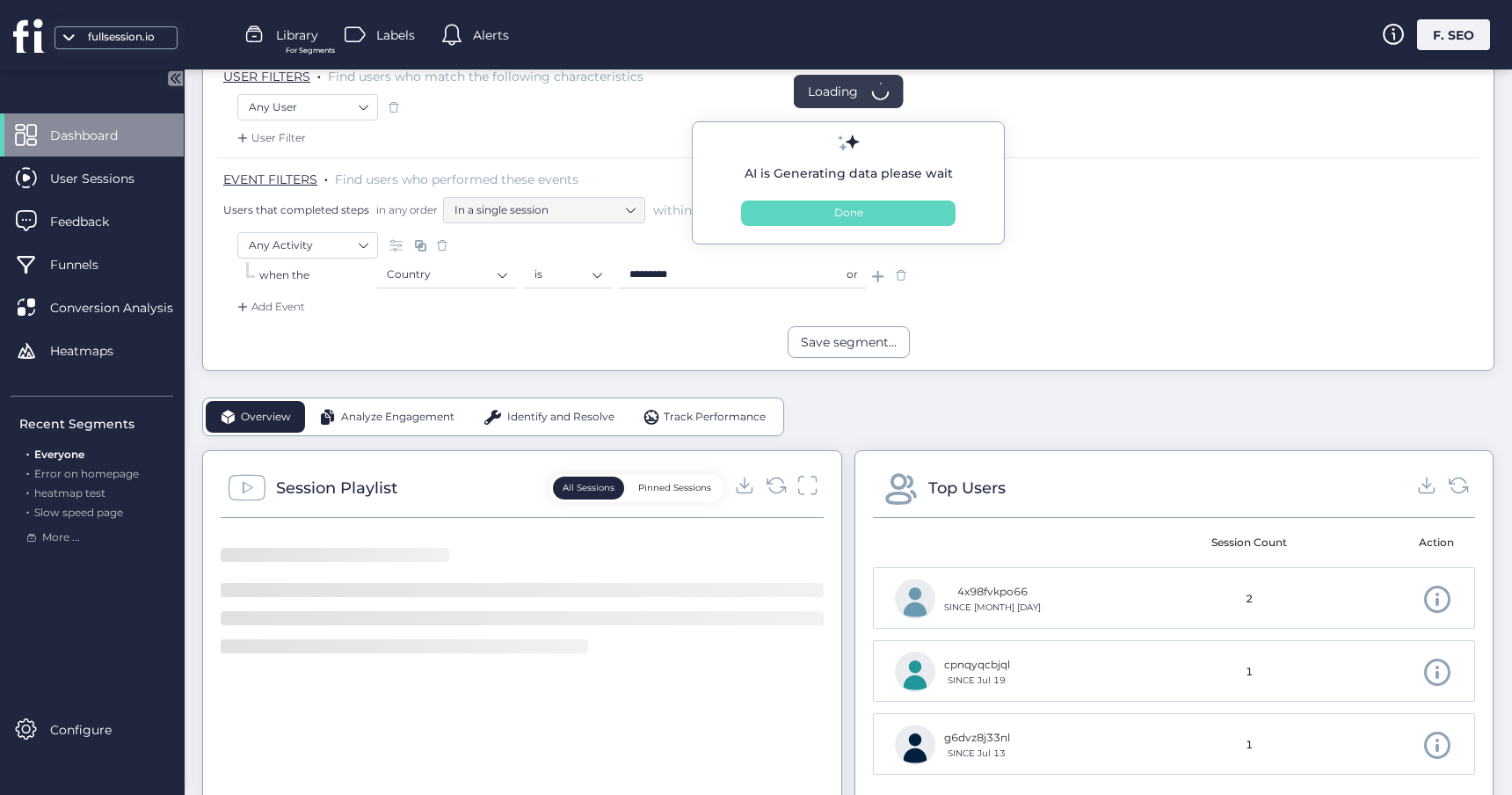 click on "Done" 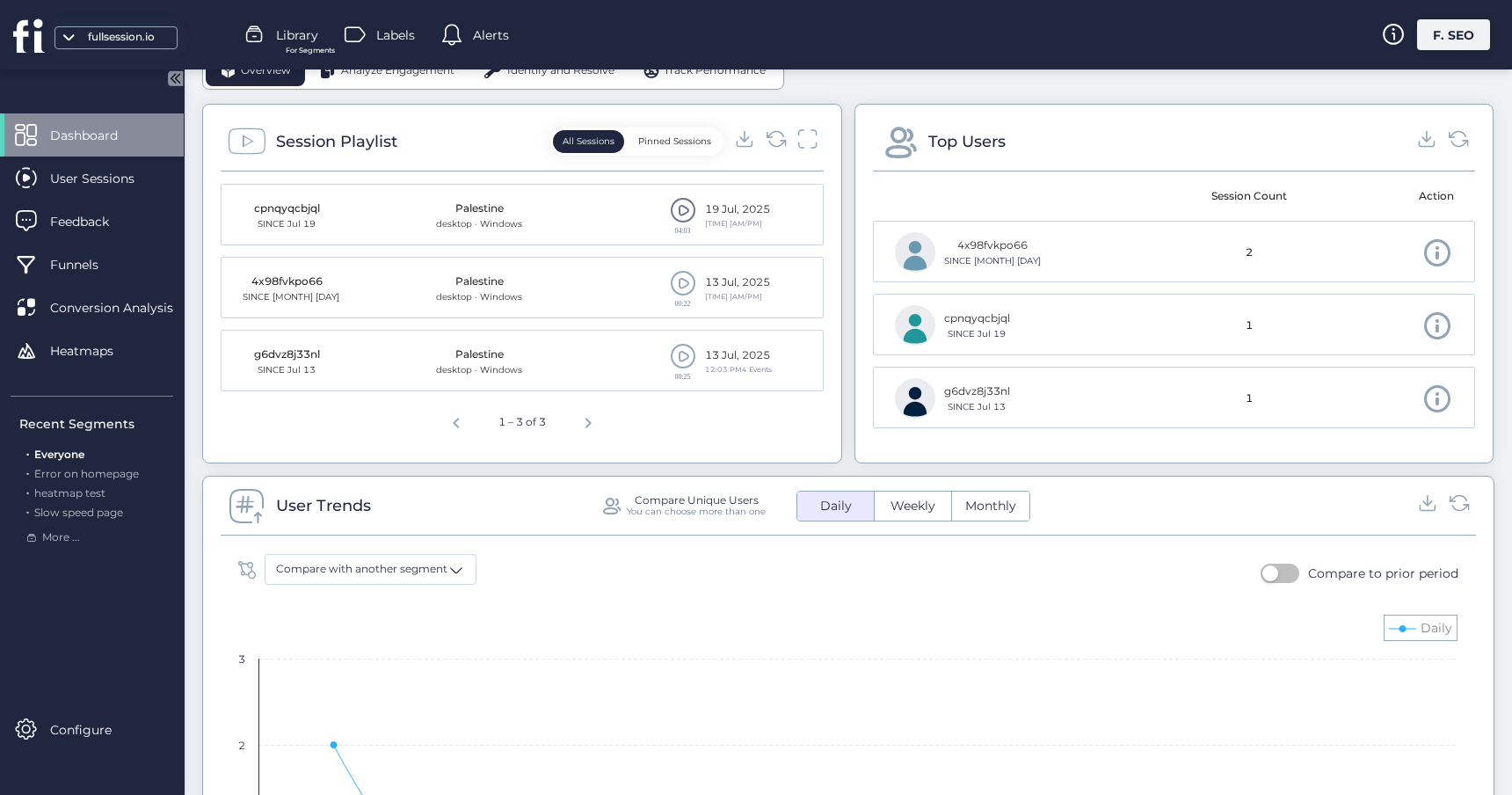 scroll, scrollTop: 614, scrollLeft: 0, axis: vertical 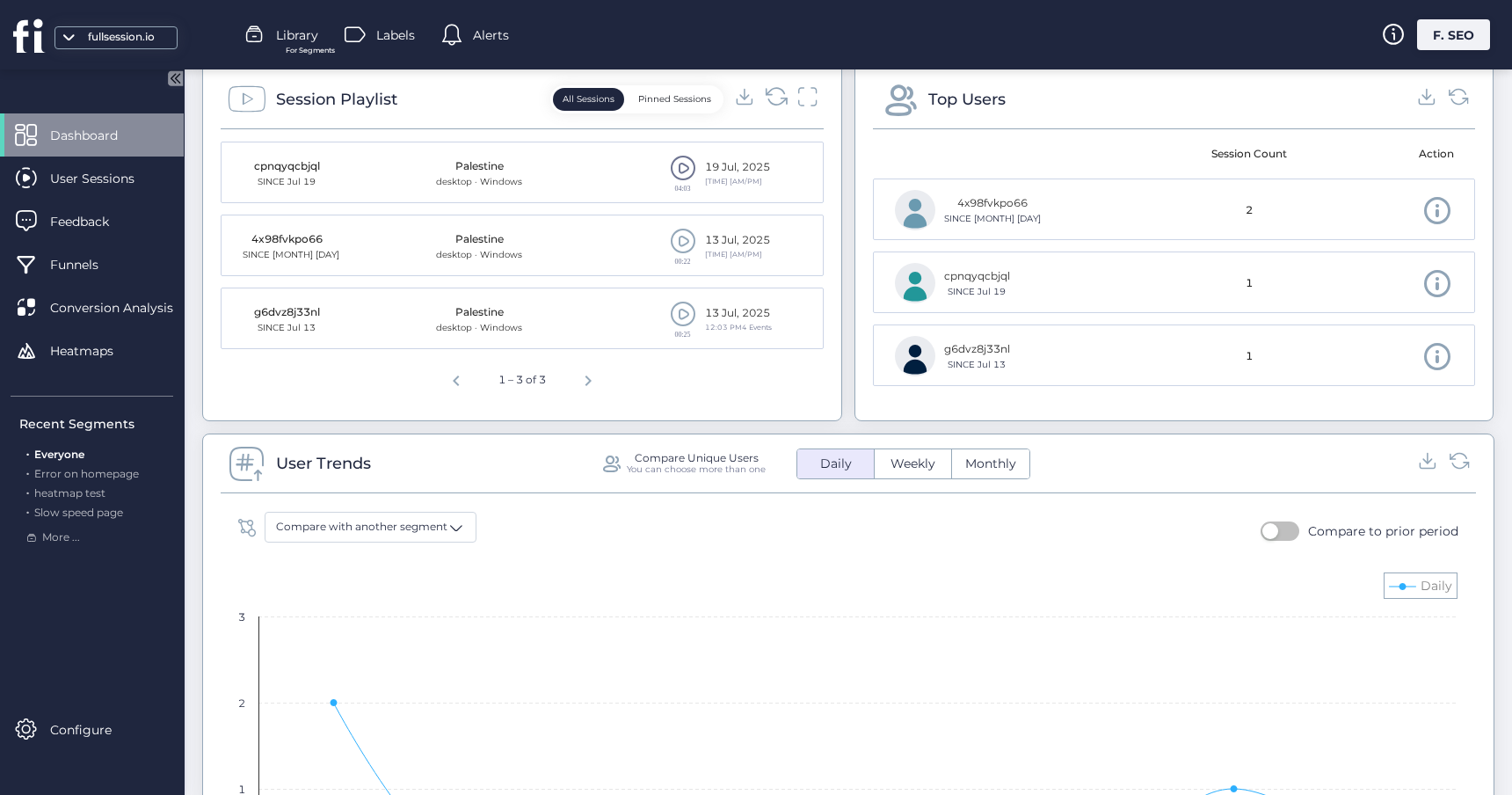 click 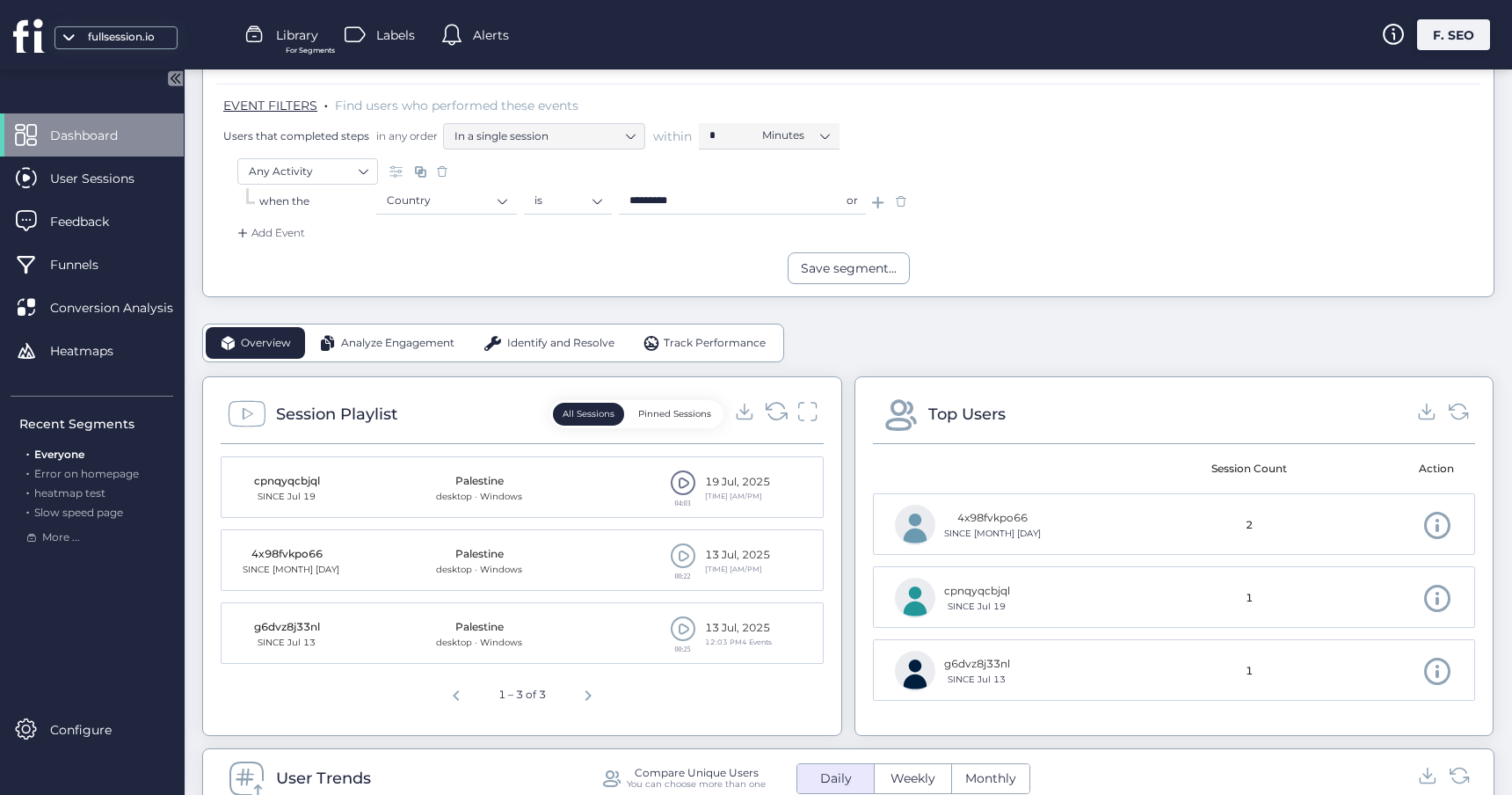 scroll, scrollTop: 314, scrollLeft: 0, axis: vertical 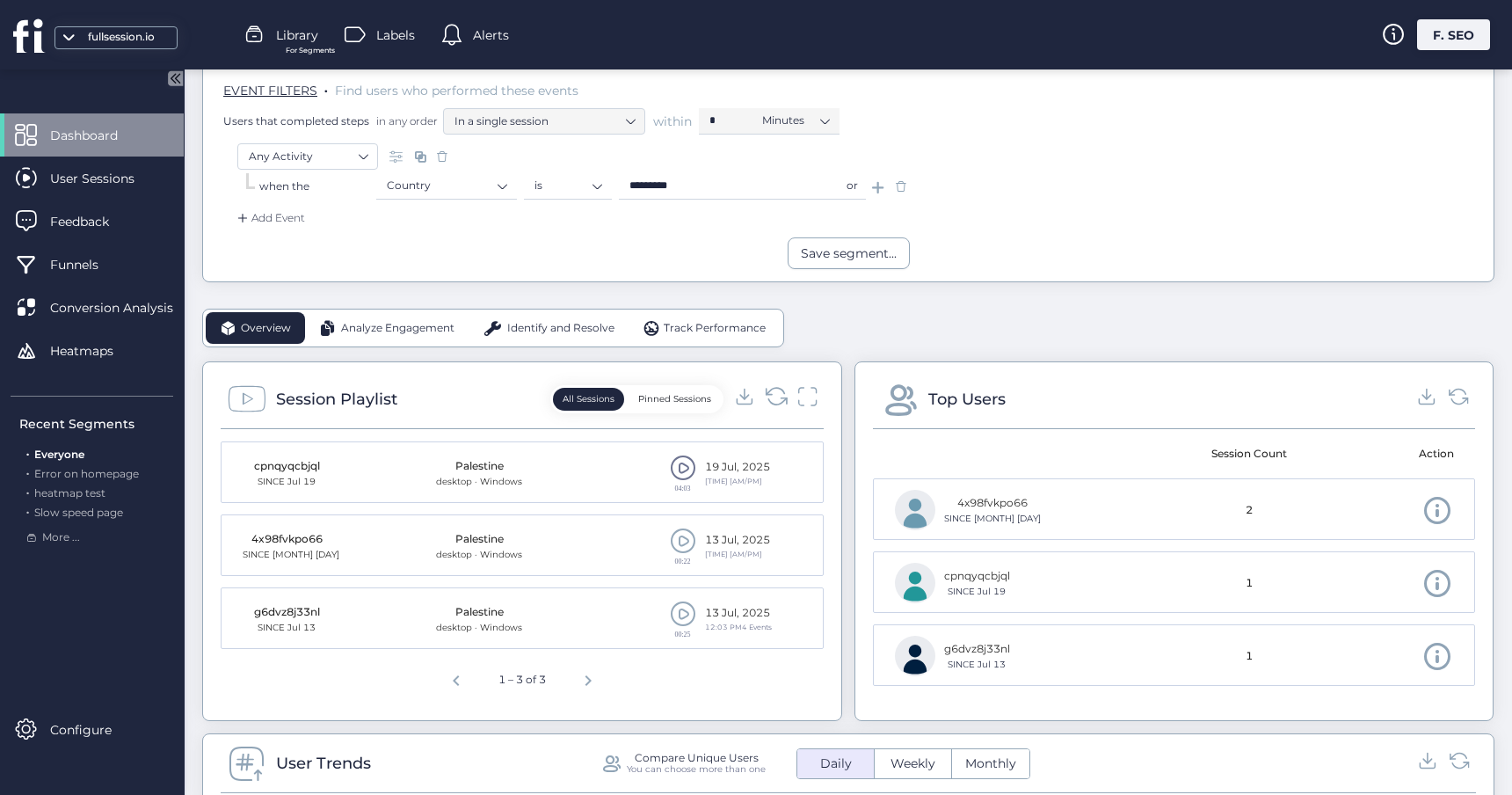 click 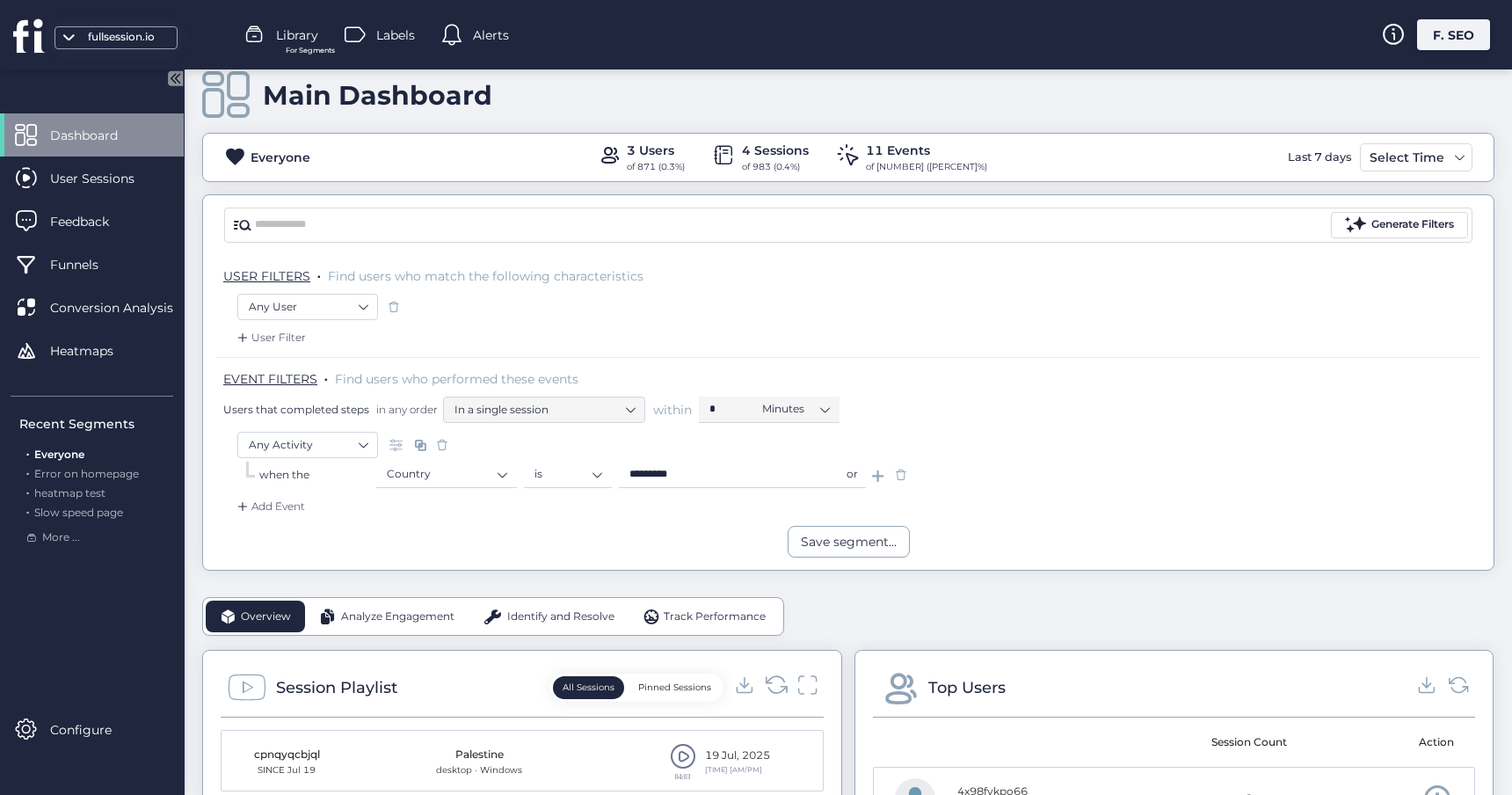 scroll, scrollTop: 0, scrollLeft: 0, axis: both 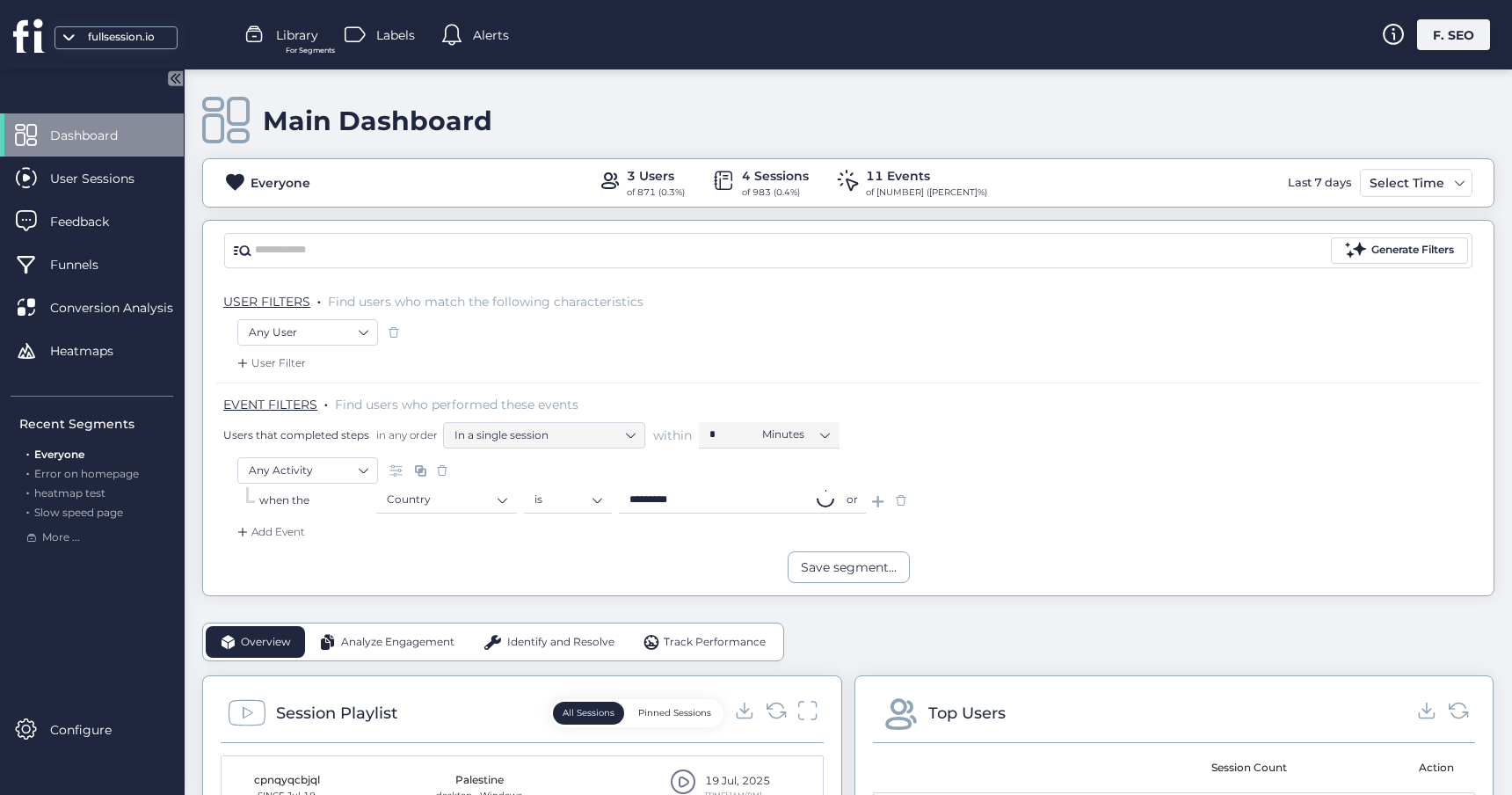 click on "*********" 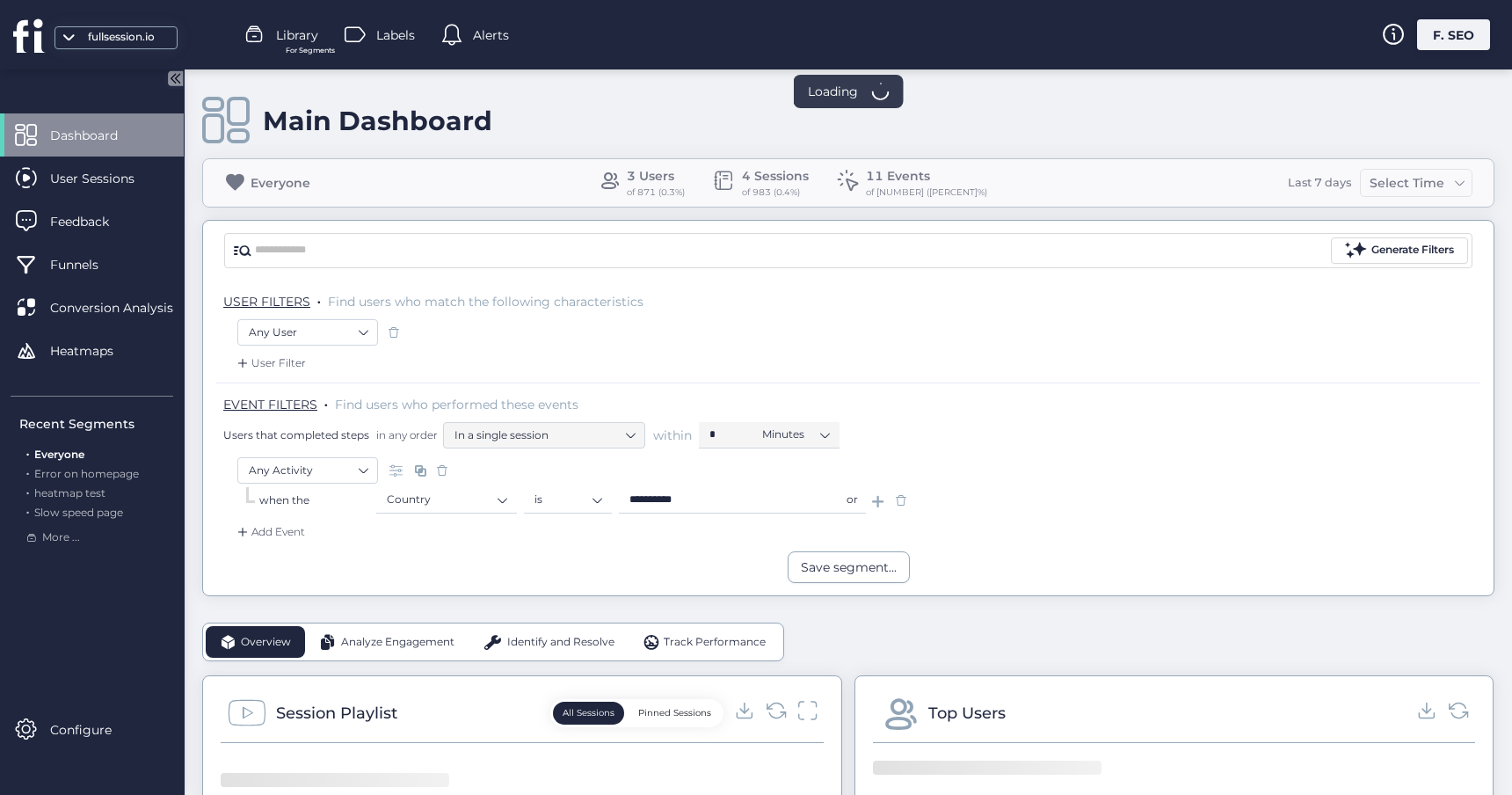 click on "SINCE [MONTH] [DAY]" at bounding box center (756, 398) 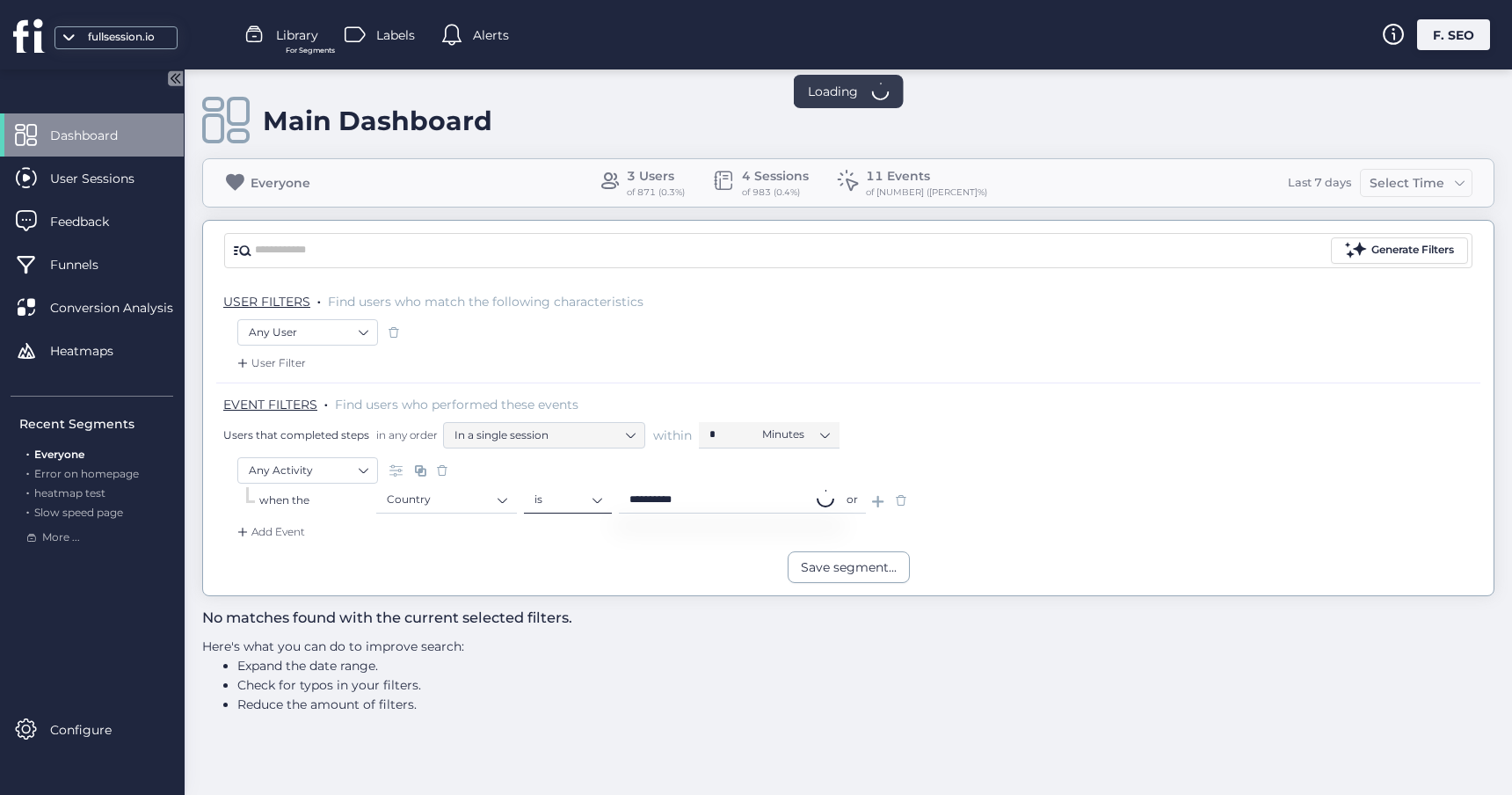 drag, startPoint x: 688, startPoint y: 500, endPoint x: 588, endPoint y: 500, distance: 100 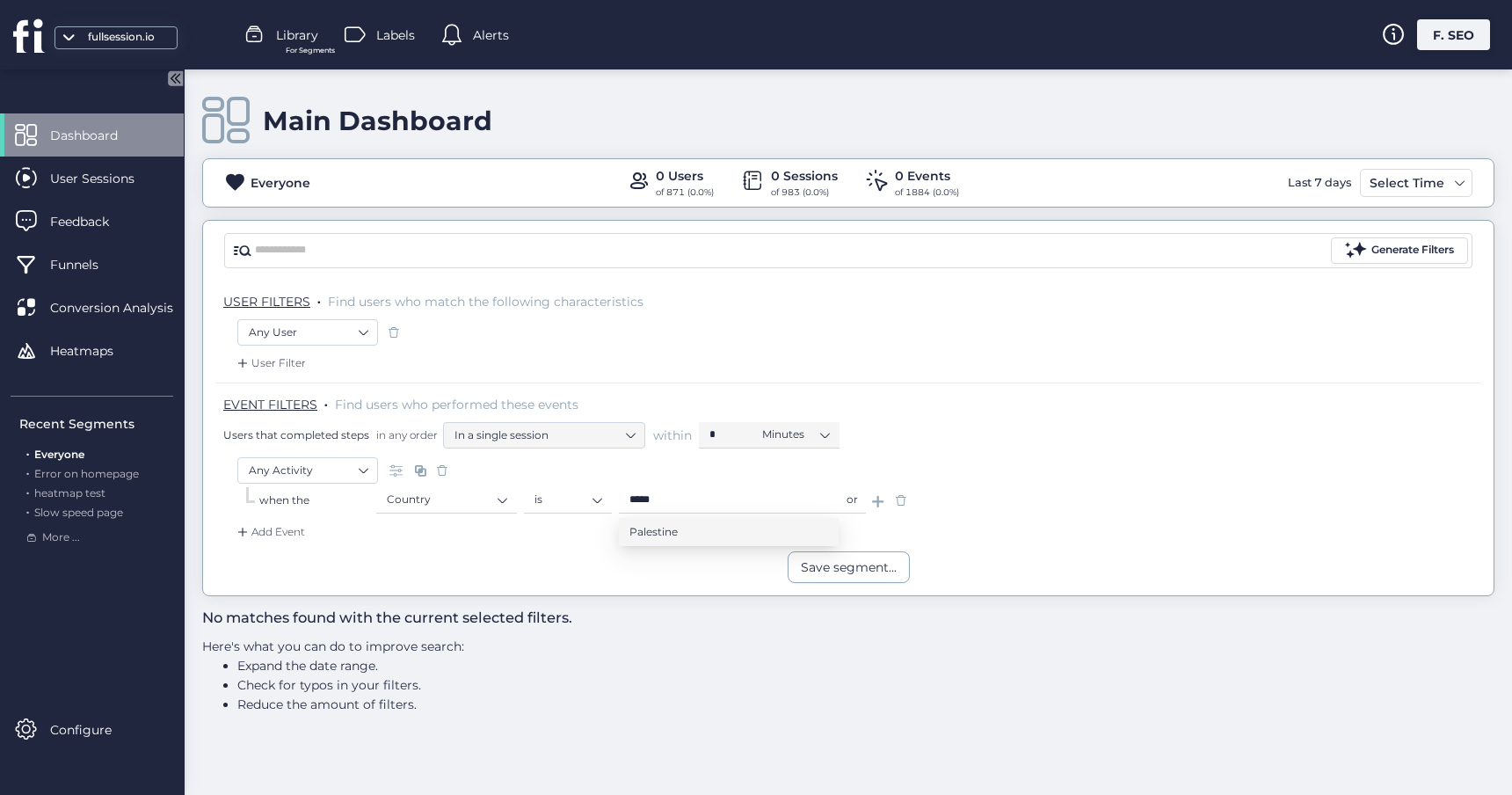click on "Palestine" at bounding box center (729, 532) 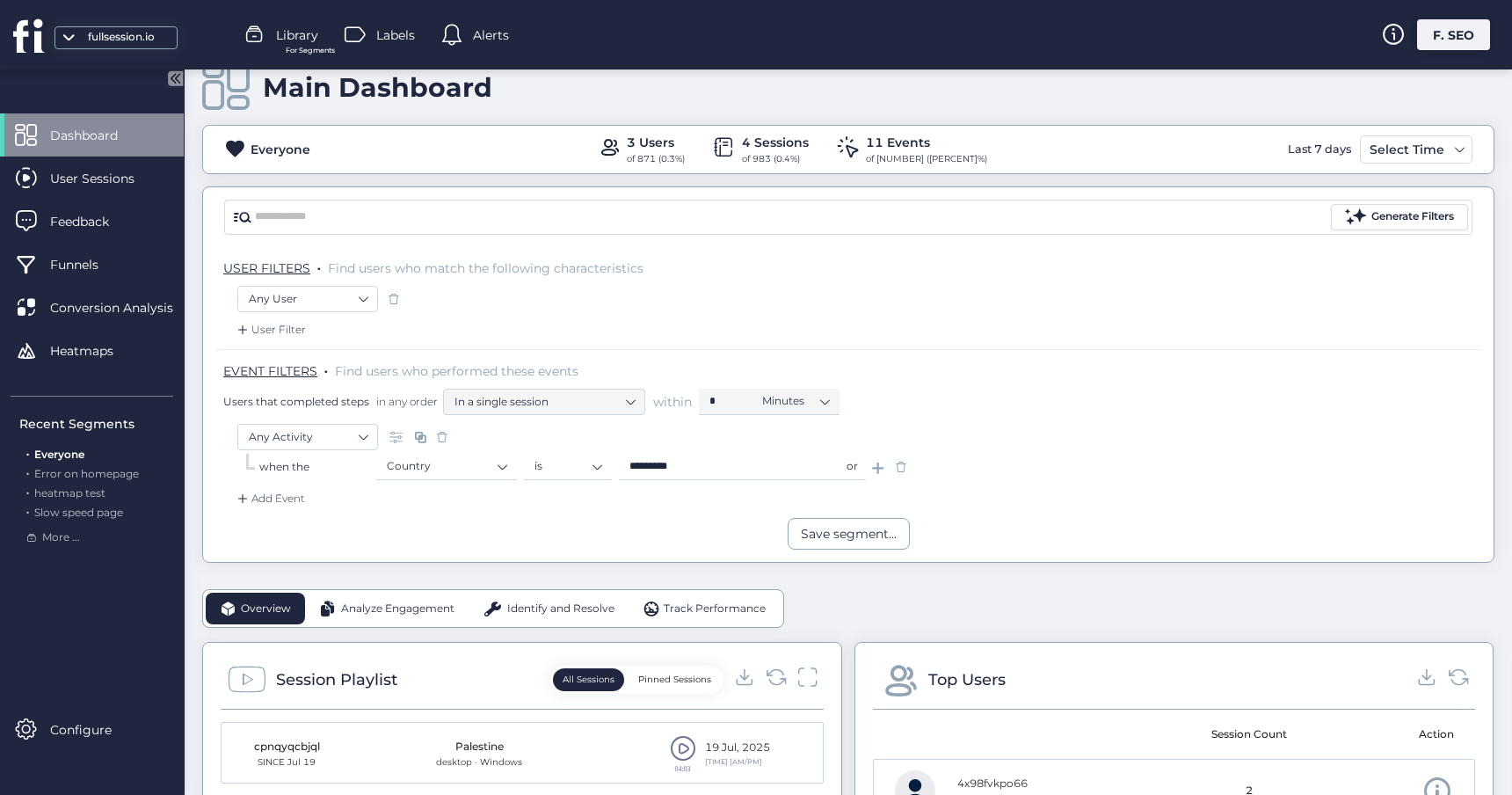 scroll, scrollTop: 0, scrollLeft: 0, axis: both 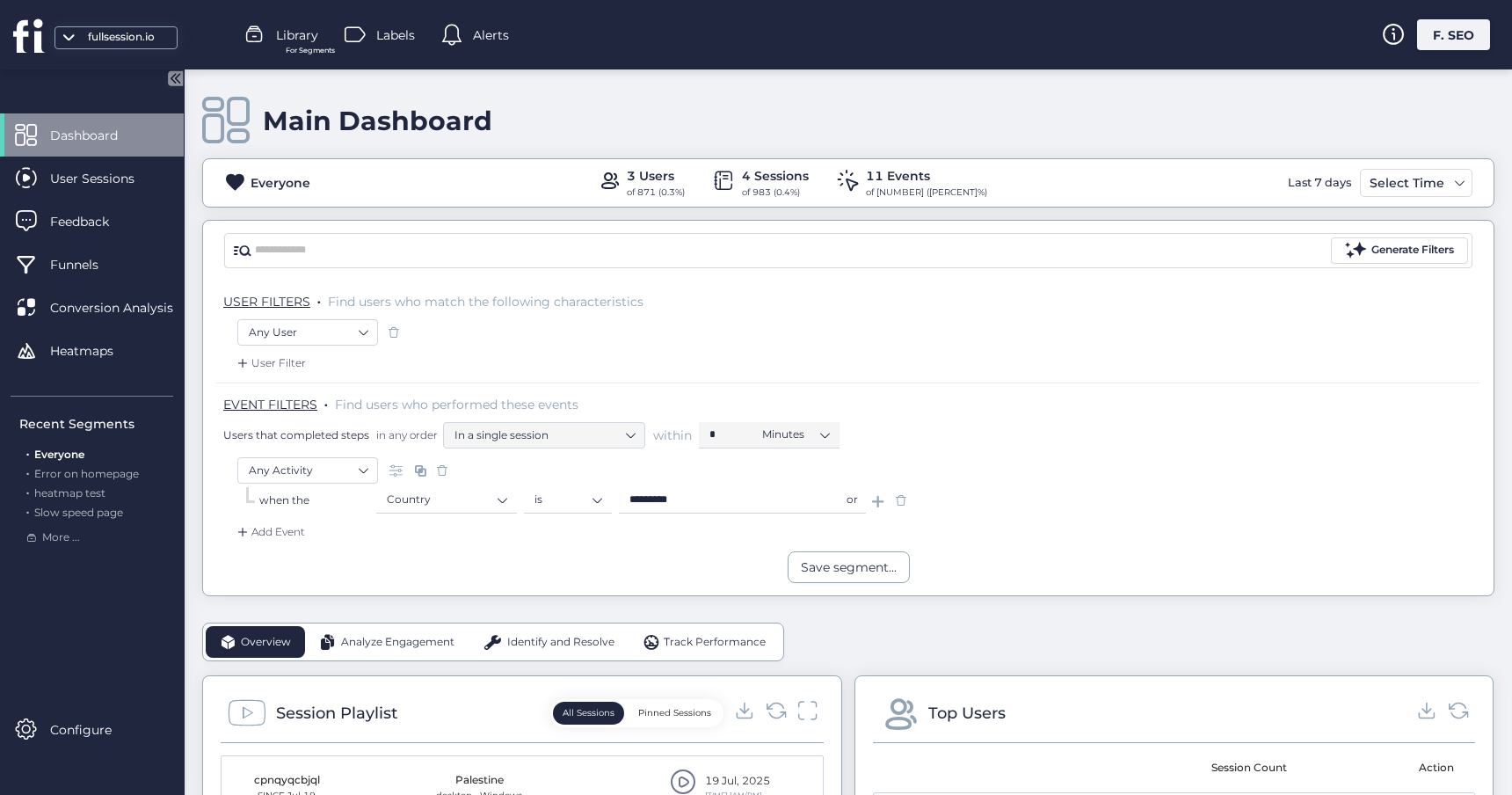 click on "Main Dashboard" 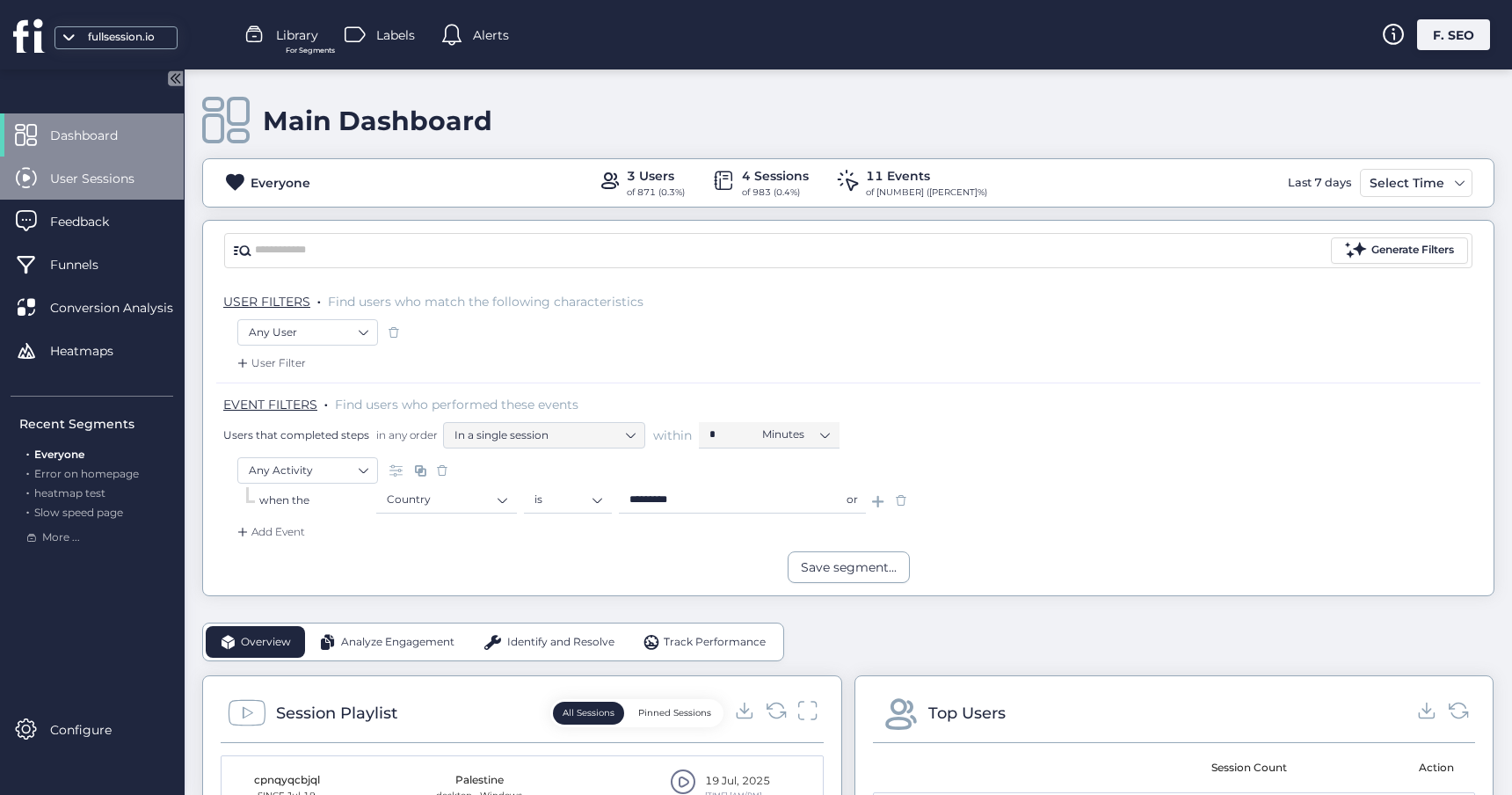 click on "User Sessions" 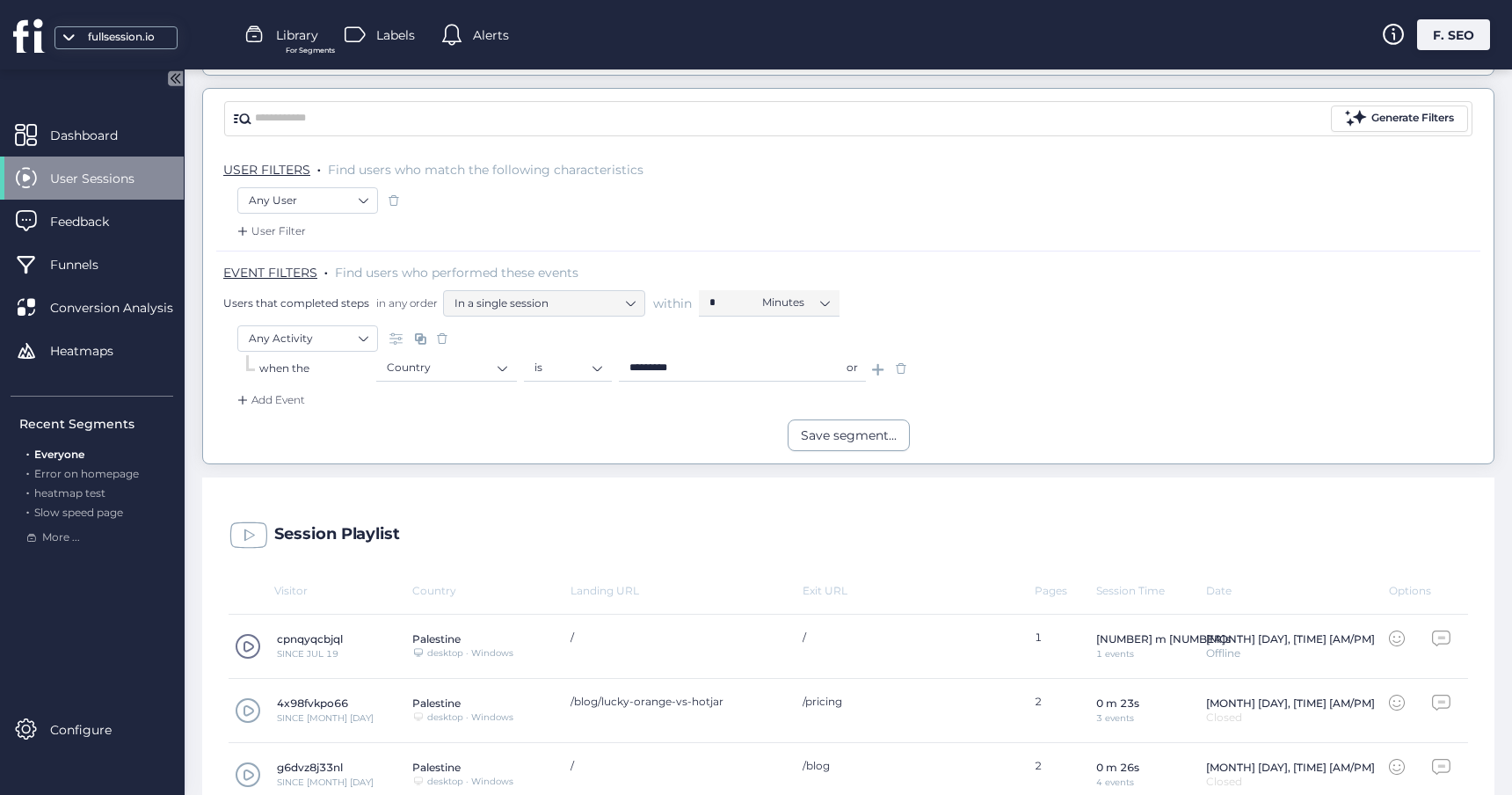 scroll, scrollTop: 142, scrollLeft: 0, axis: vertical 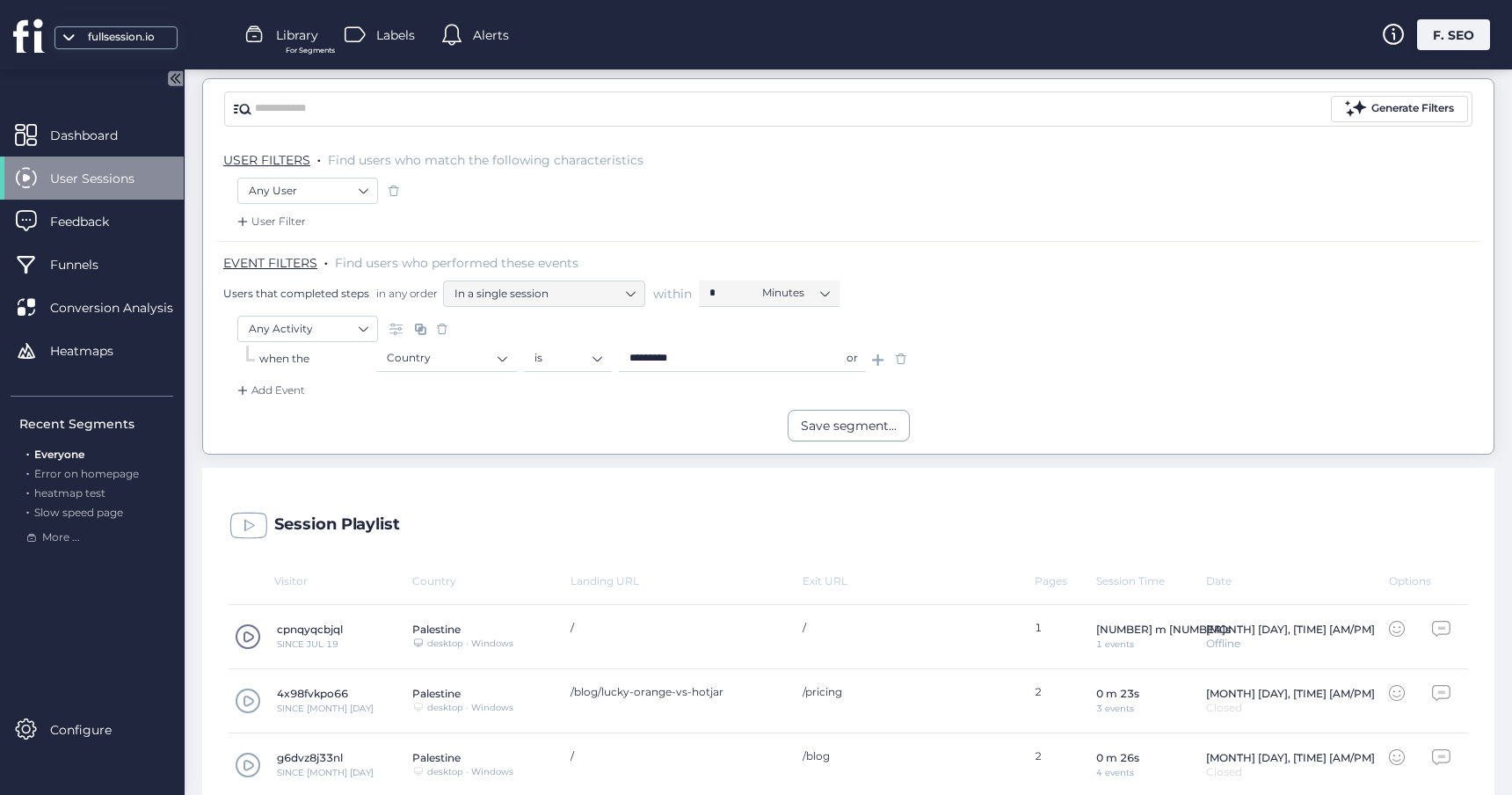 click 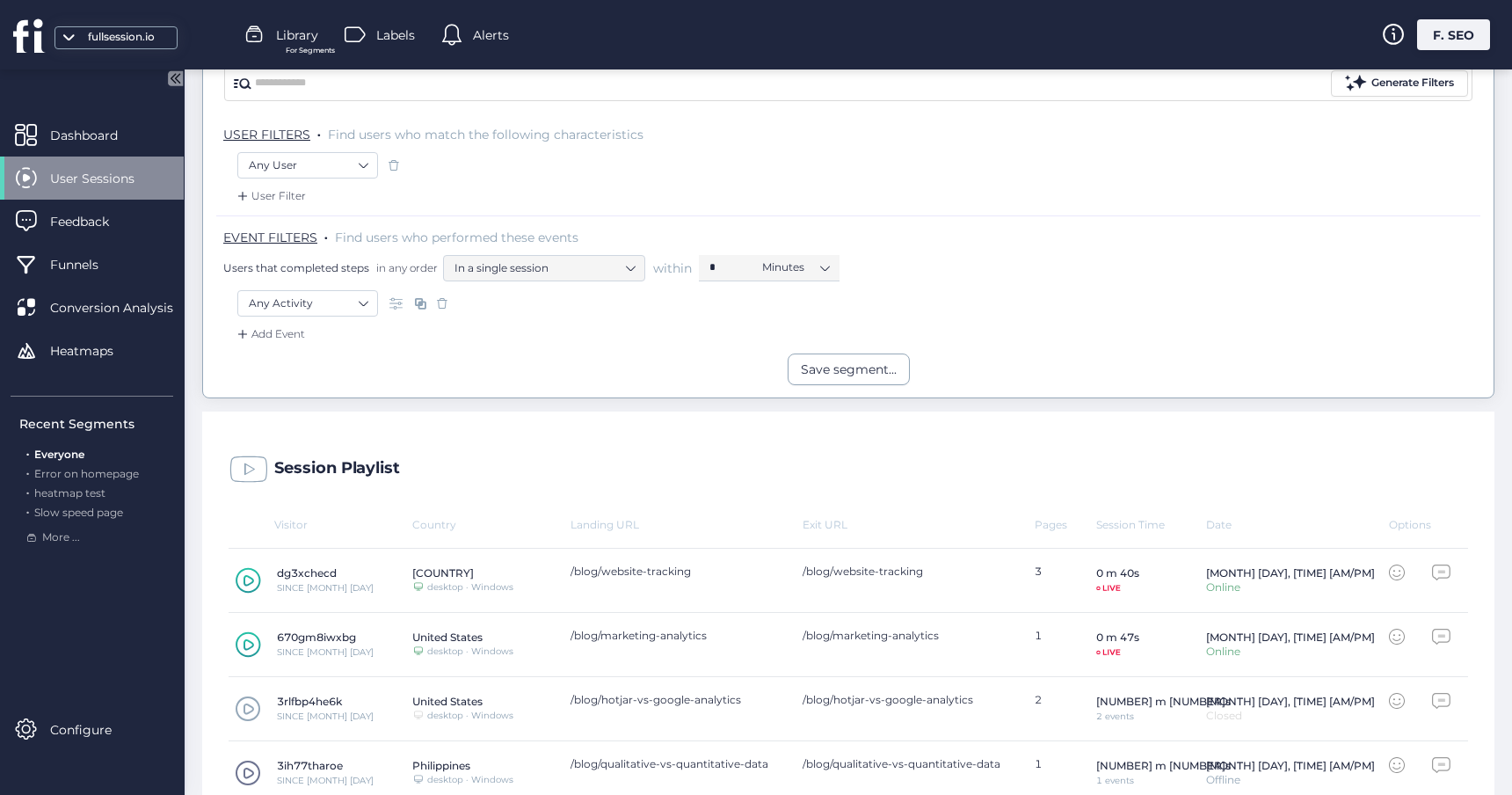 scroll, scrollTop: 0, scrollLeft: 0, axis: both 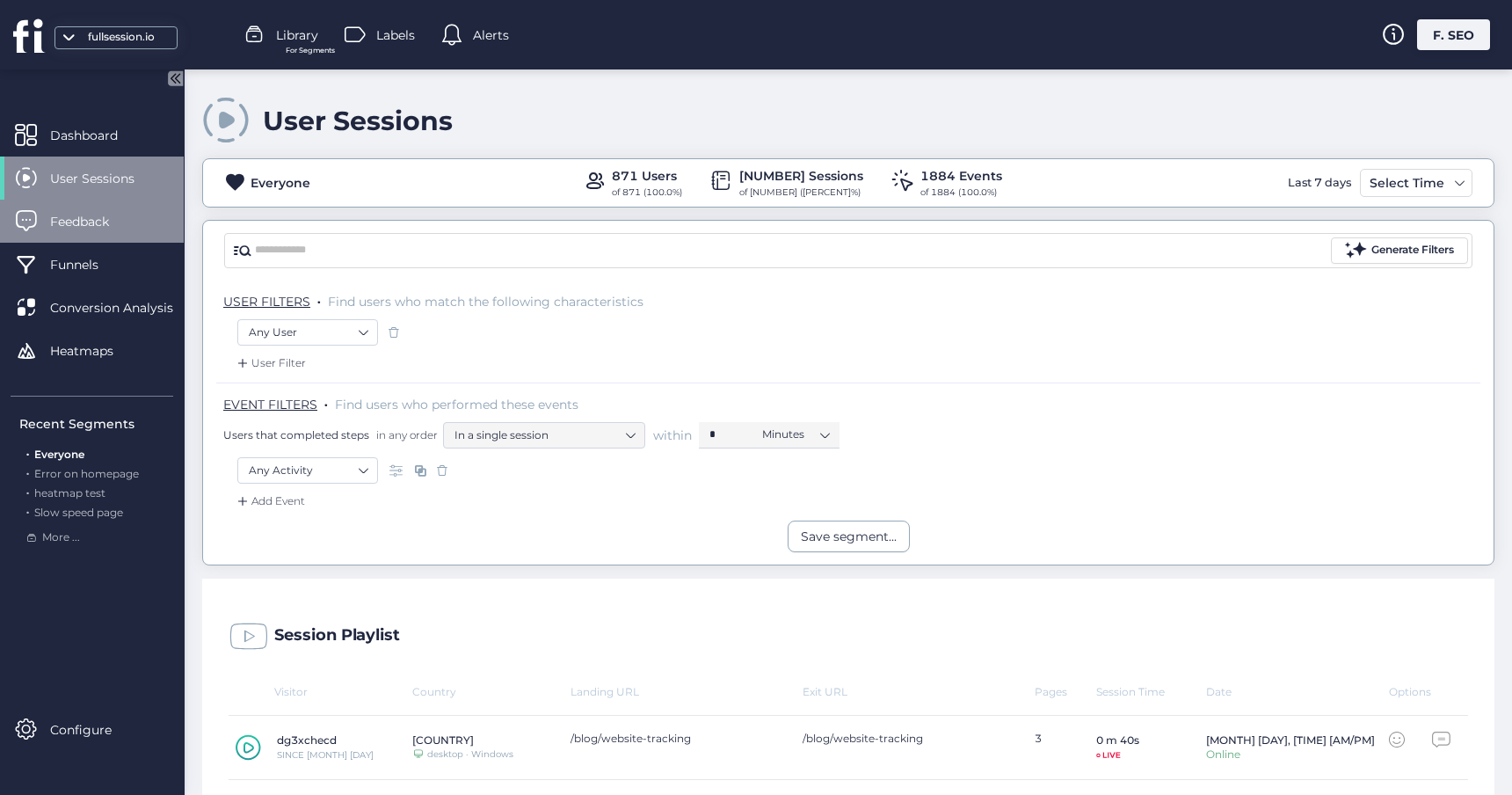 click on "Feedback" 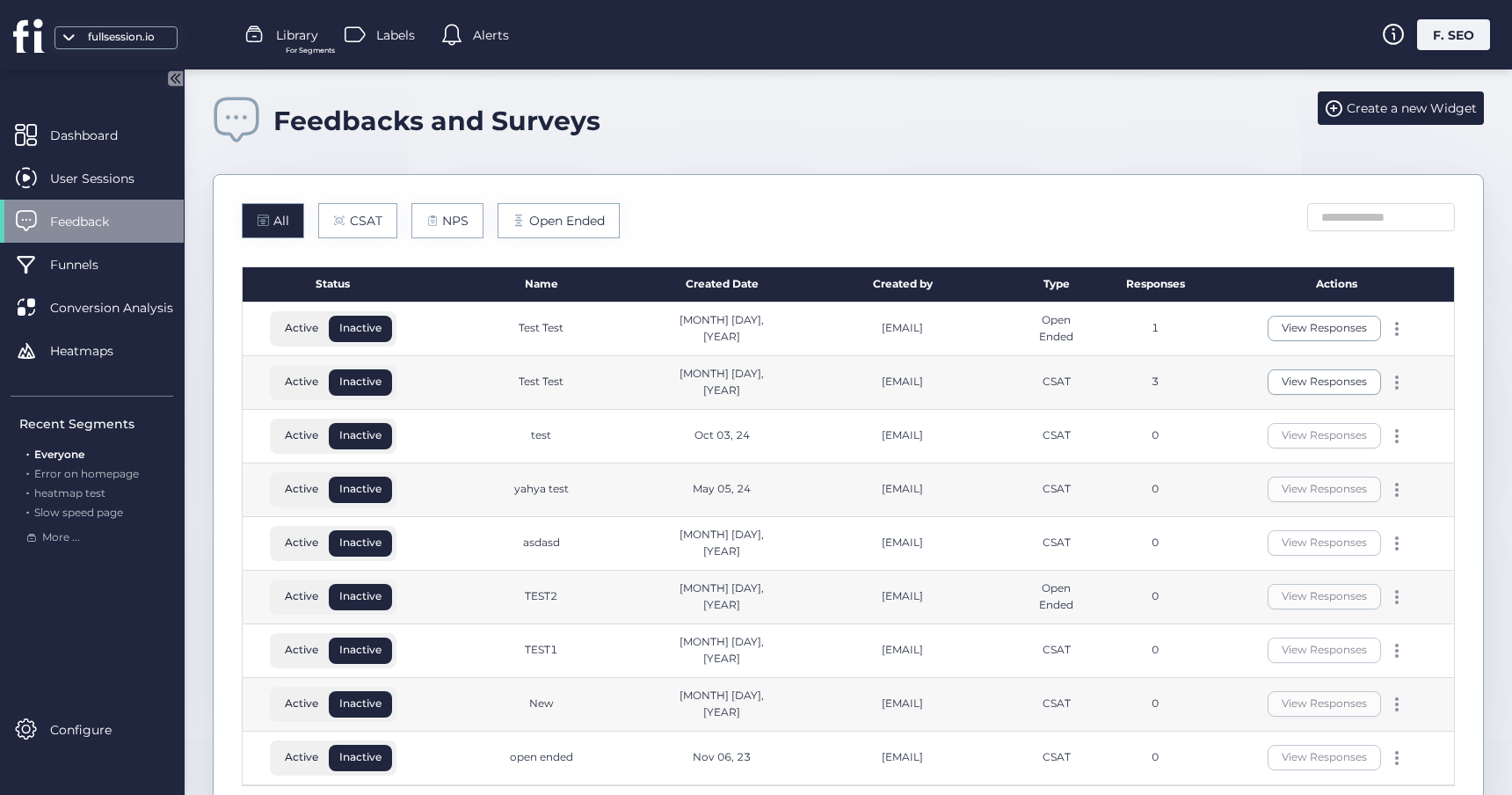 scroll, scrollTop: 47, scrollLeft: 0, axis: vertical 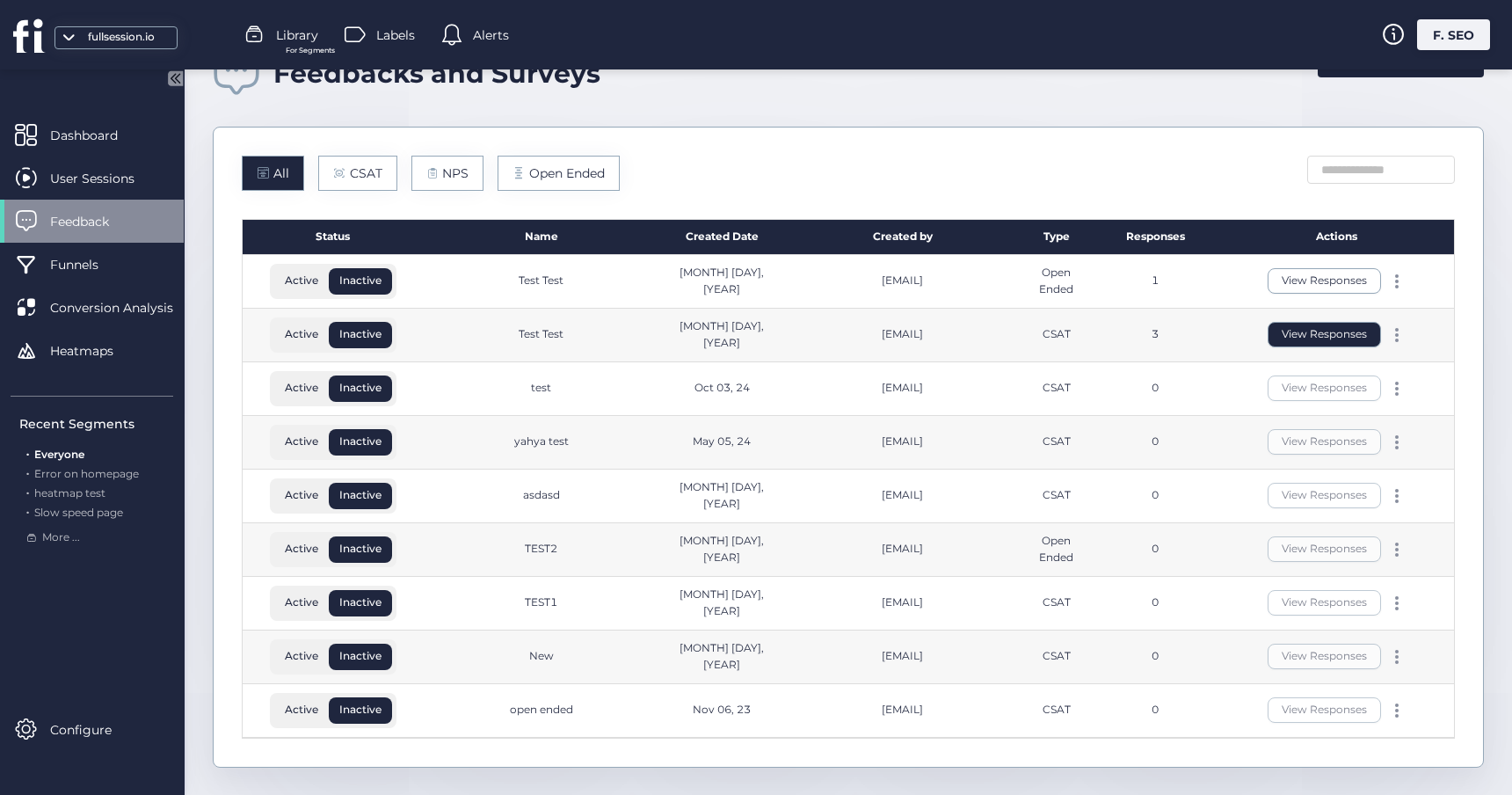 click on "View Responses" 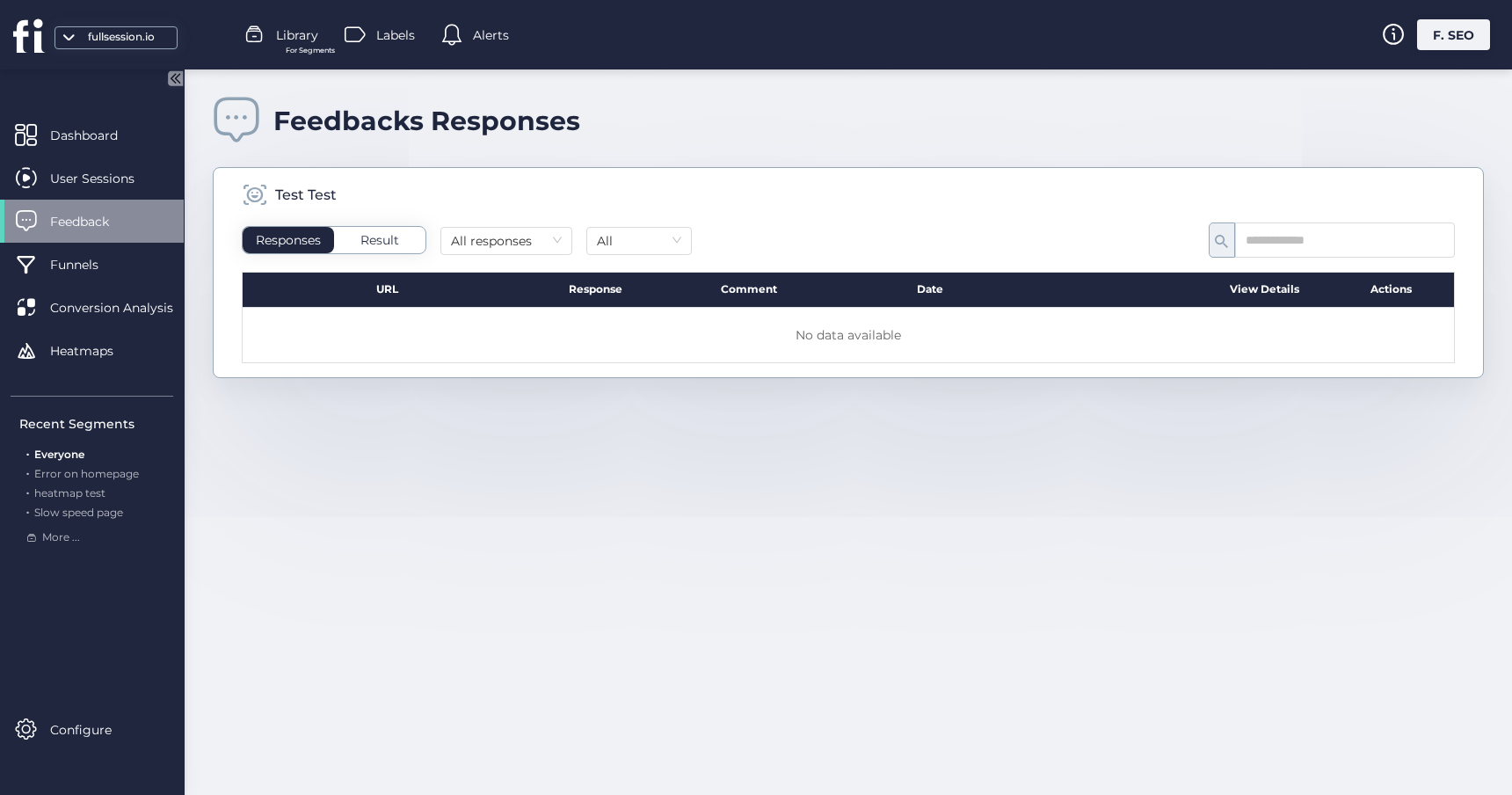 scroll, scrollTop: 0, scrollLeft: 0, axis: both 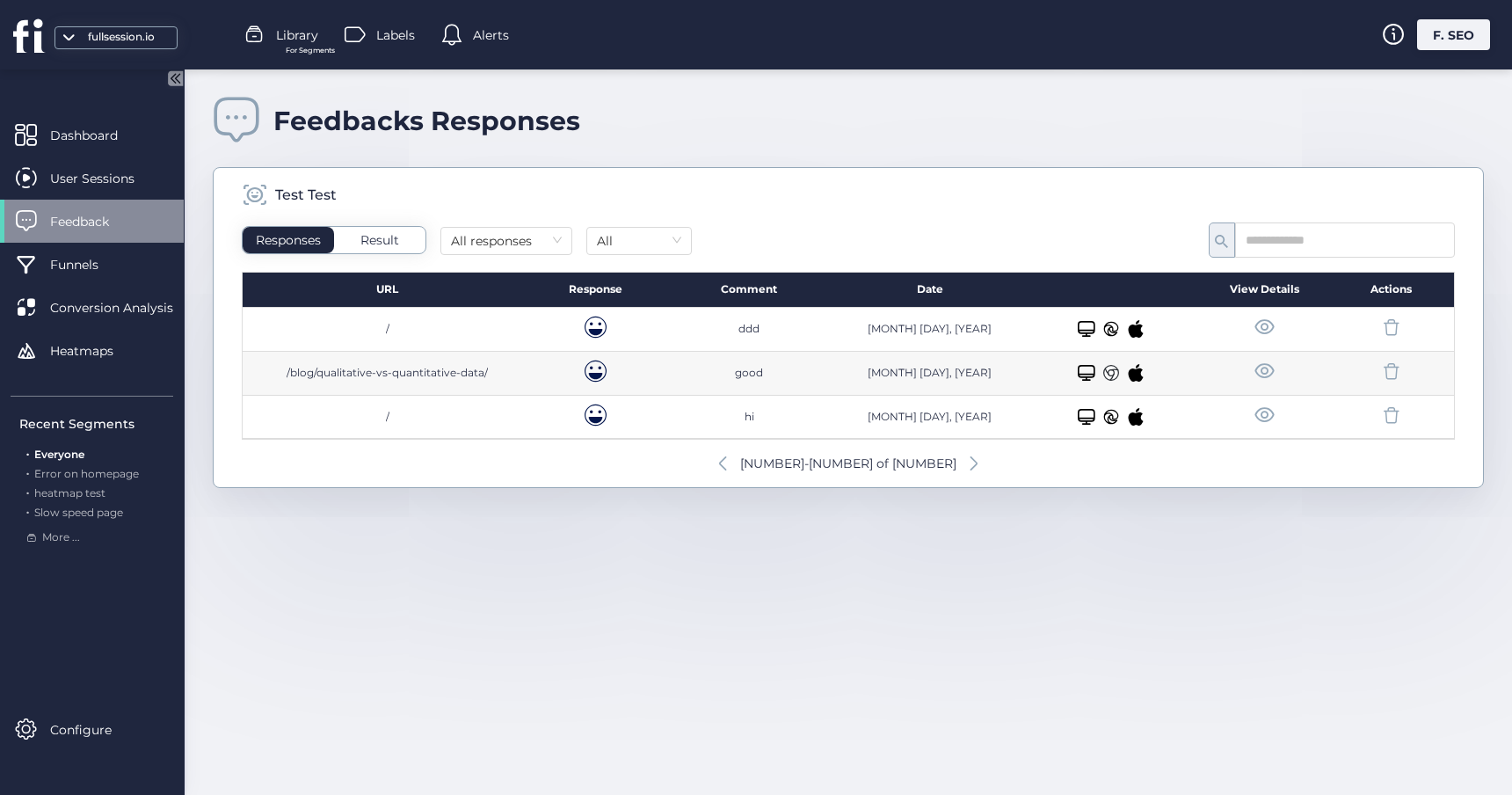 click on "Result" 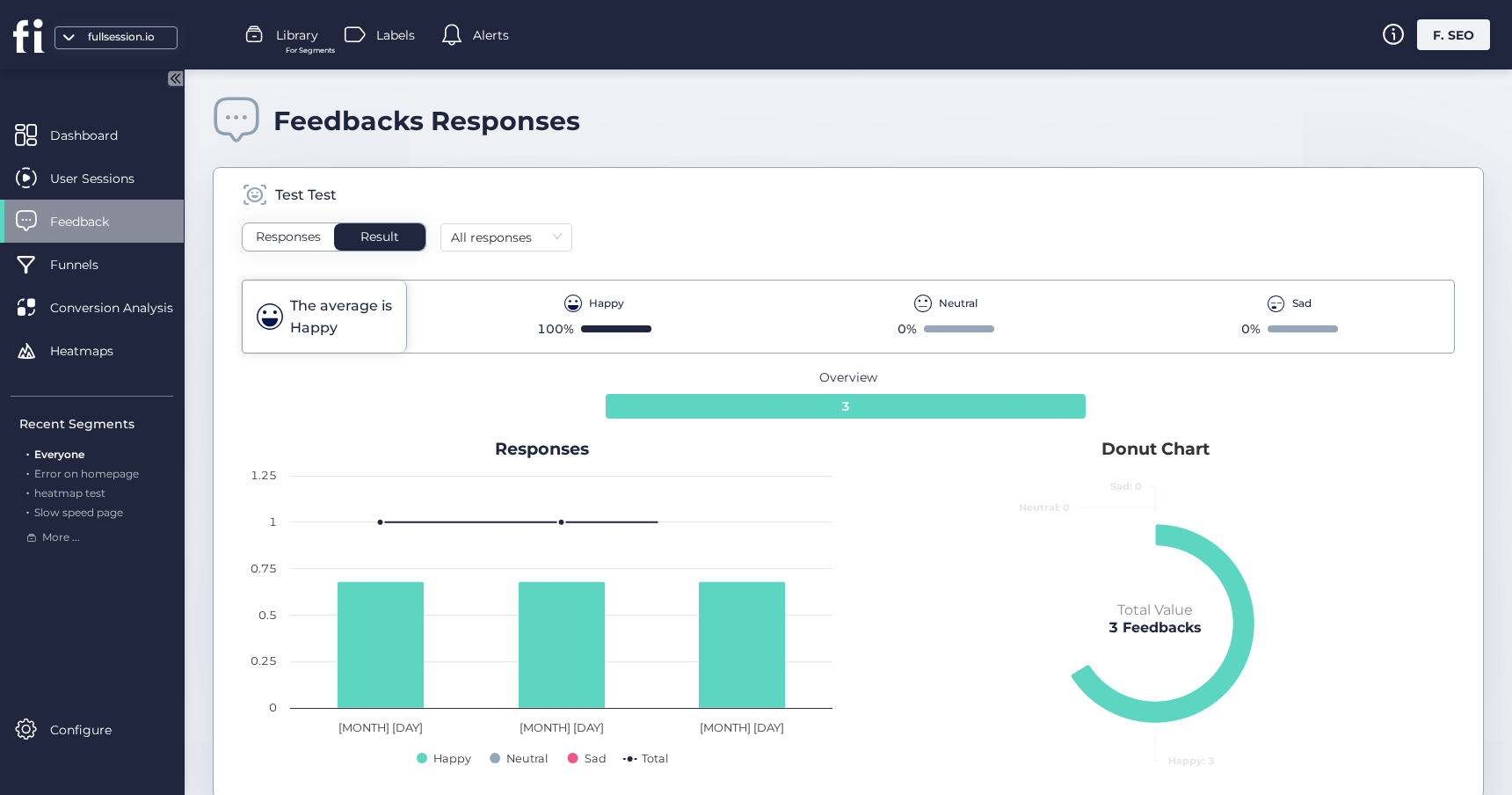 scroll, scrollTop: 33, scrollLeft: 0, axis: vertical 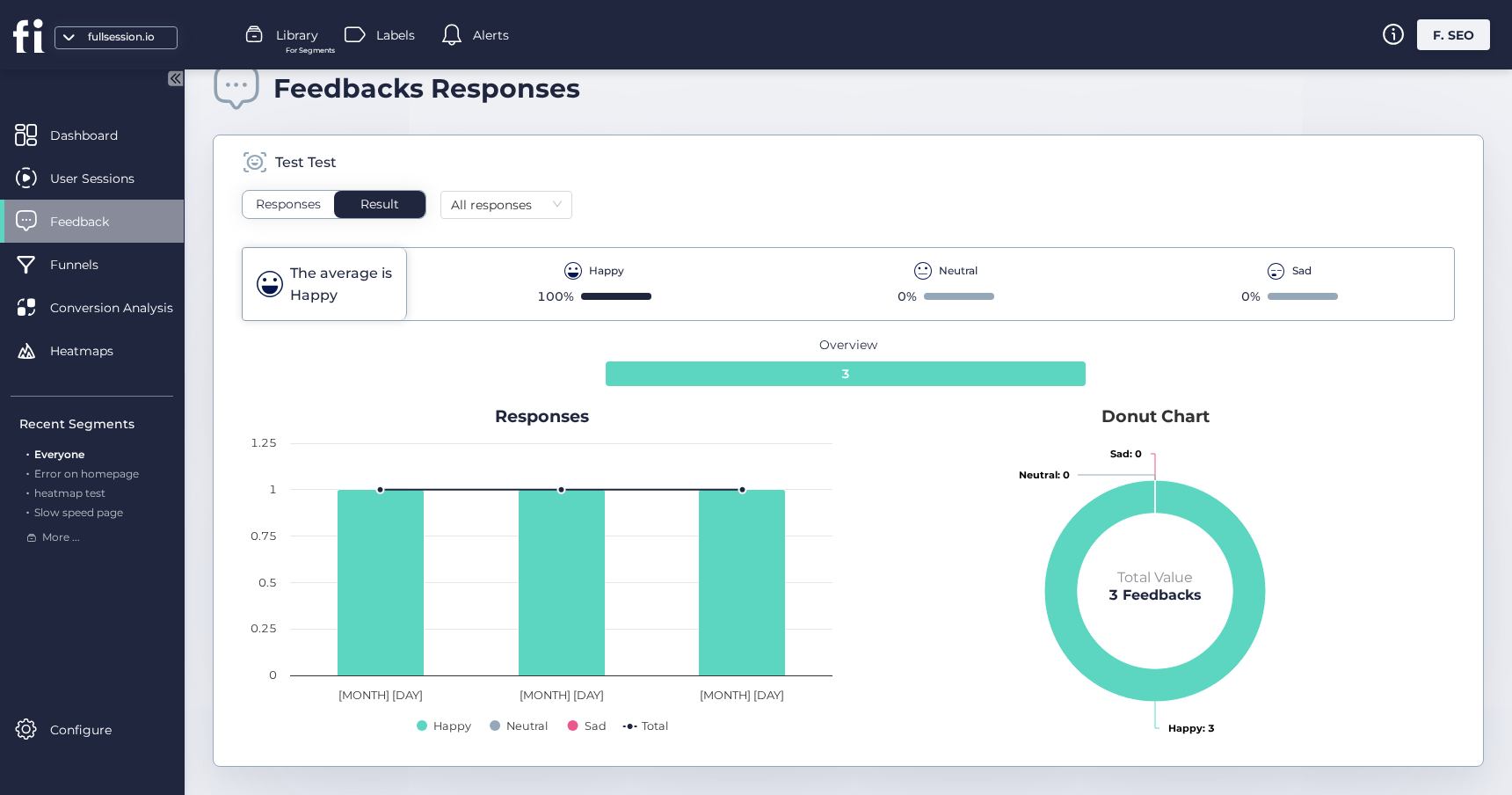 click on "Happy 100%" 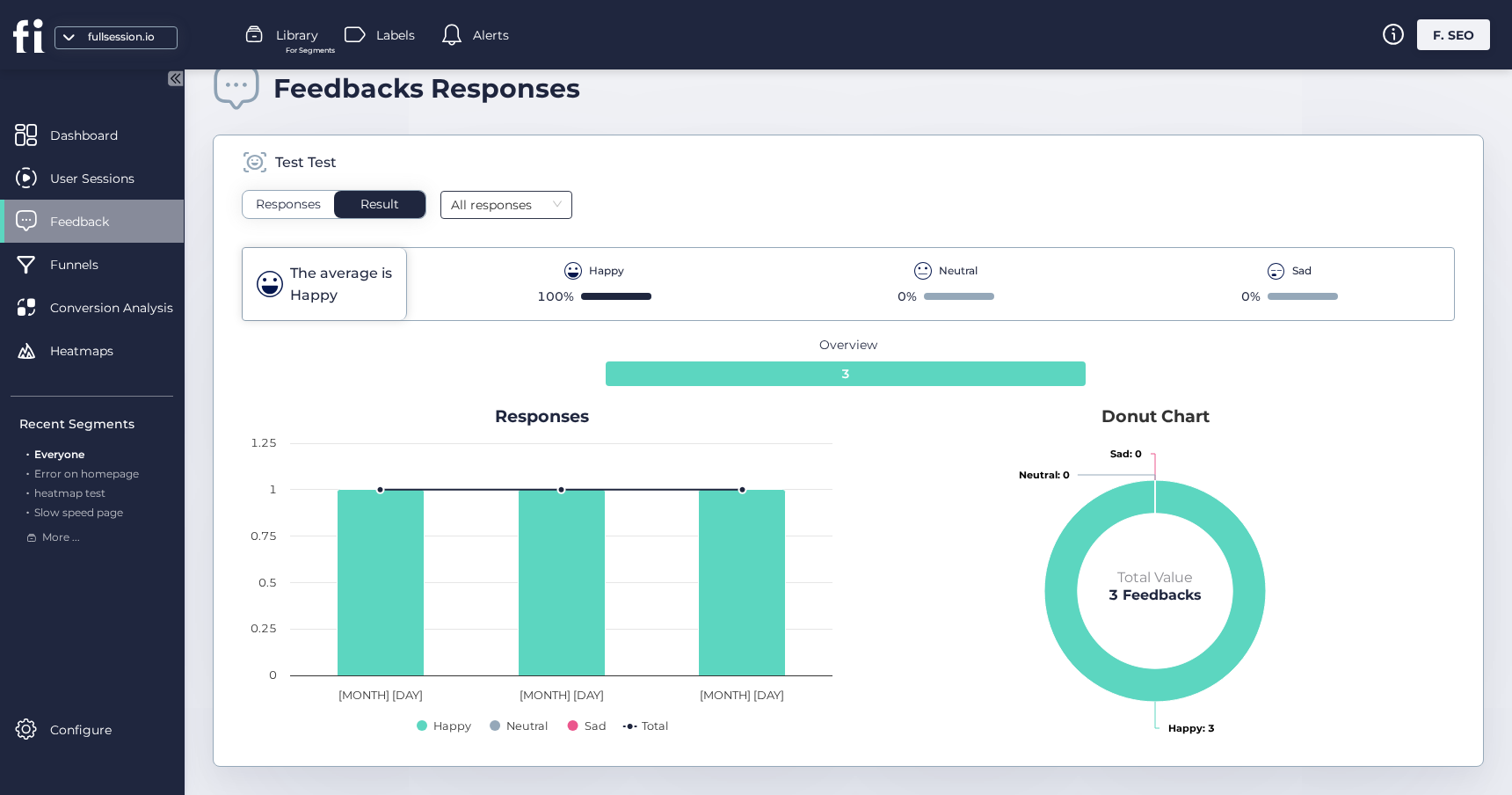 scroll, scrollTop: 0, scrollLeft: 0, axis: both 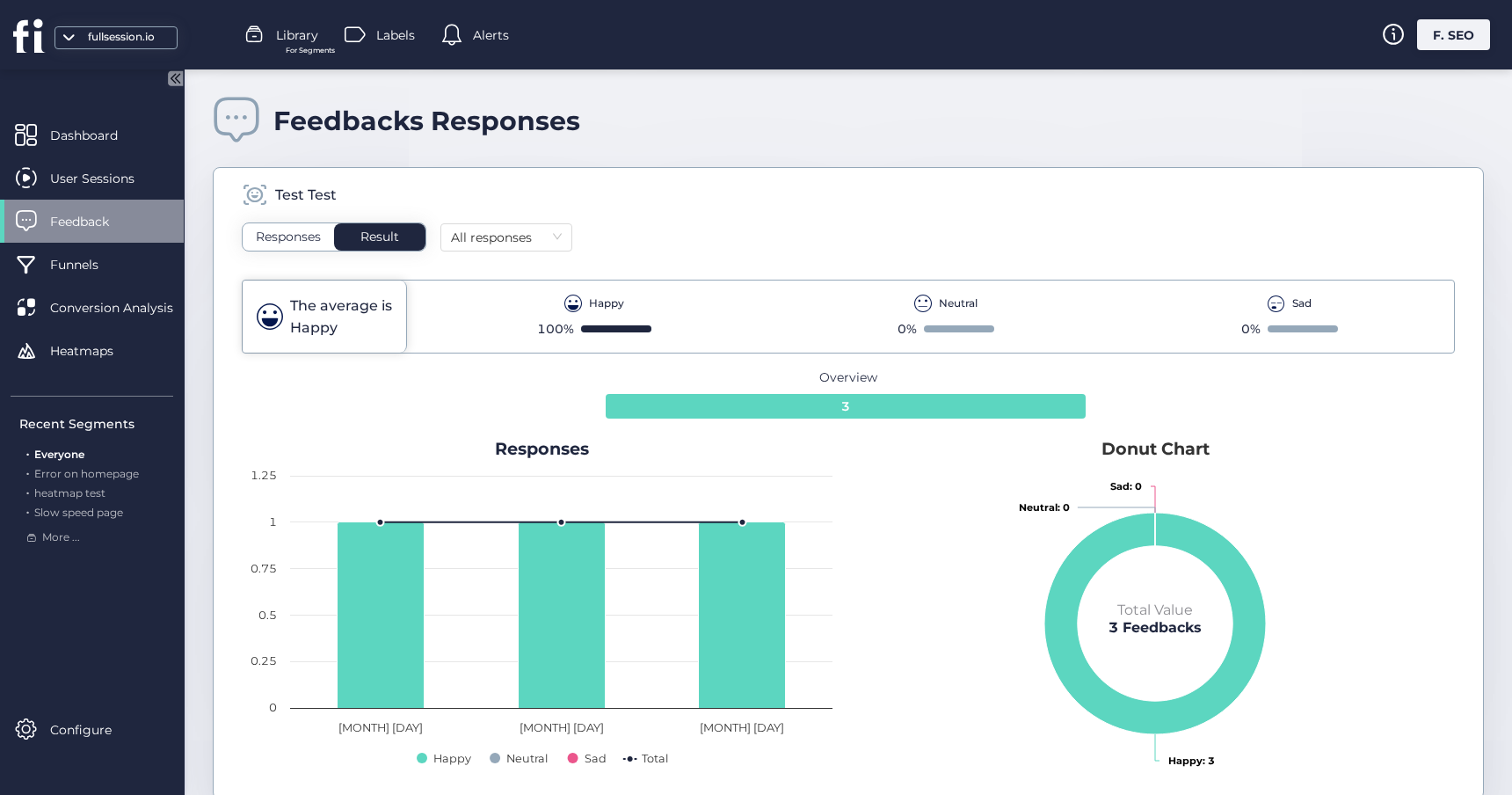 click on "Responses" 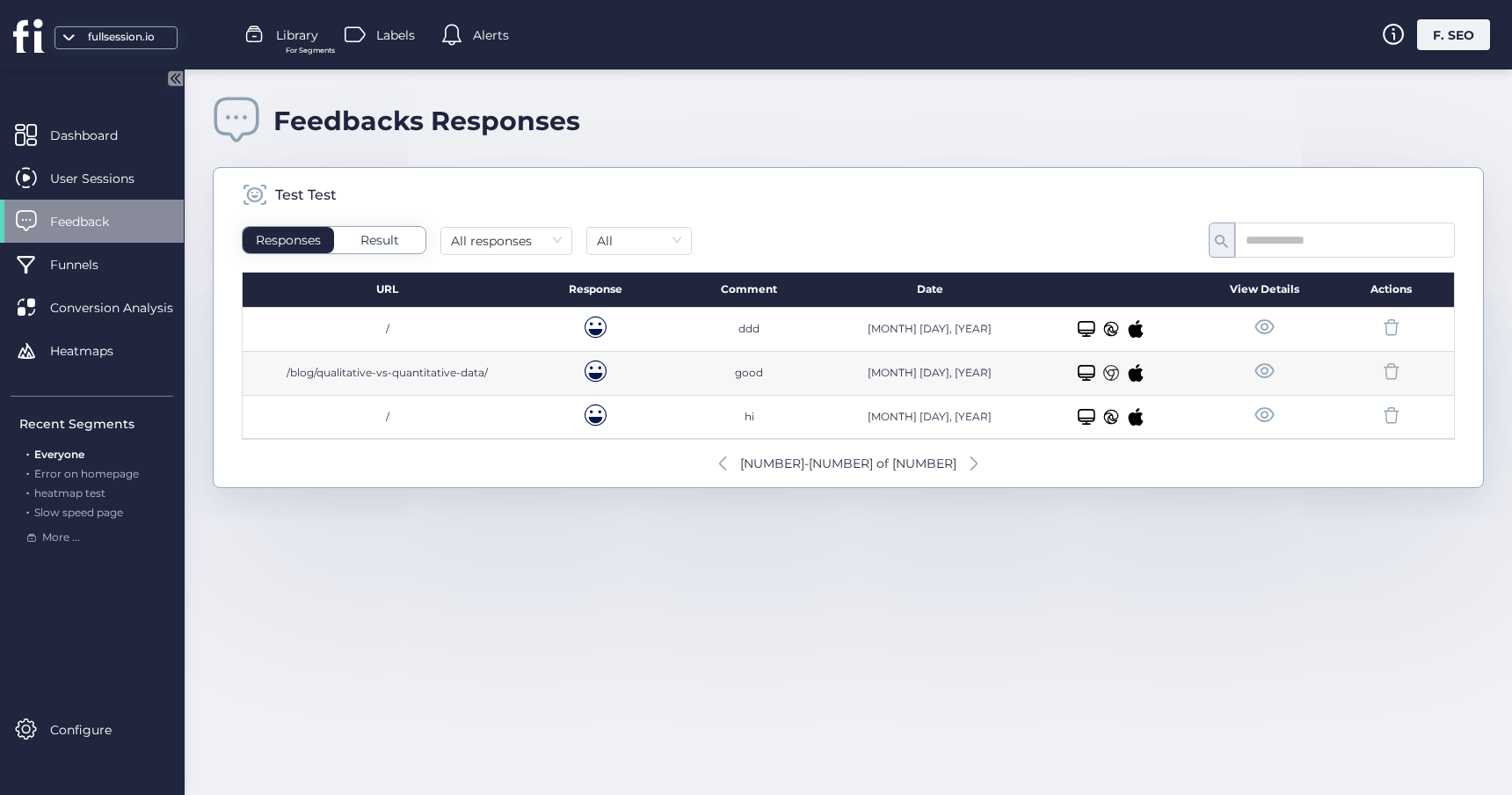 click 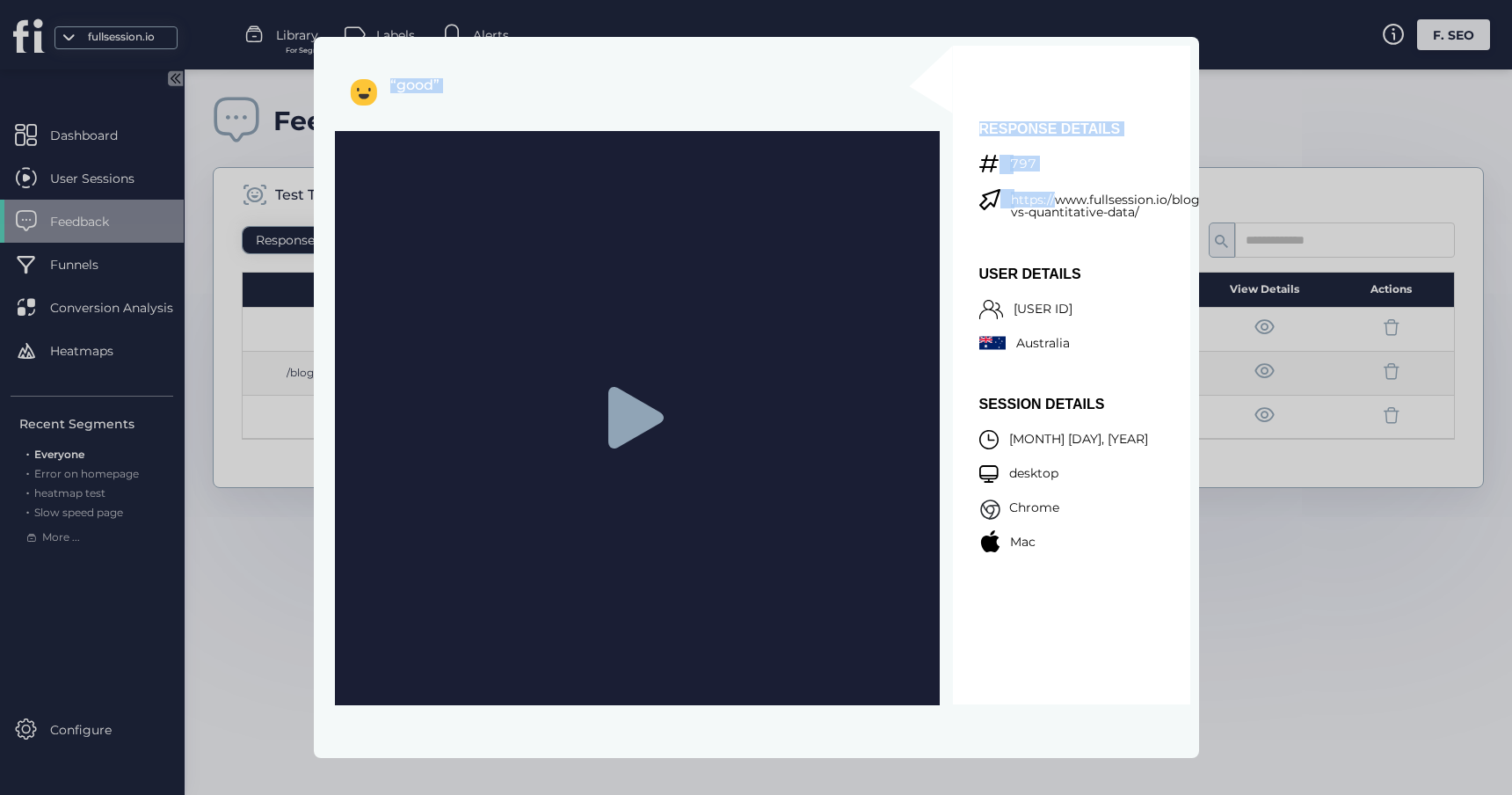 scroll, scrollTop: 0, scrollLeft: 70, axis: horizontal 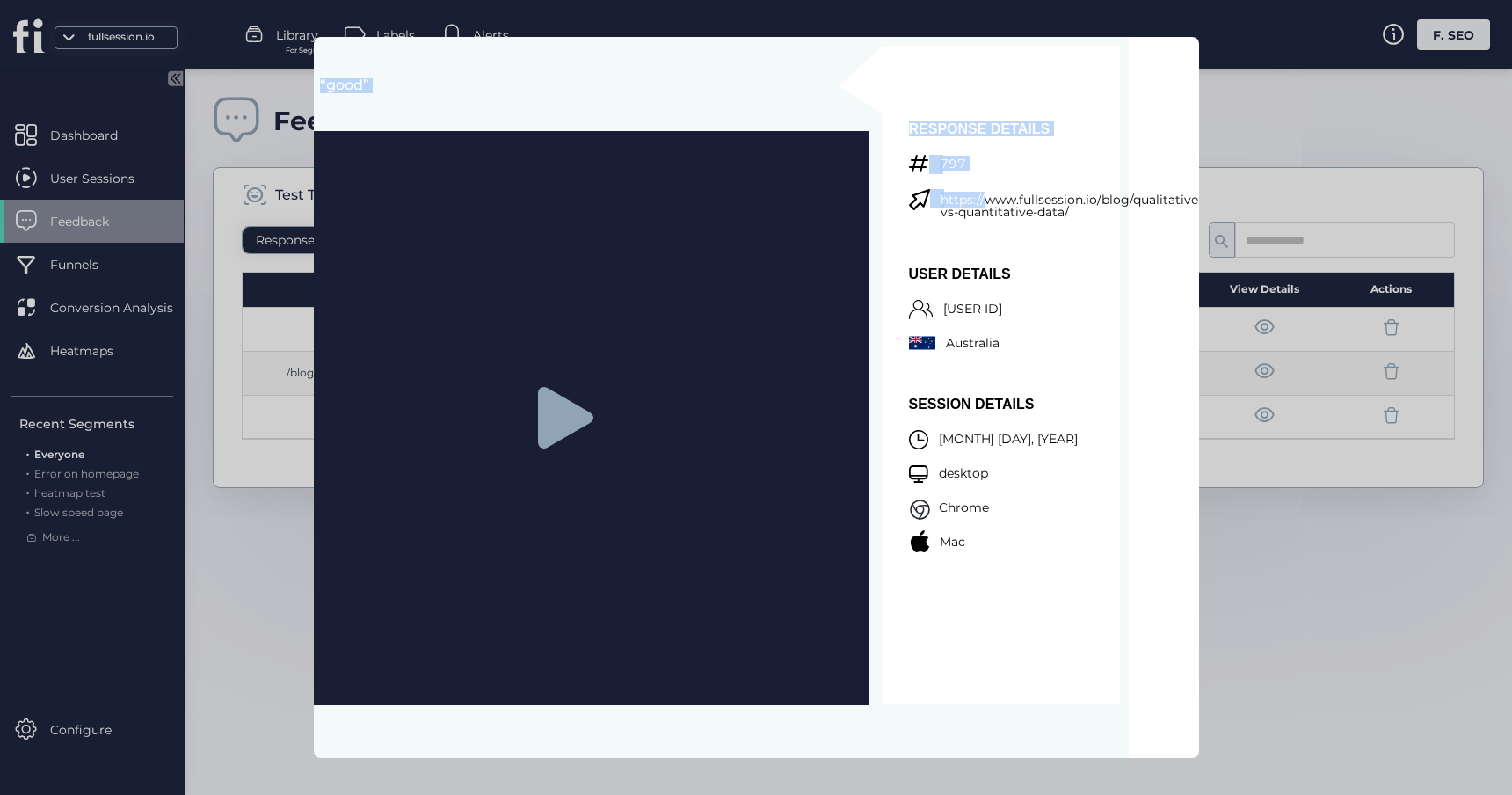 drag, startPoint x: 1050, startPoint y: 202, endPoint x: 966, endPoint y: 238, distance: 91.3893 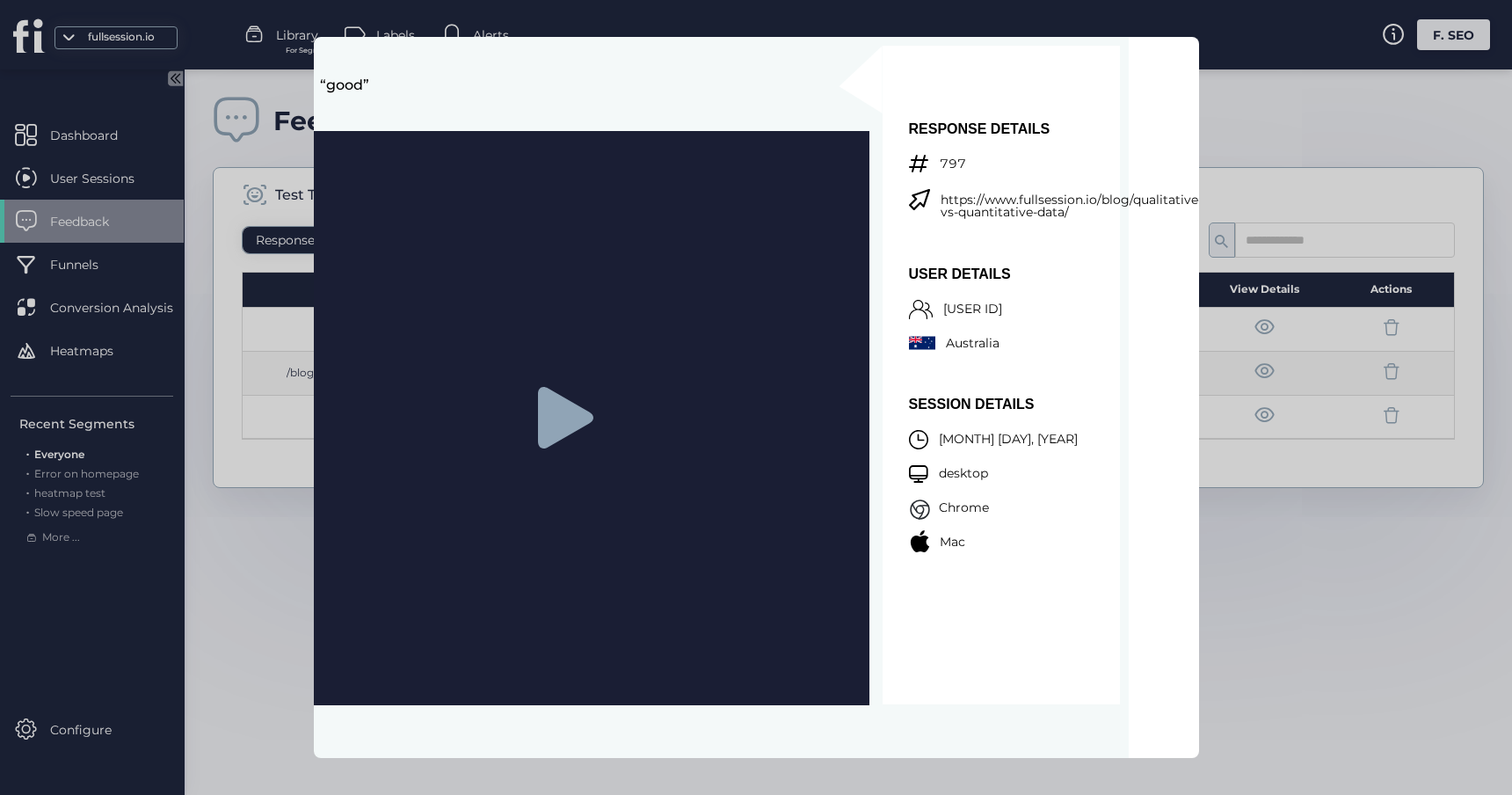 click on "SESSION DETAILS     [MONTH] [DAY], [YEAR] Desktop/Laptop     desktop     Chrome     Mac" at bounding box center (1014, 342) 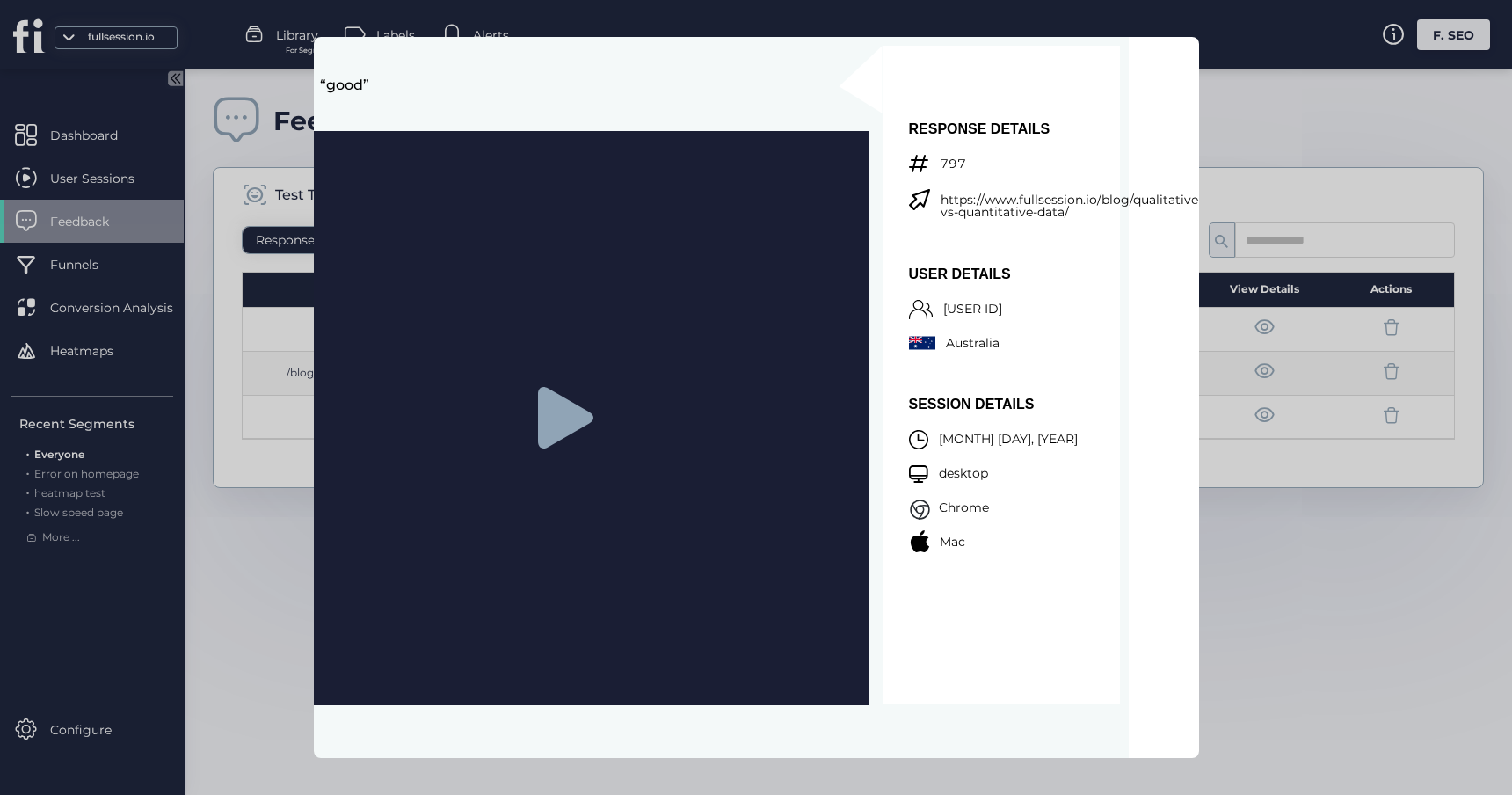 scroll, scrollTop: 0, scrollLeft: 0, axis: both 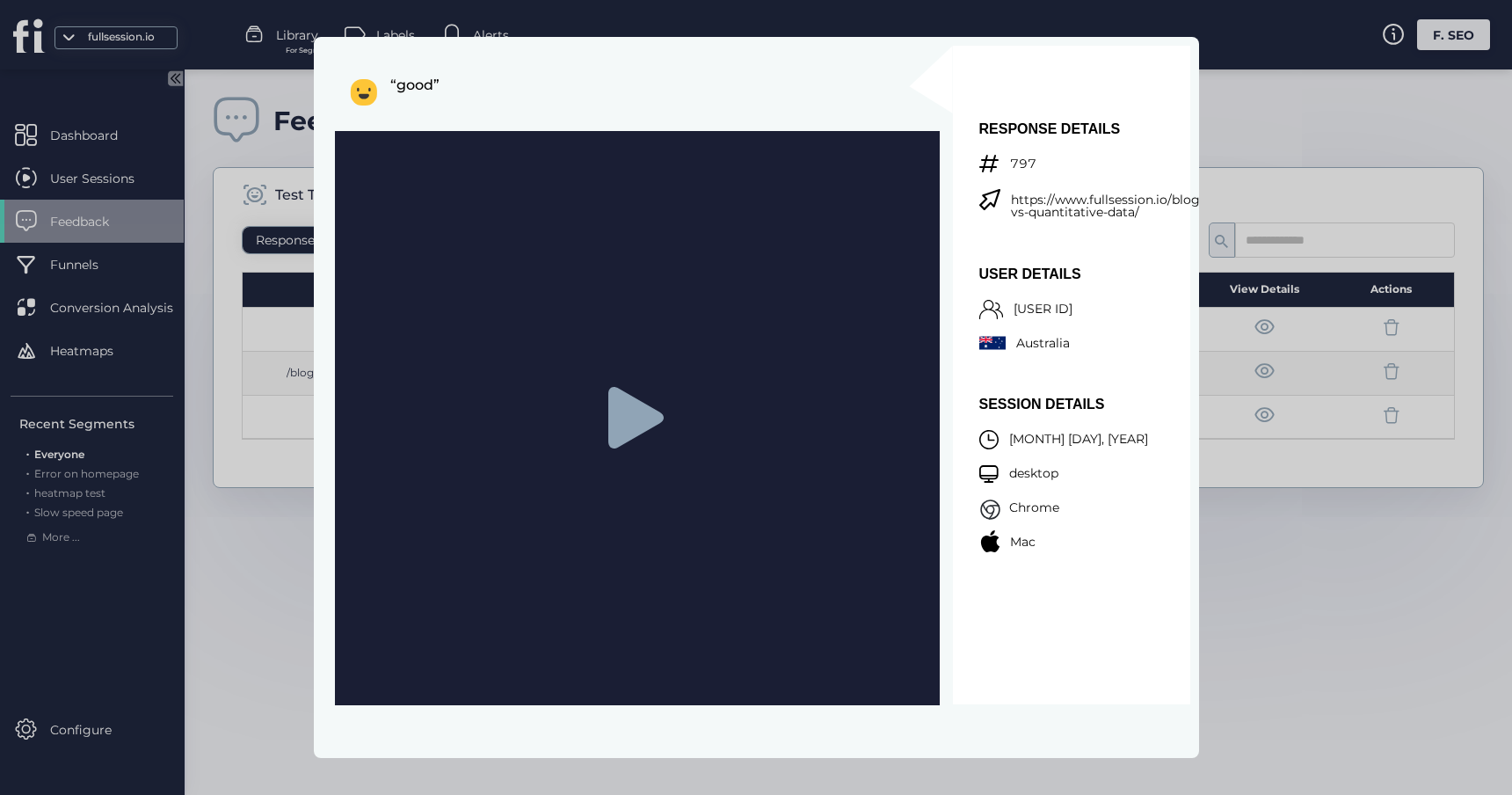 click 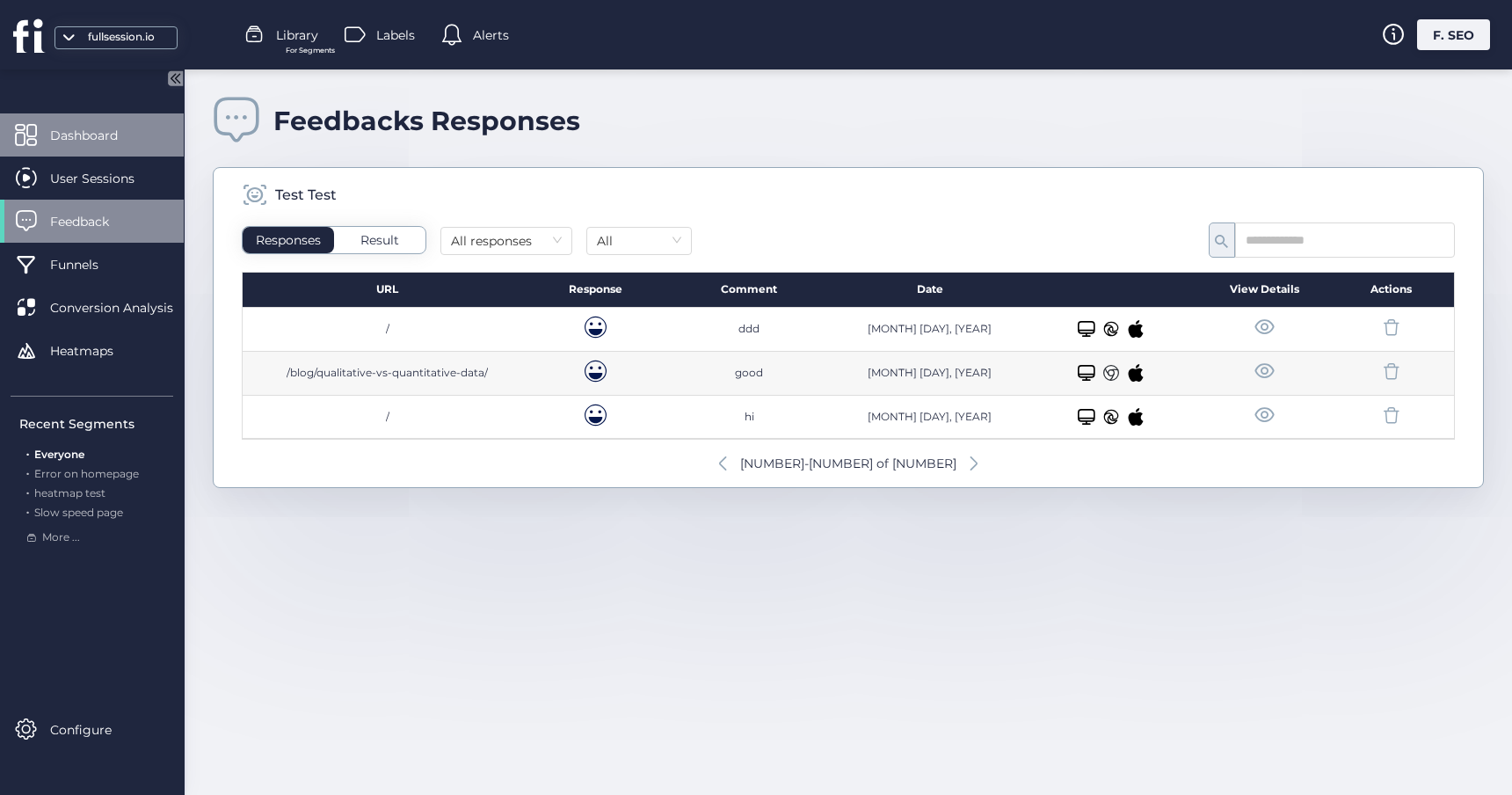 click on "Dashboard" 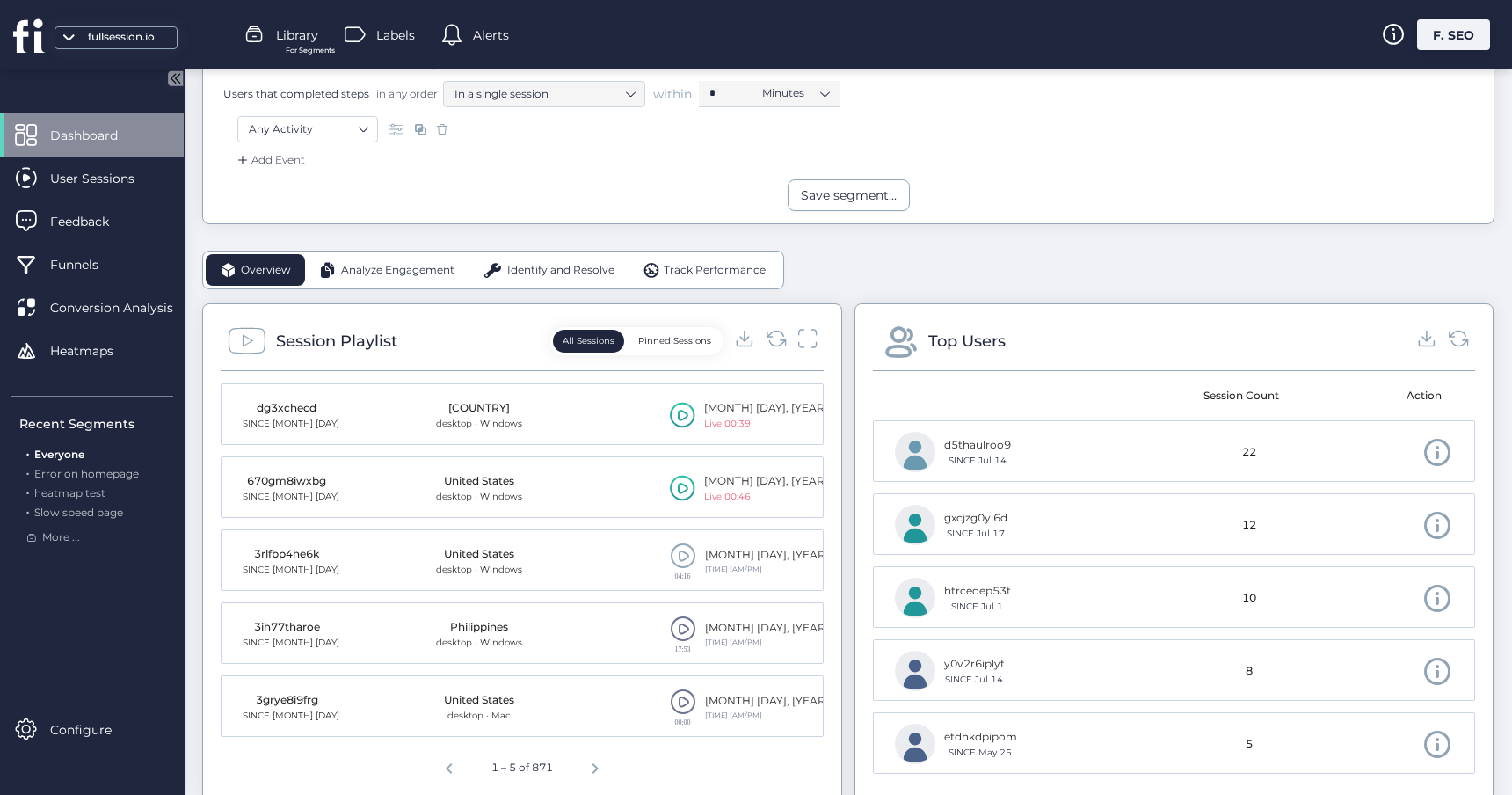 scroll, scrollTop: 360, scrollLeft: 0, axis: vertical 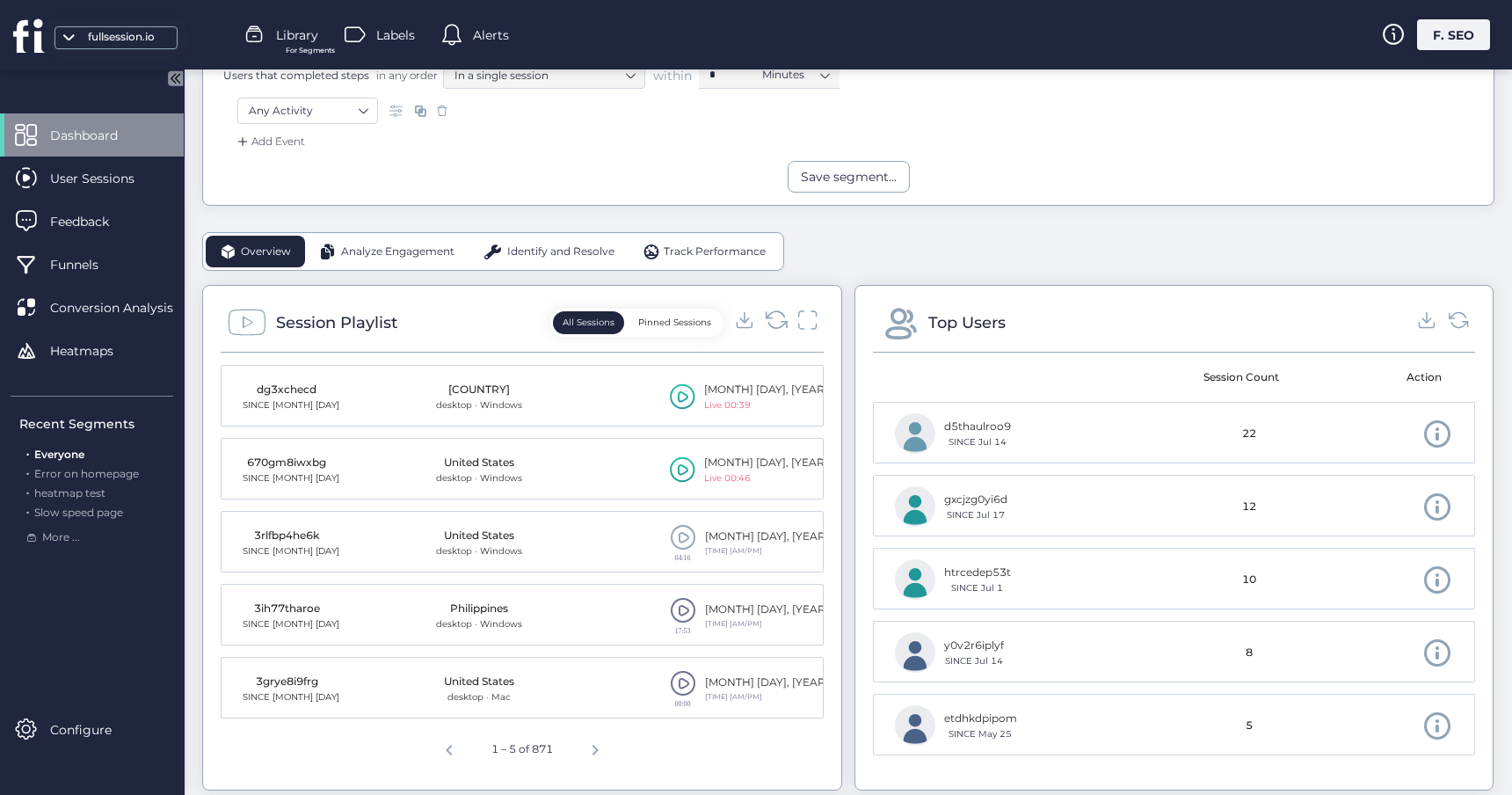 click 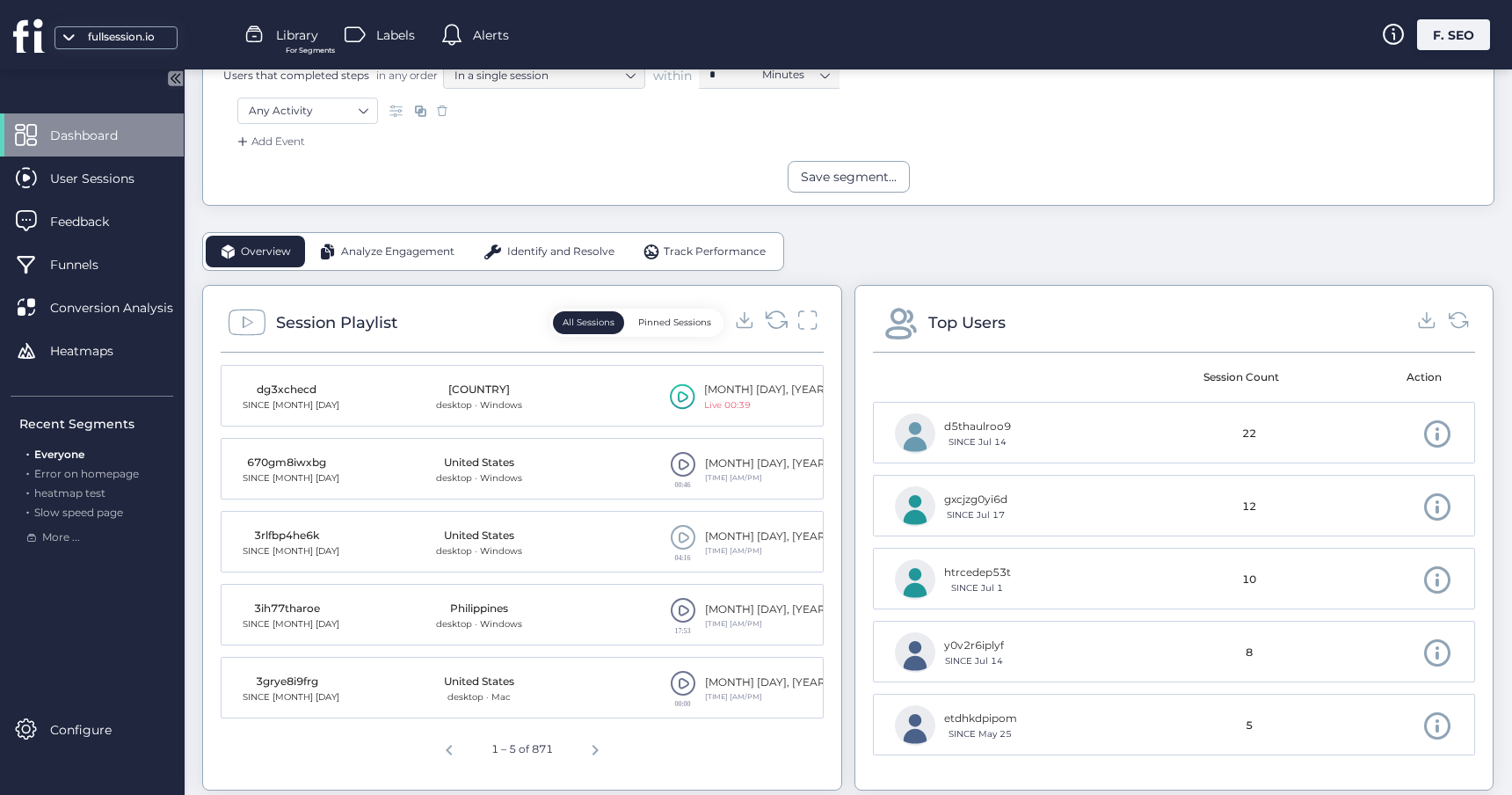 click 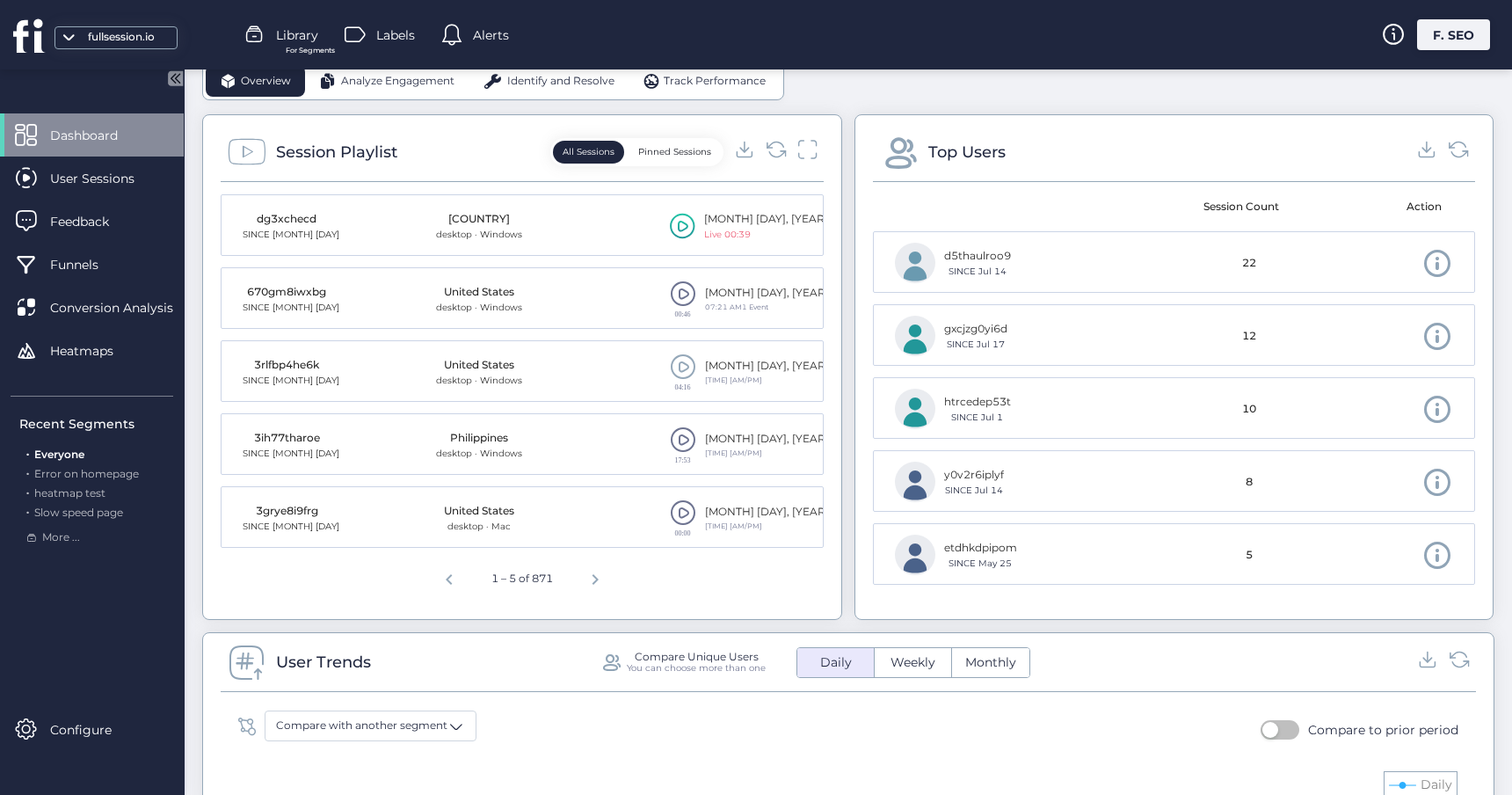 scroll, scrollTop: 552, scrollLeft: 0, axis: vertical 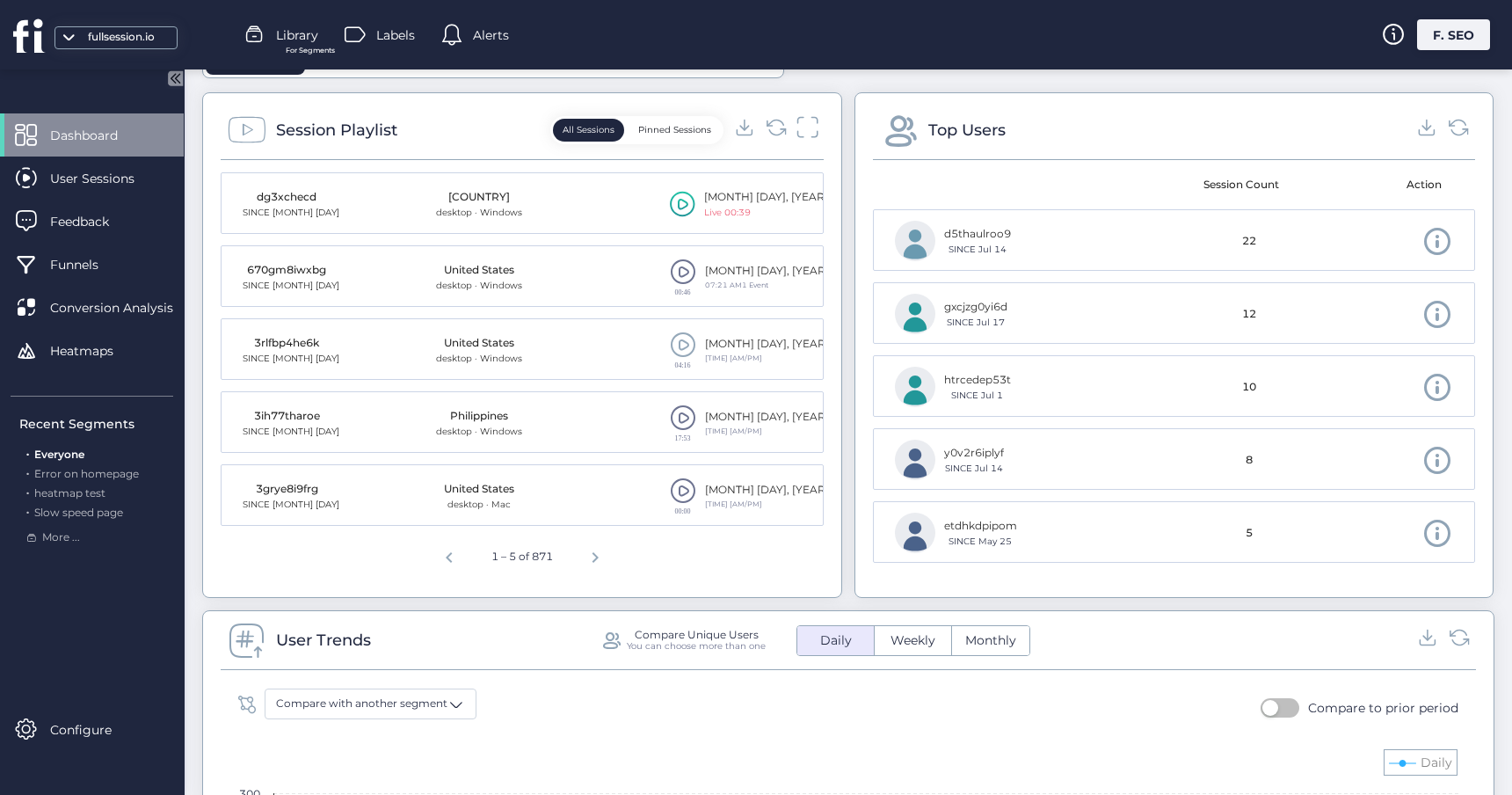 click 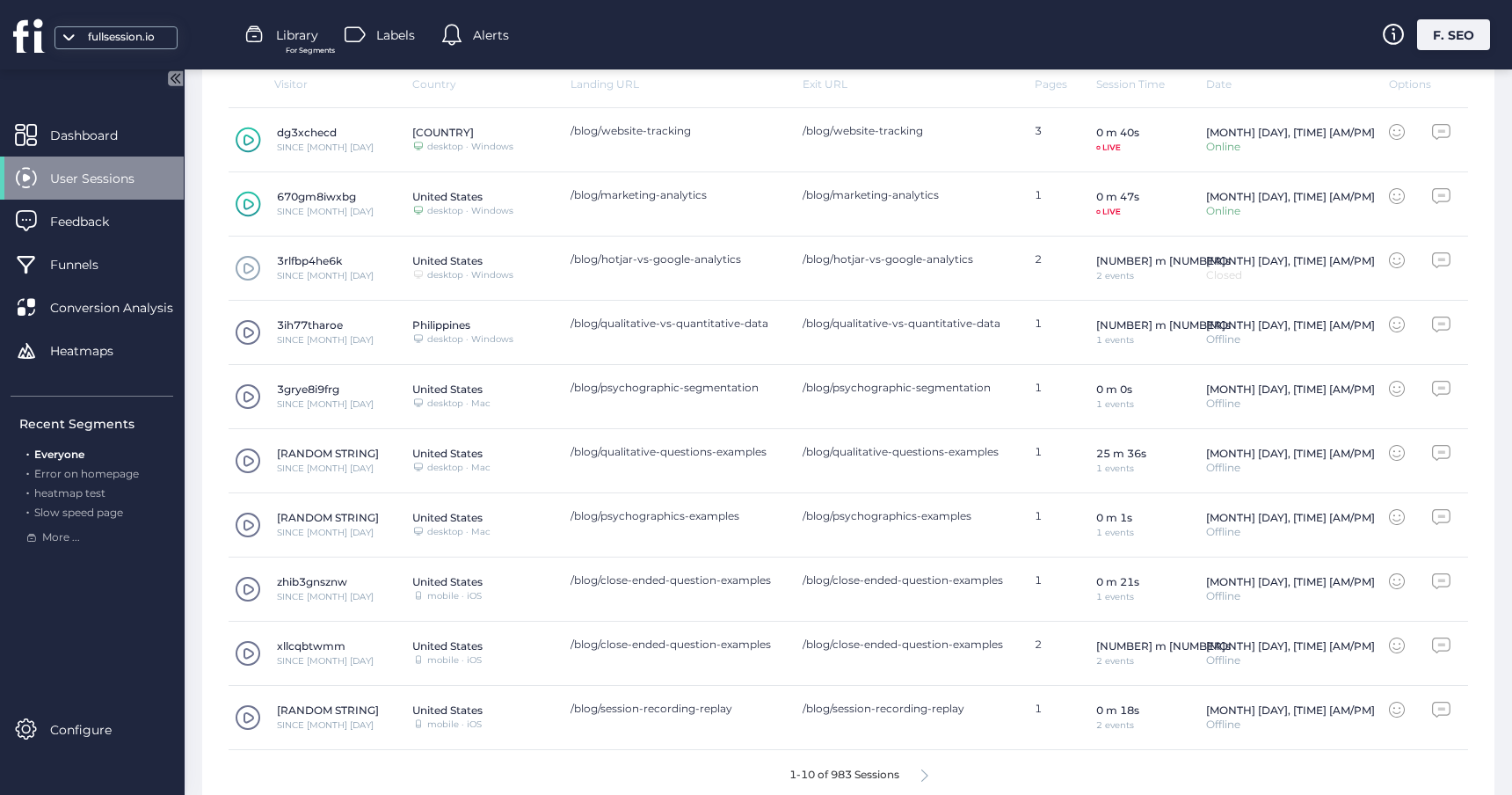 scroll, scrollTop: 629, scrollLeft: 0, axis: vertical 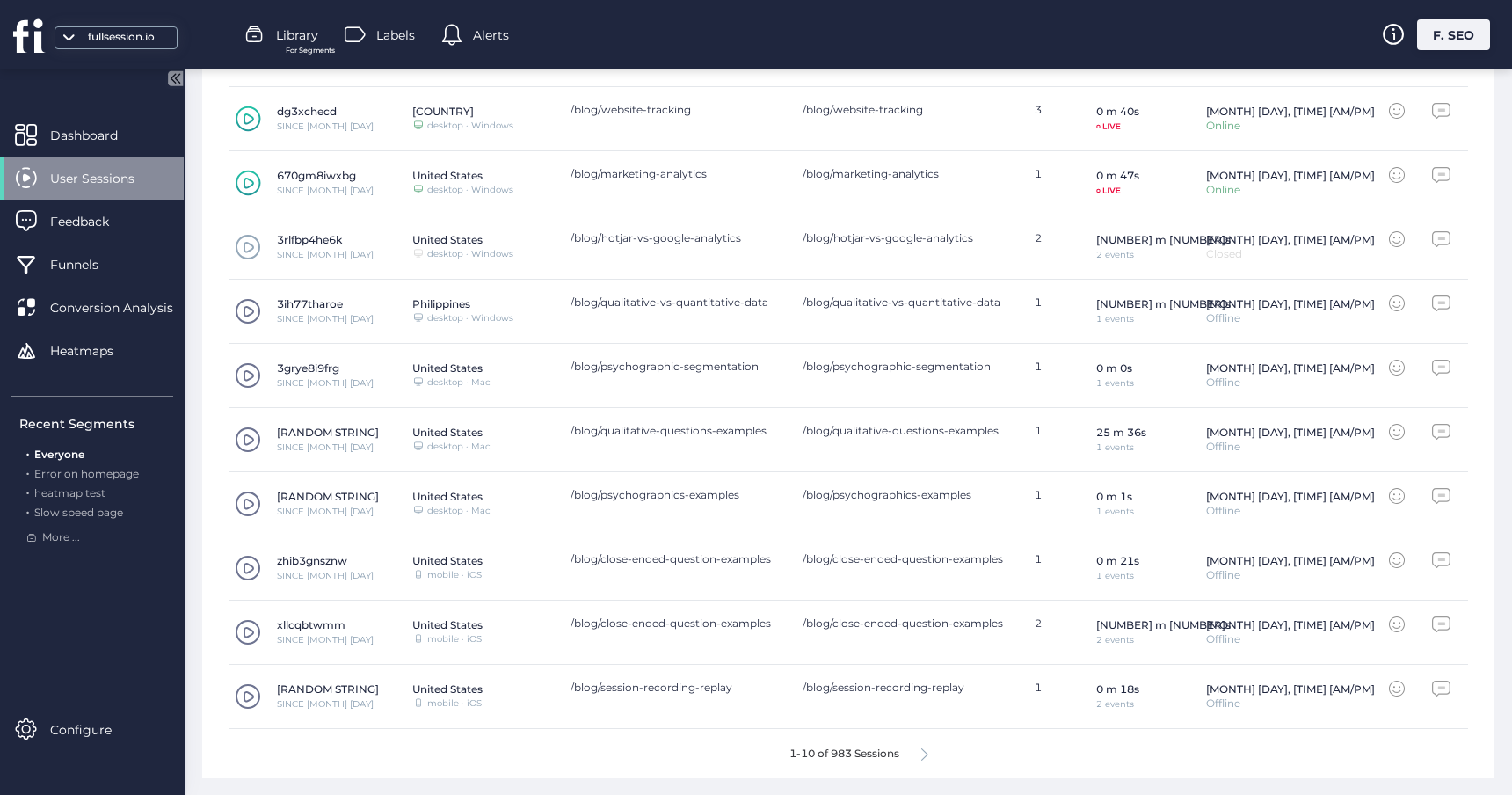 click 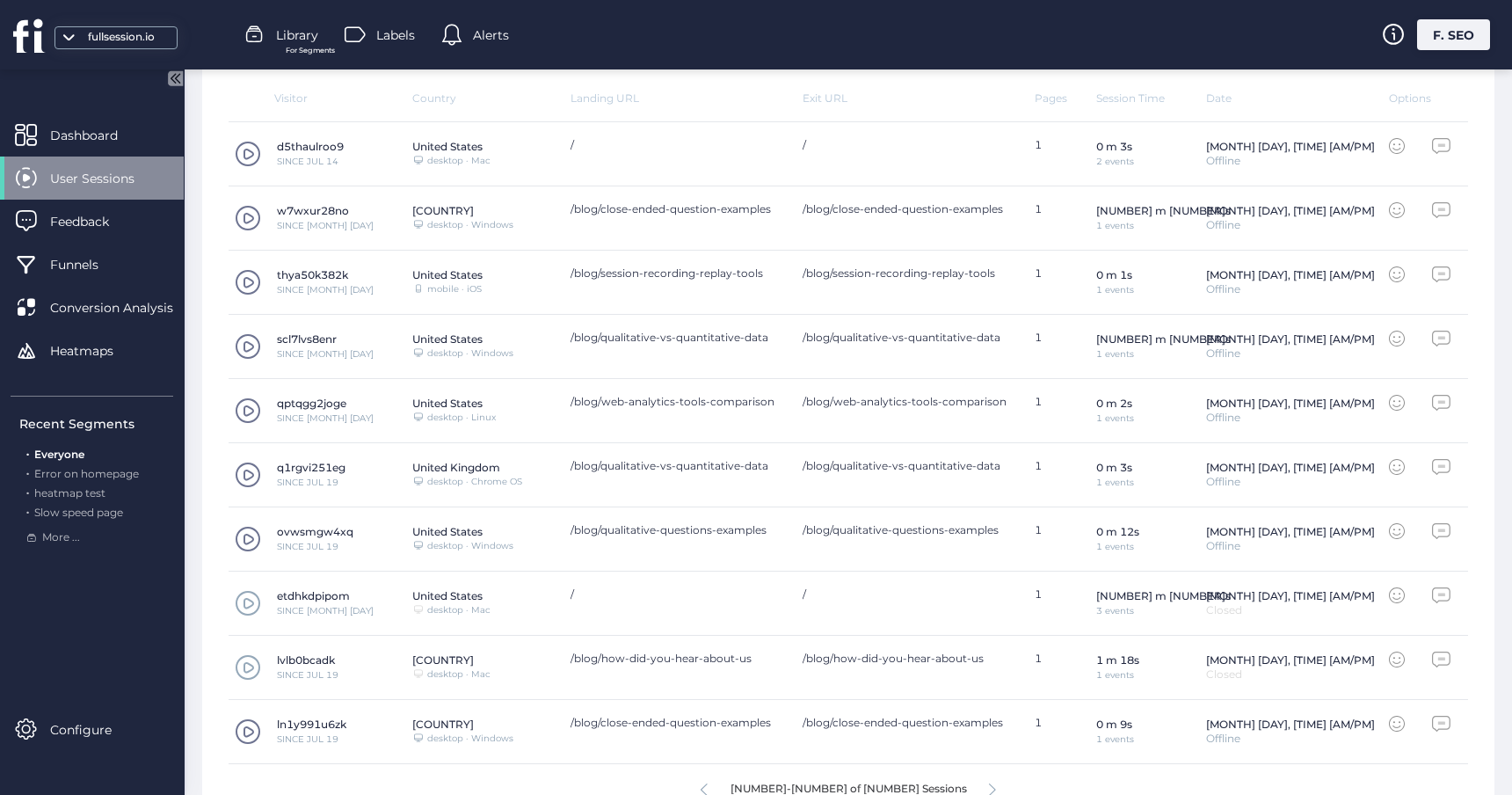 scroll, scrollTop: 629, scrollLeft: 0, axis: vertical 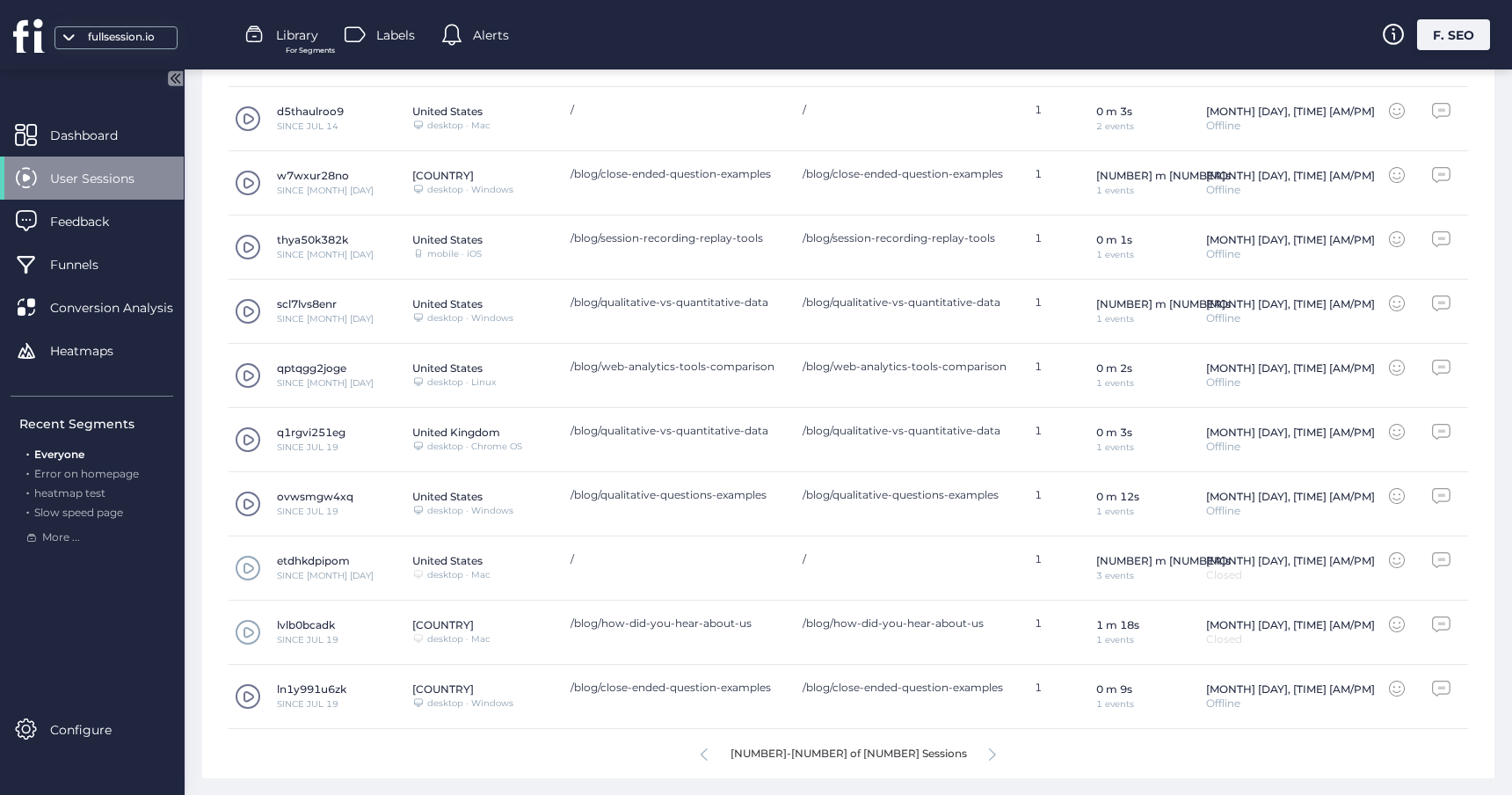 click 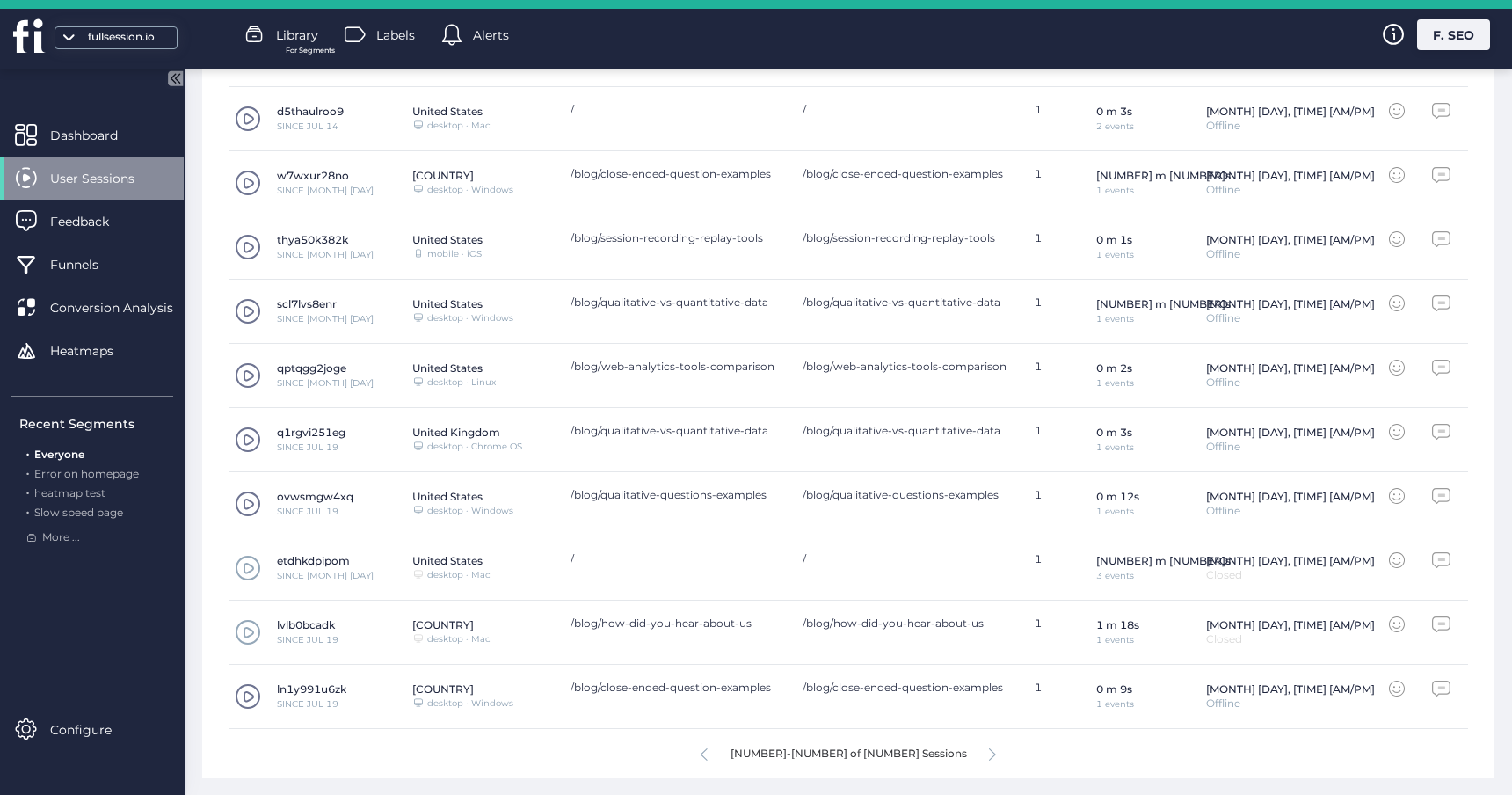 scroll, scrollTop: 0, scrollLeft: 0, axis: both 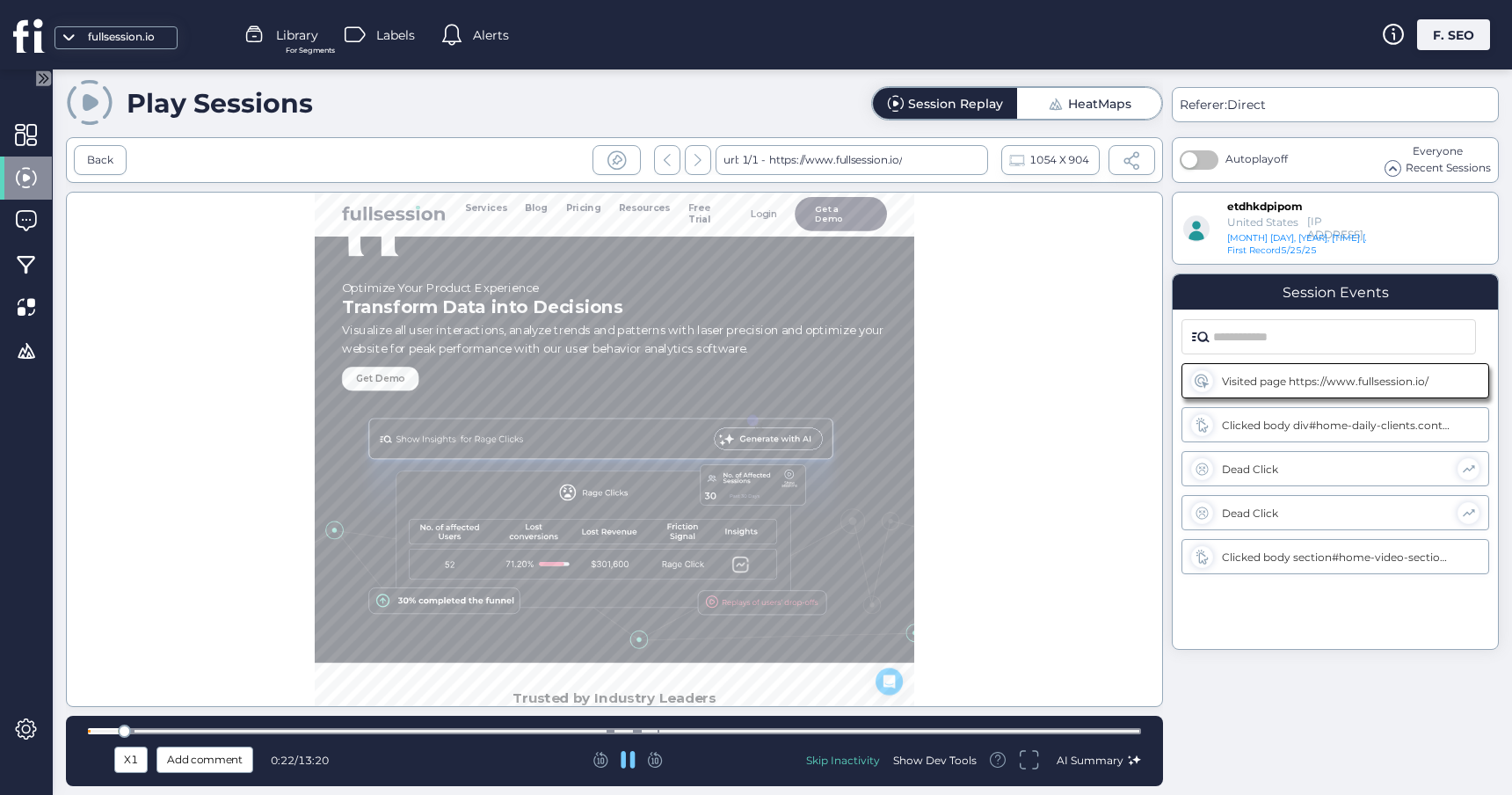 click at bounding box center [614, 731] 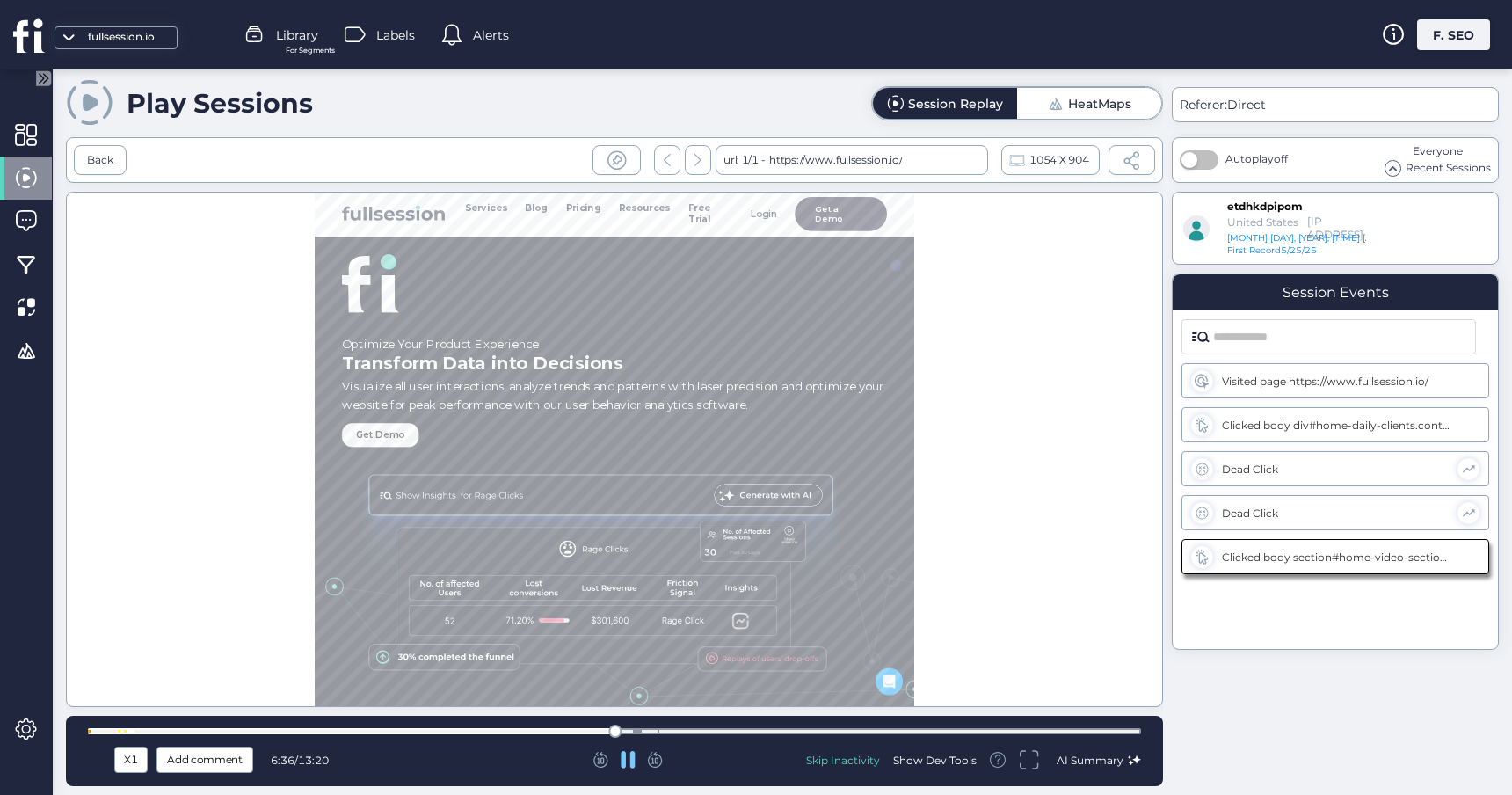 scroll, scrollTop: 0, scrollLeft: 0, axis: both 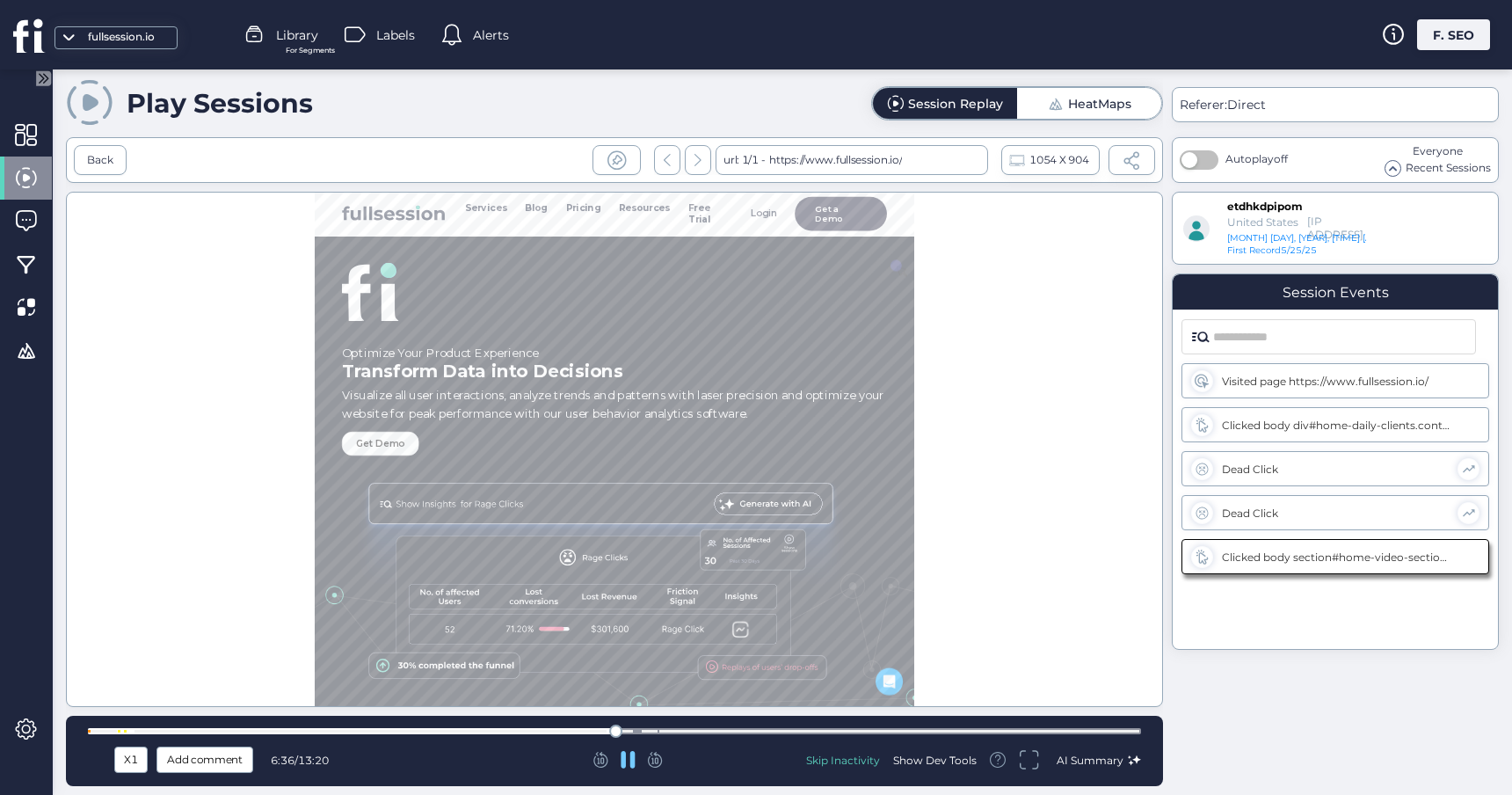 click at bounding box center (614, 731) 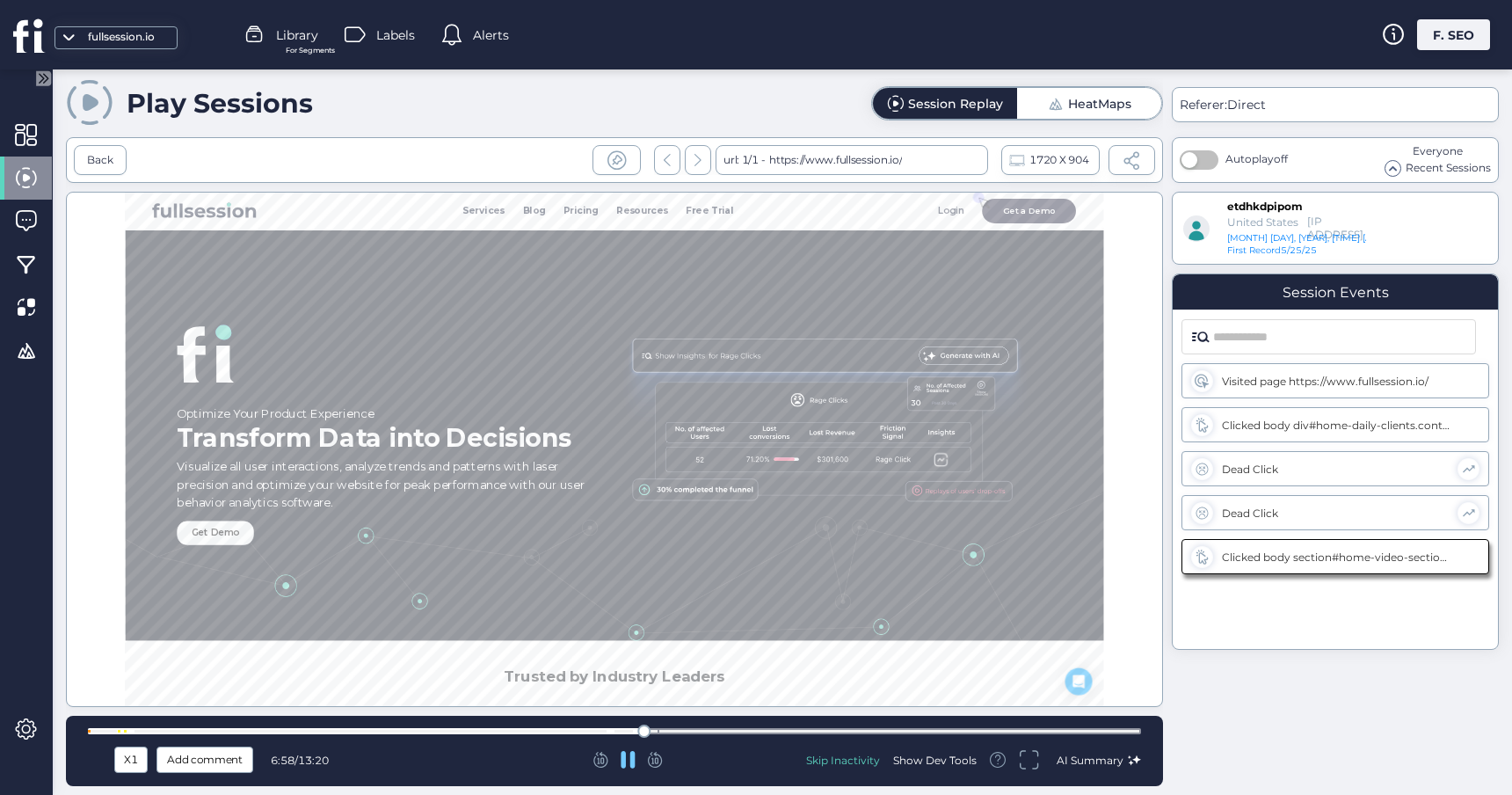 scroll, scrollTop: 0, scrollLeft: 0, axis: both 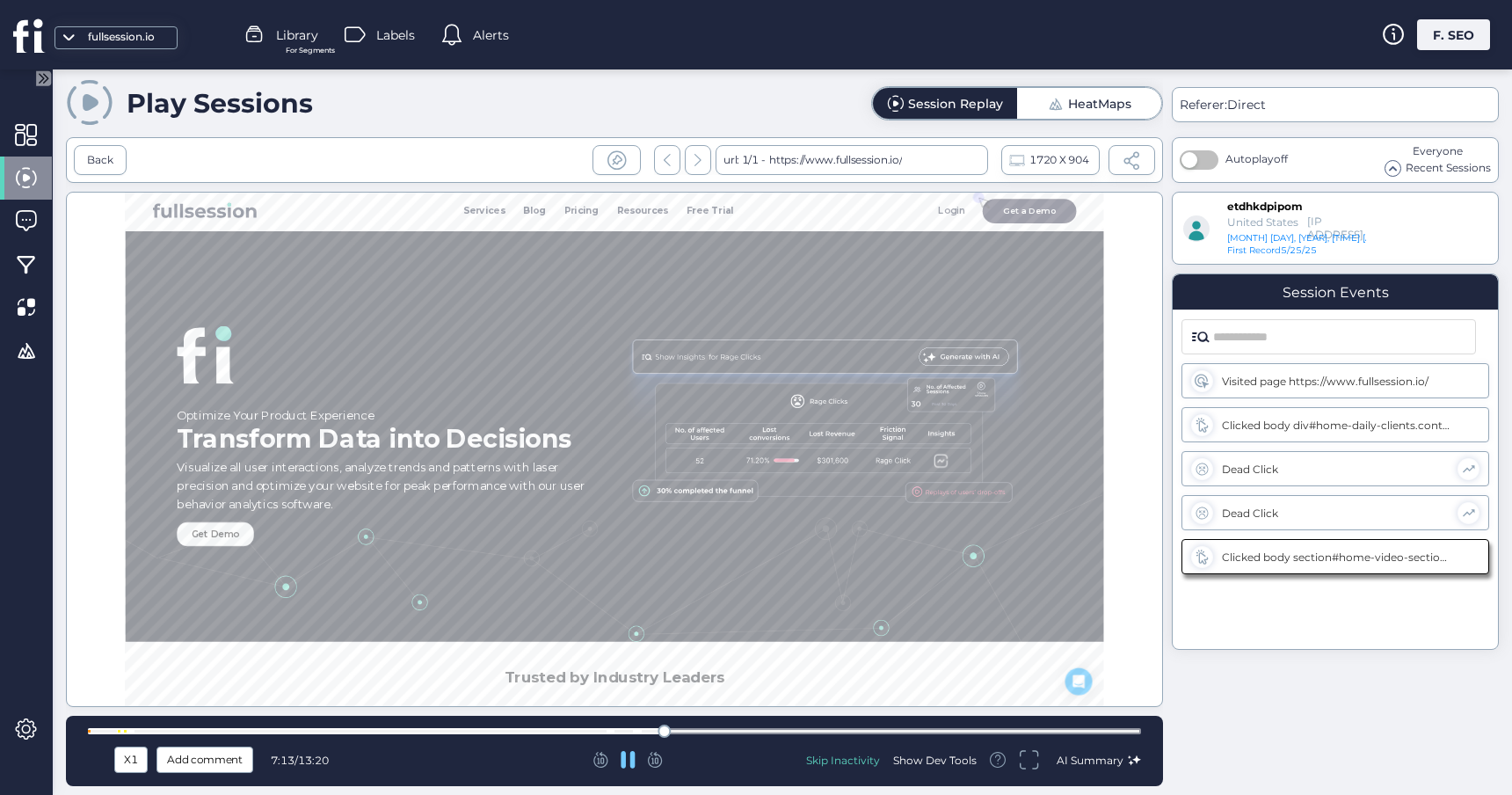 click at bounding box center (614, 731) 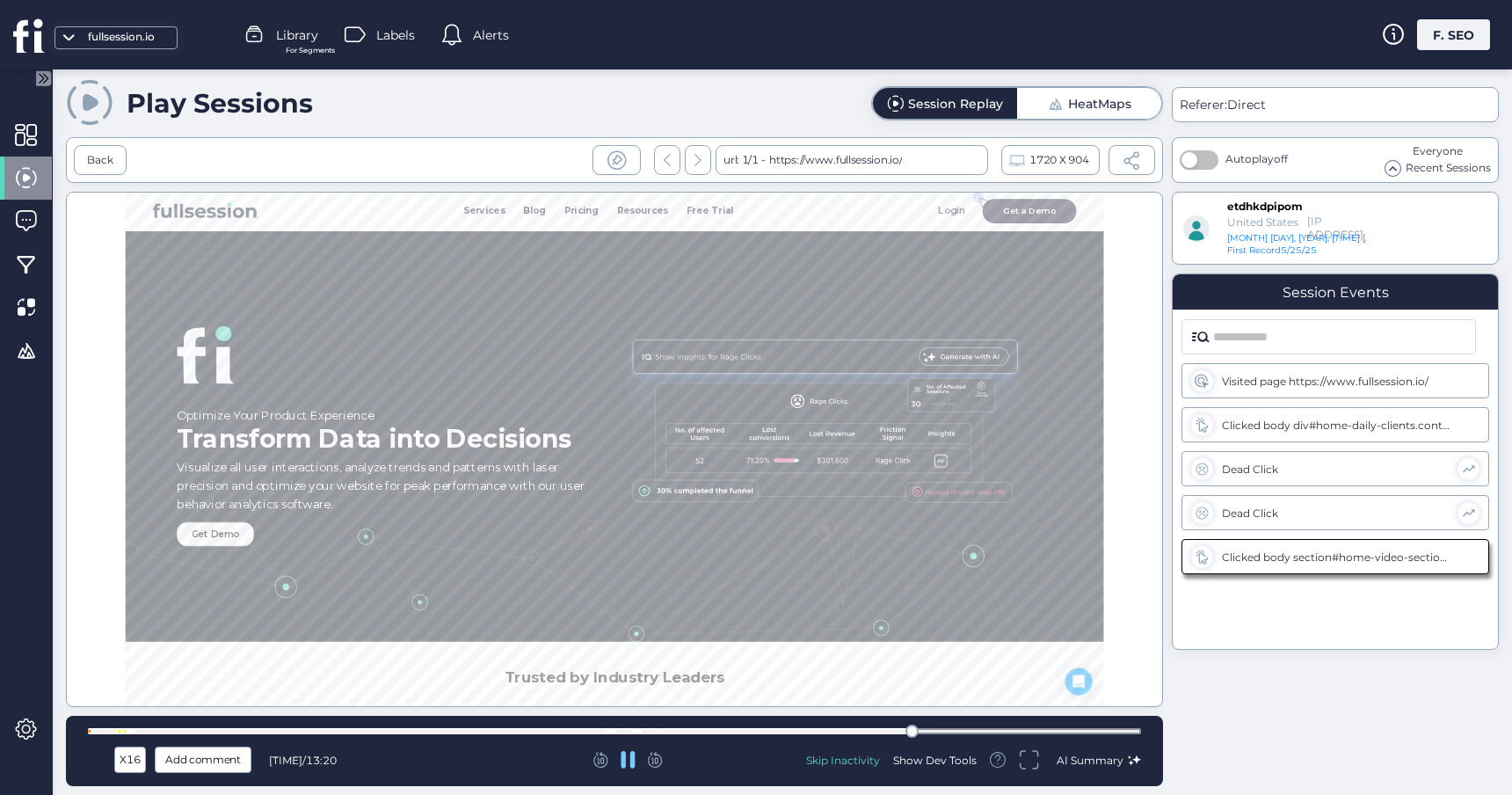 click at bounding box center (614, 731) 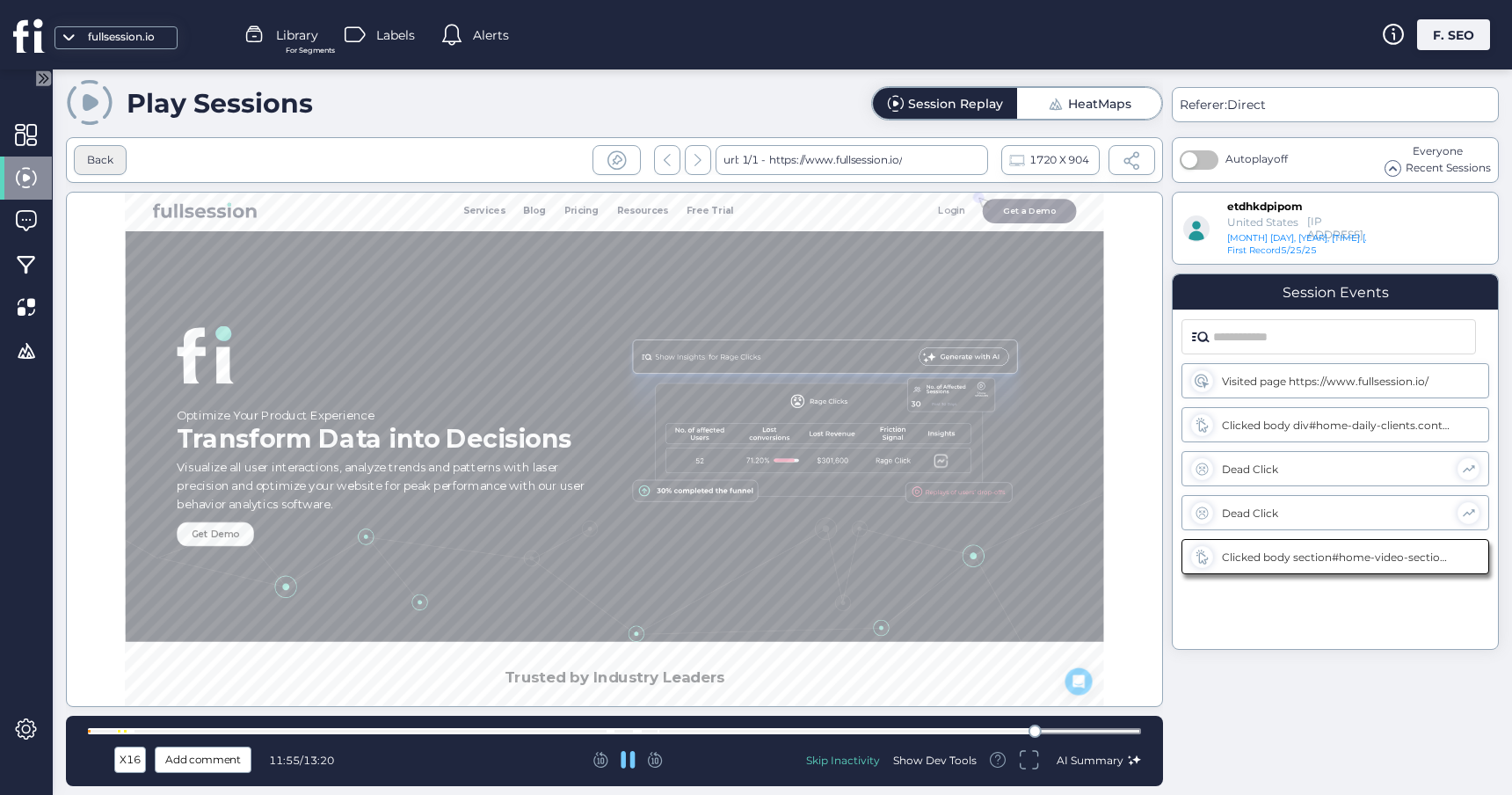 click on "Back" at bounding box center [100, 160] 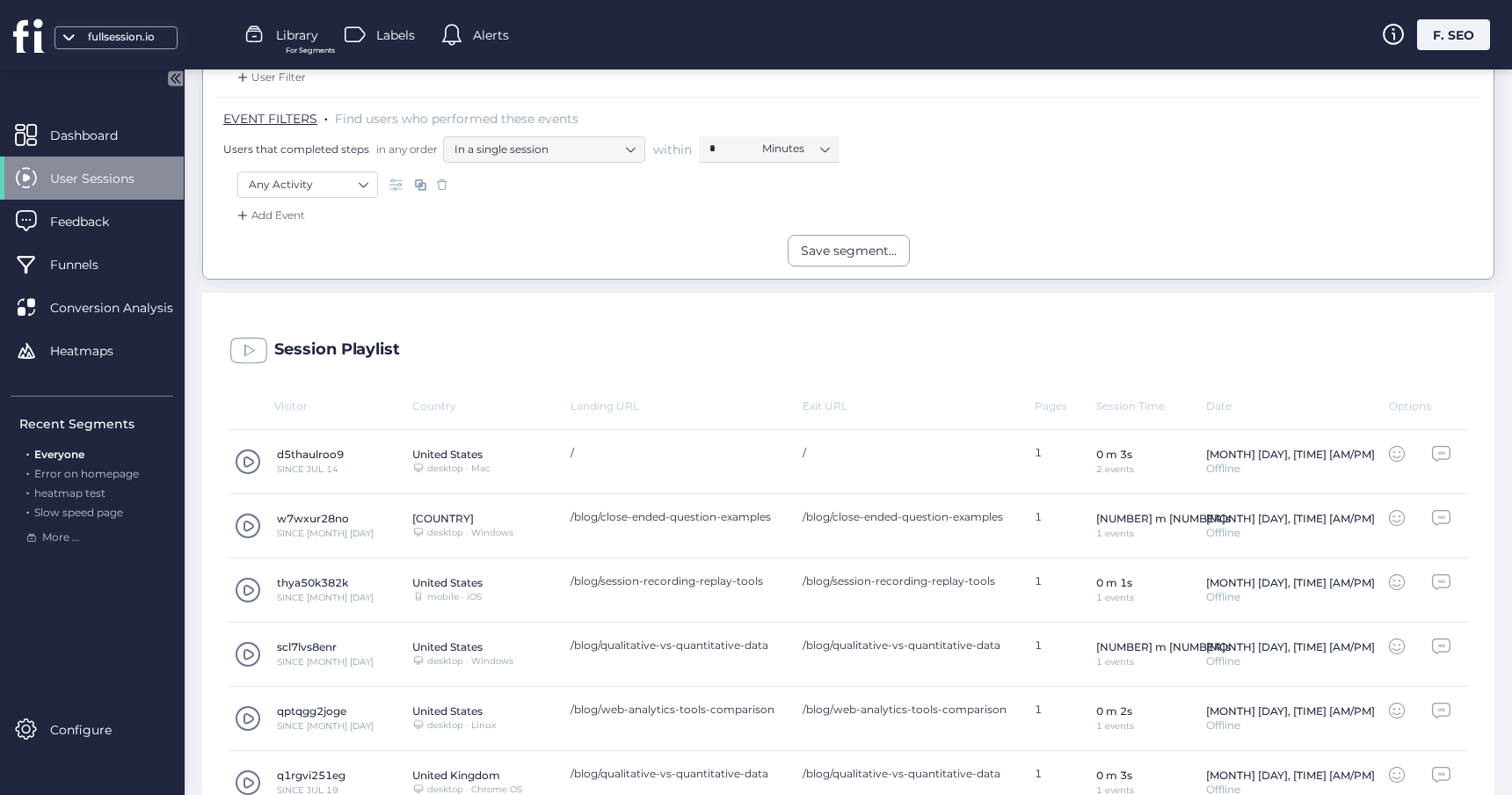 scroll, scrollTop: 0, scrollLeft: 0, axis: both 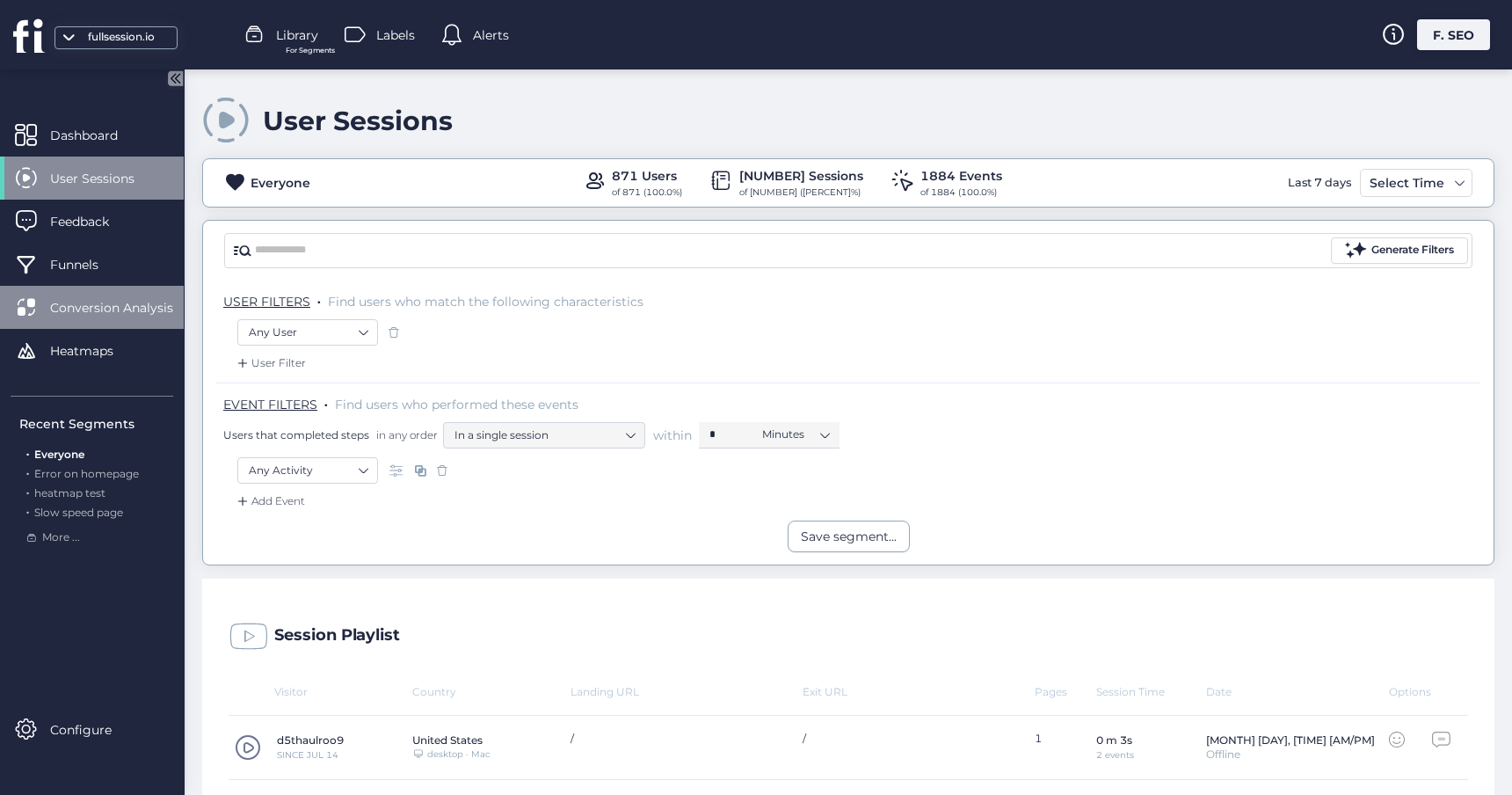 click on "Conversion Analysis" 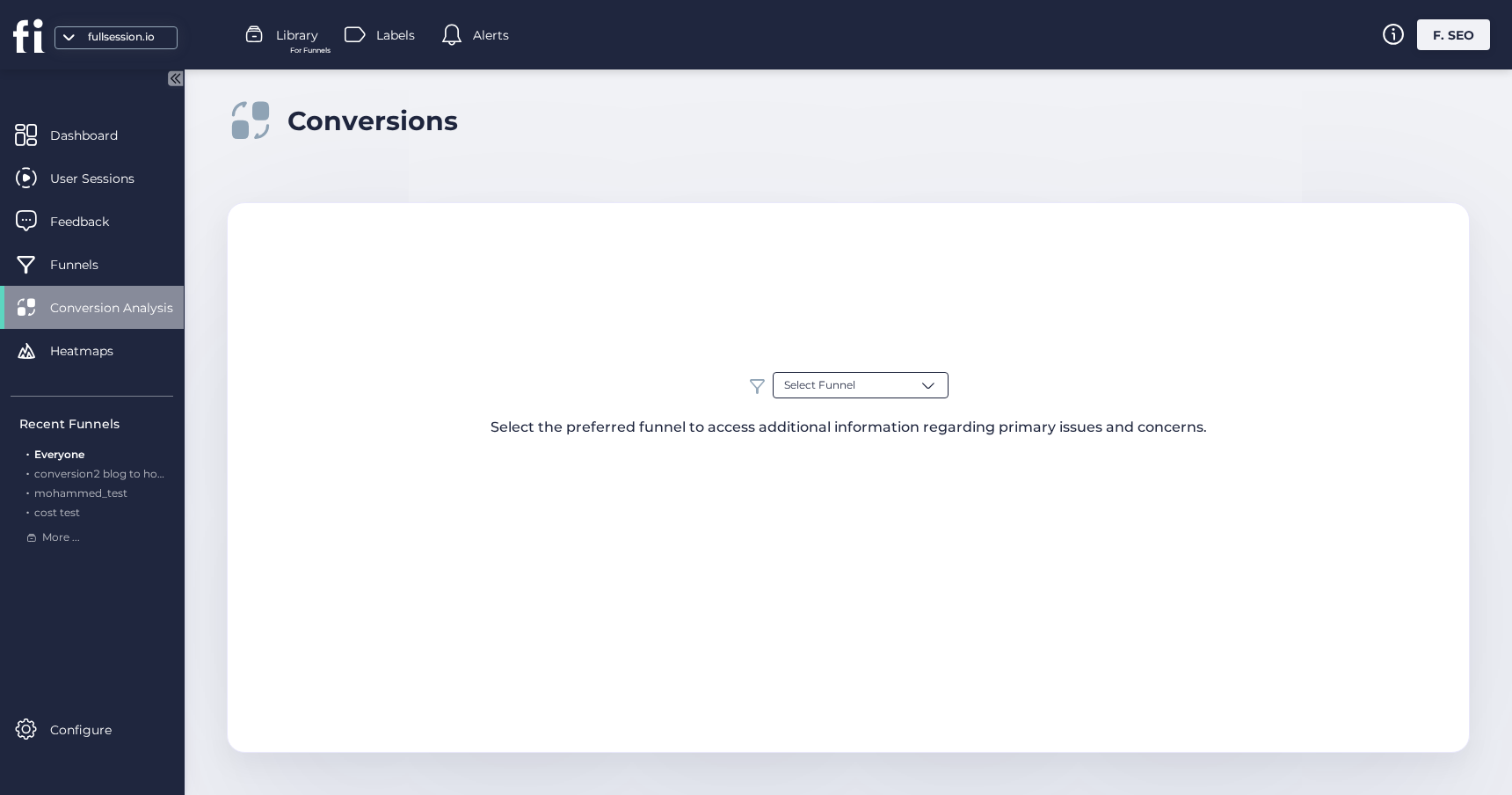 click on "Select Funnel" 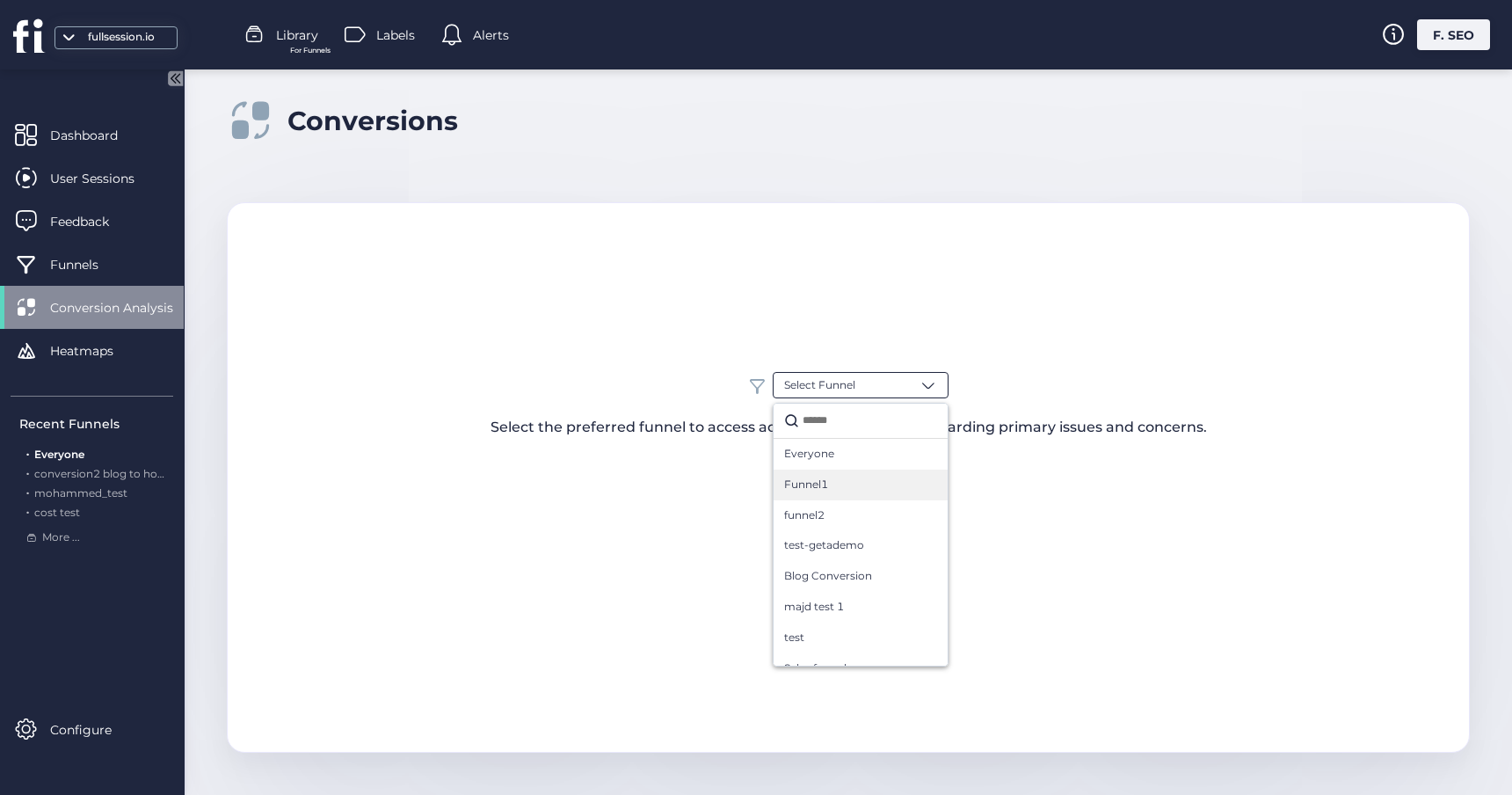 click on "Funnel1" 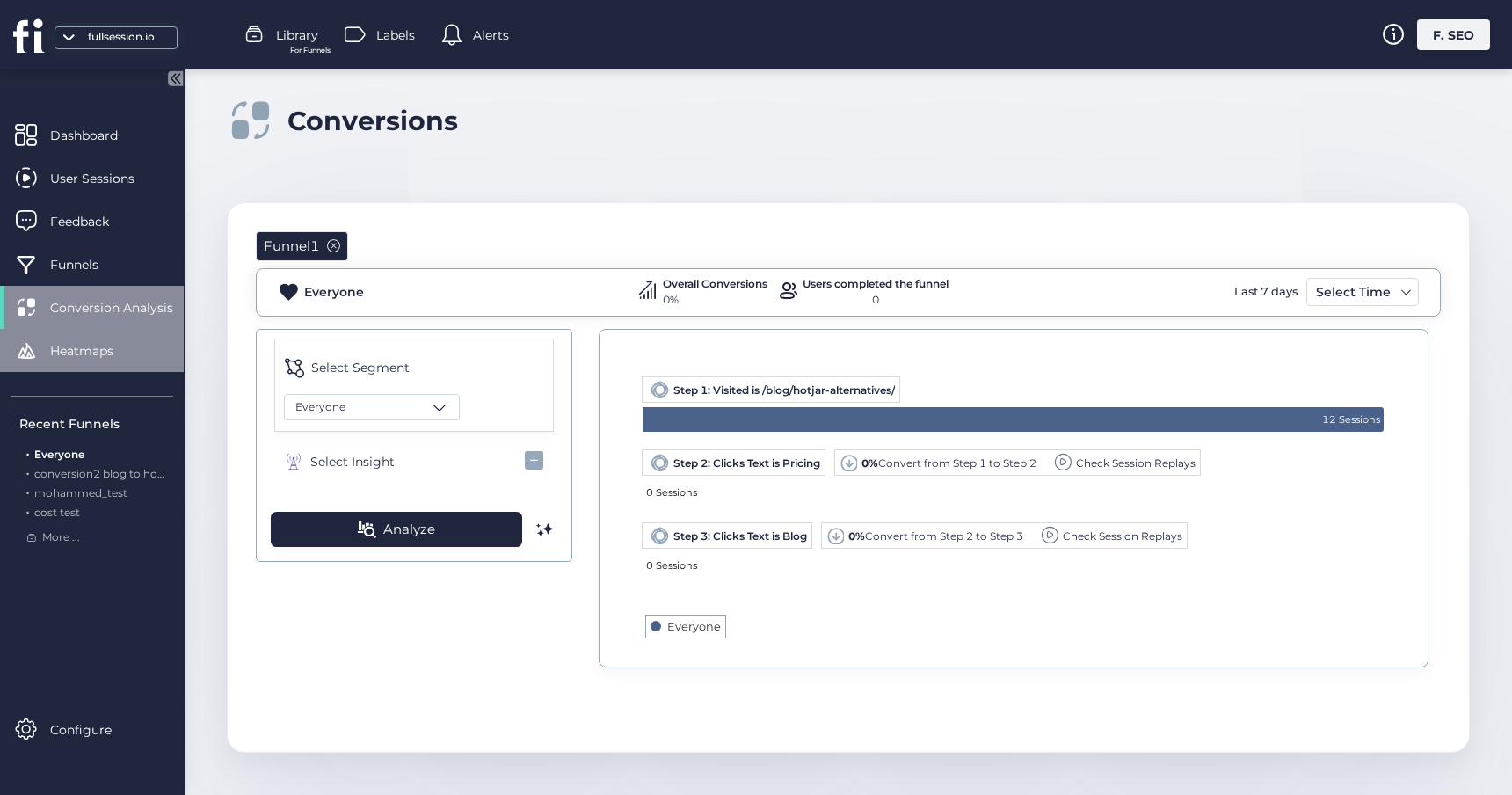 click on "Heatmaps" 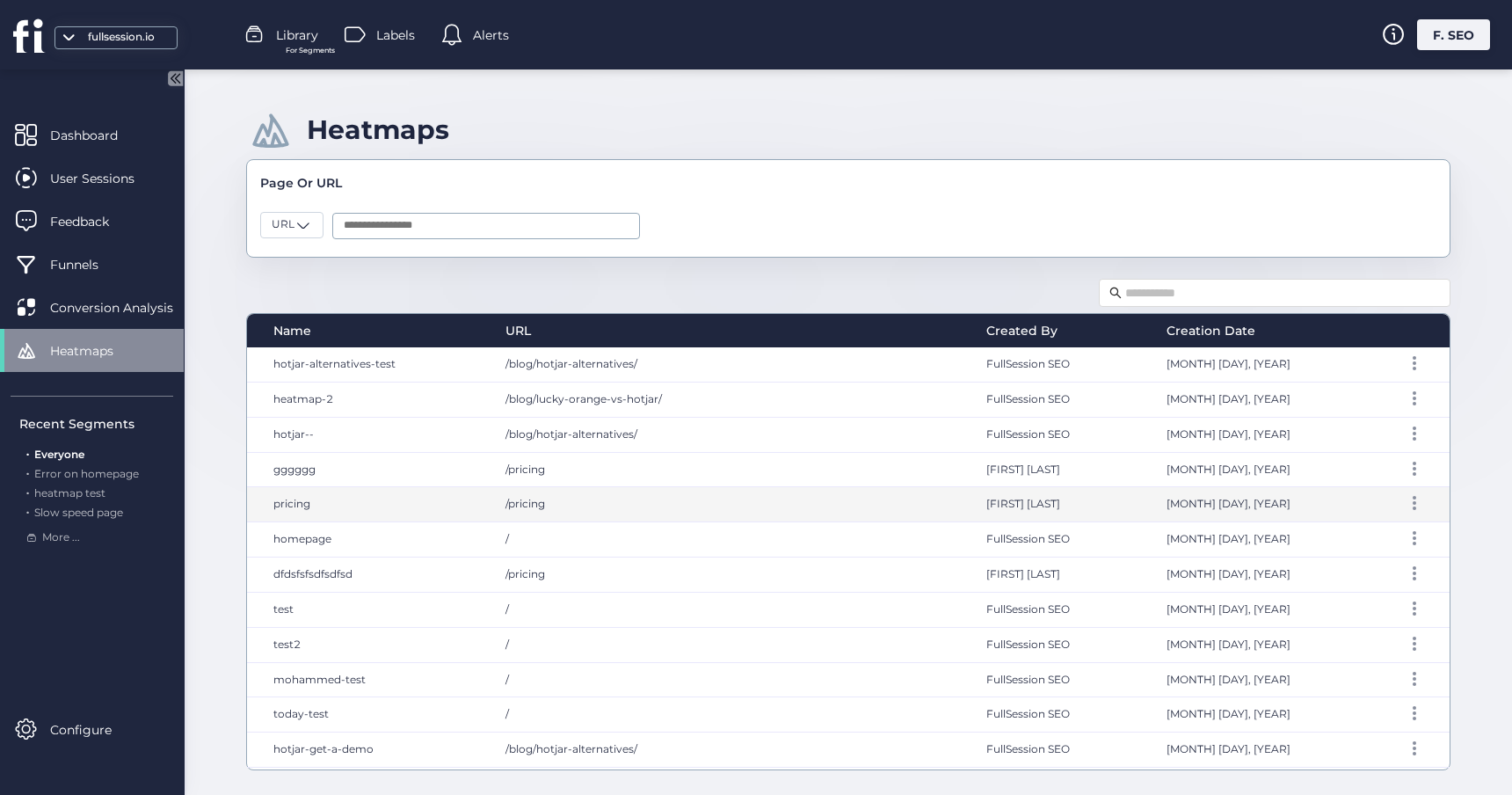 click on "/pricing" 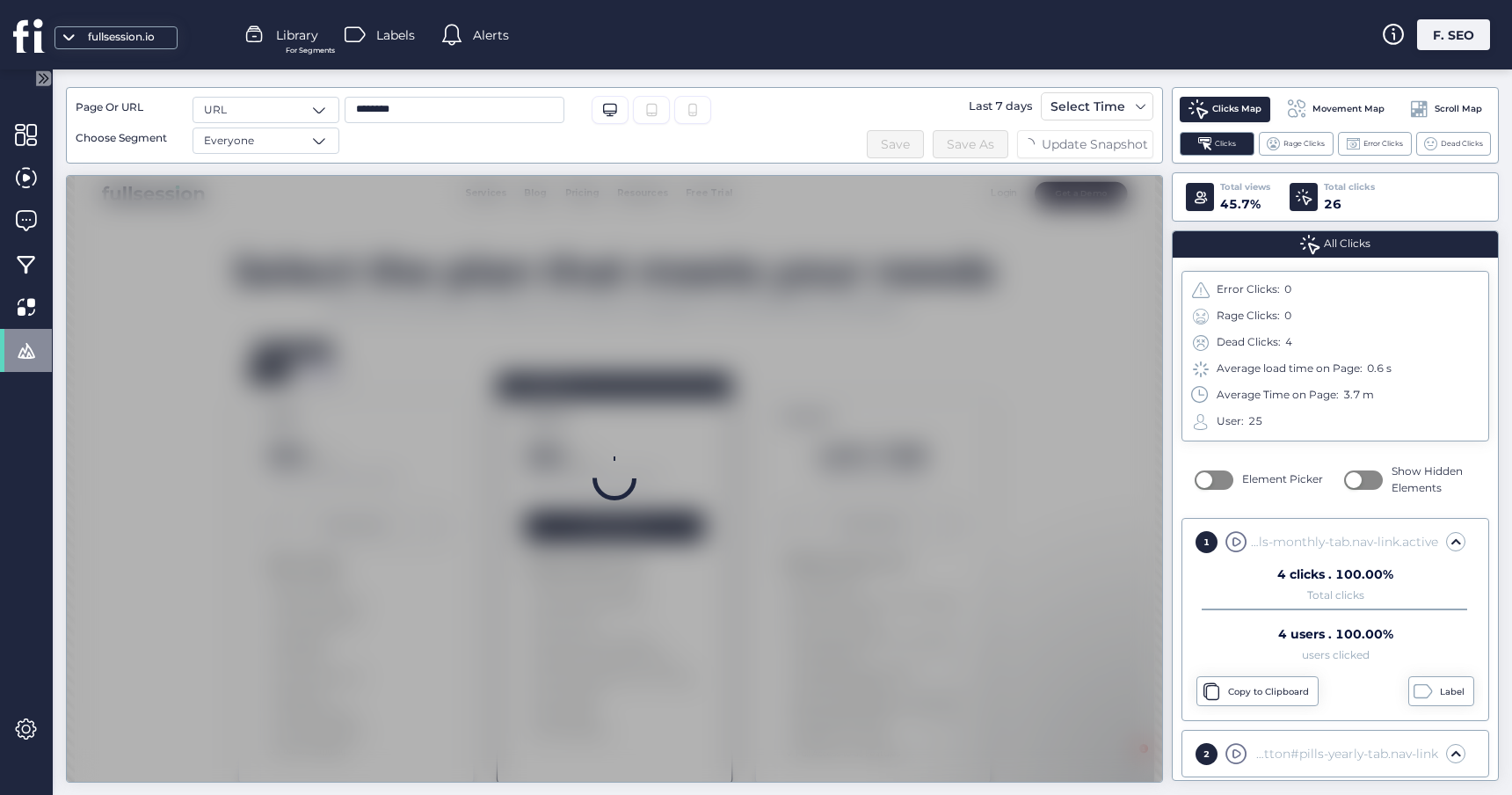 scroll, scrollTop: 0, scrollLeft: 0, axis: both 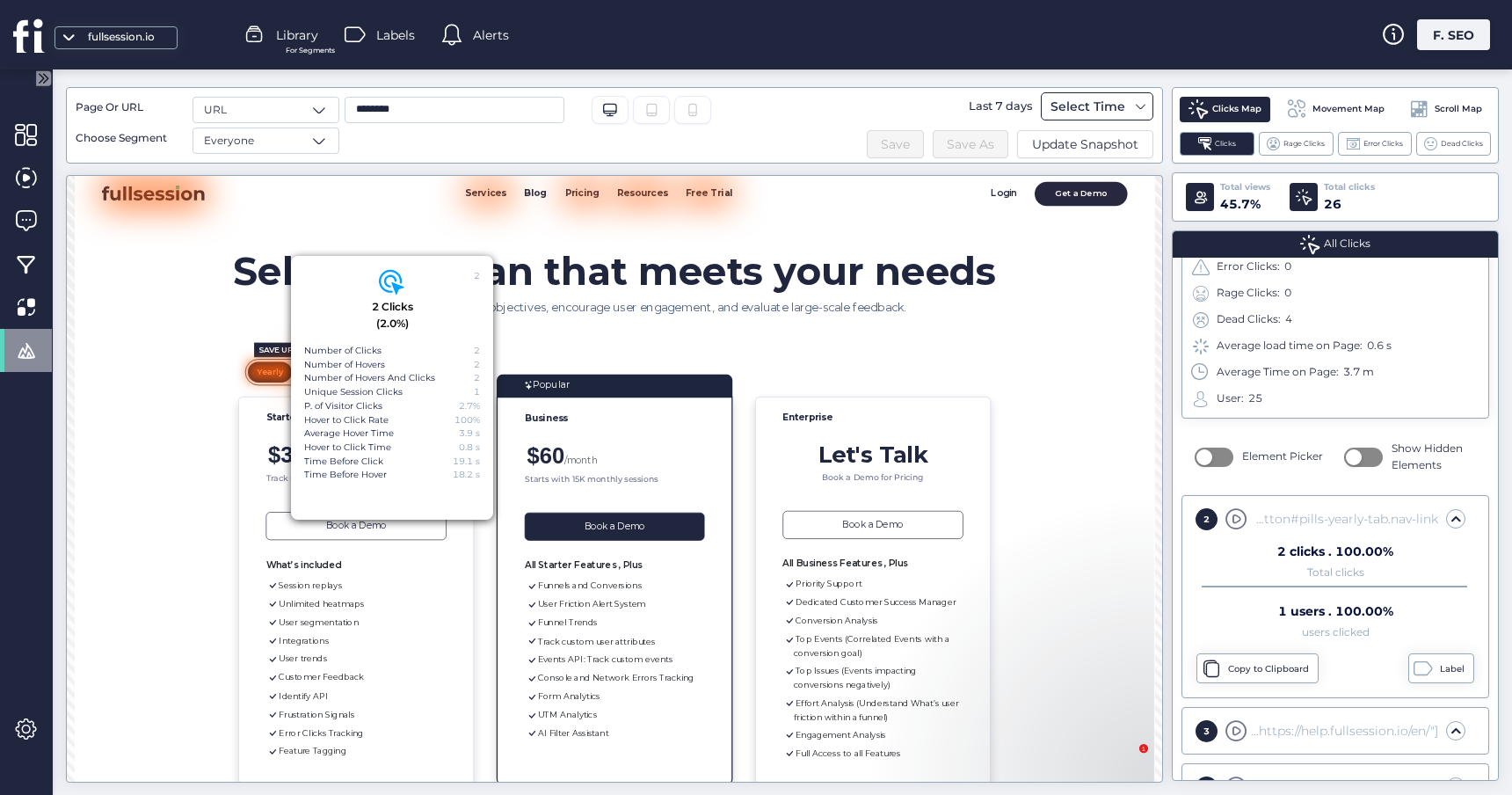 click on "Select Time" 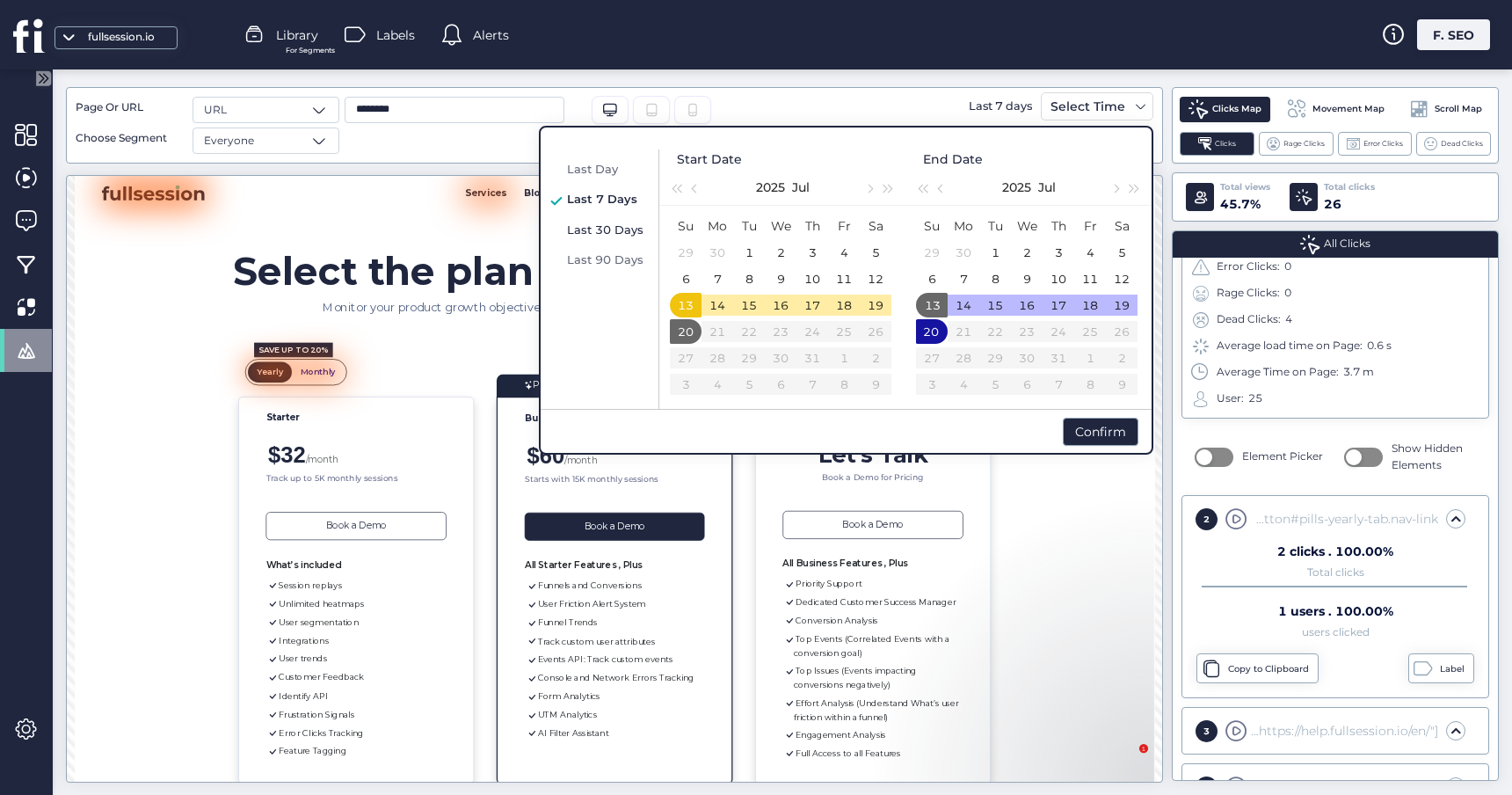 click on "Last 30 Days" at bounding box center [605, 230] 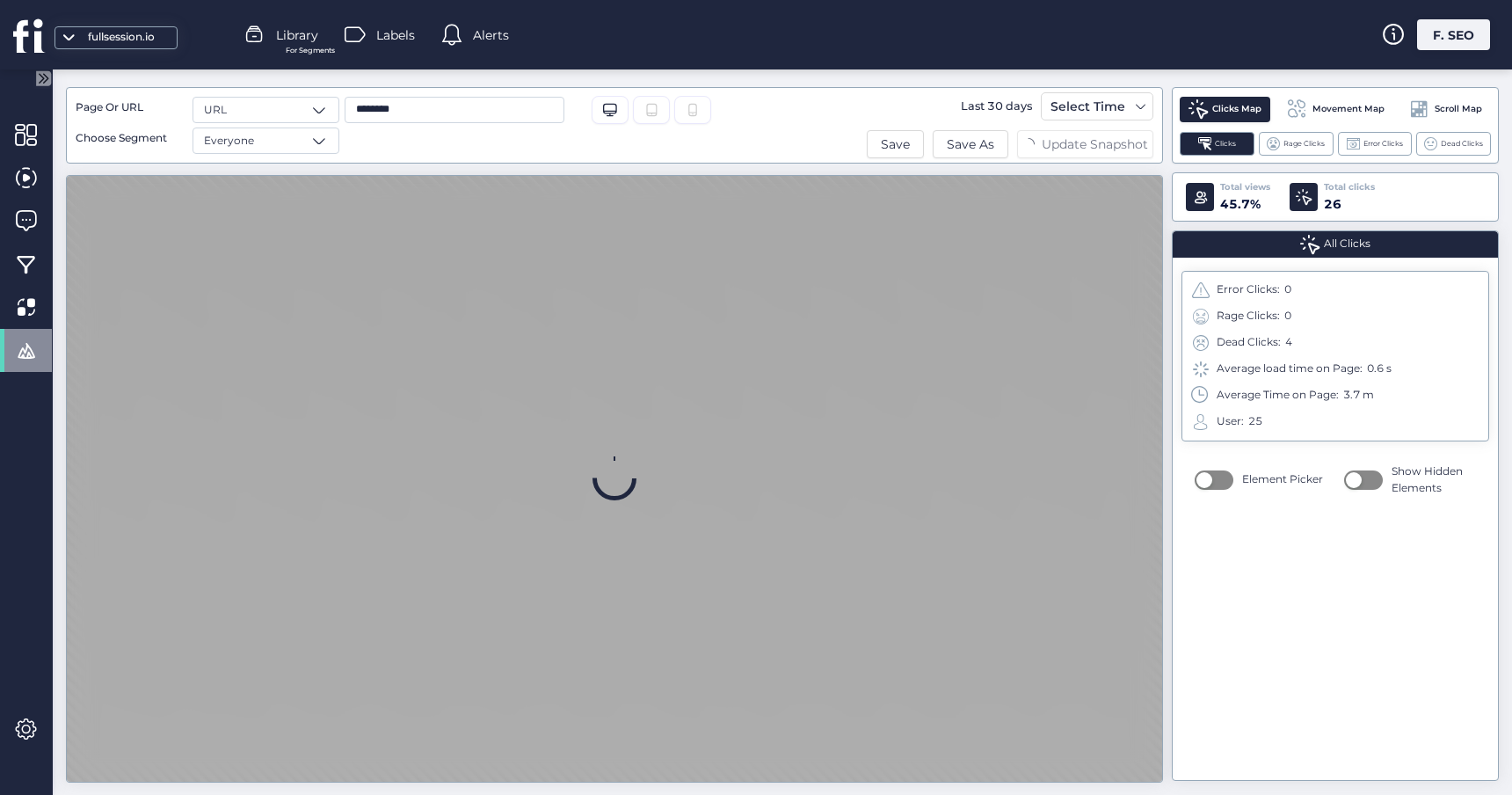 scroll, scrollTop: 0, scrollLeft: 0, axis: both 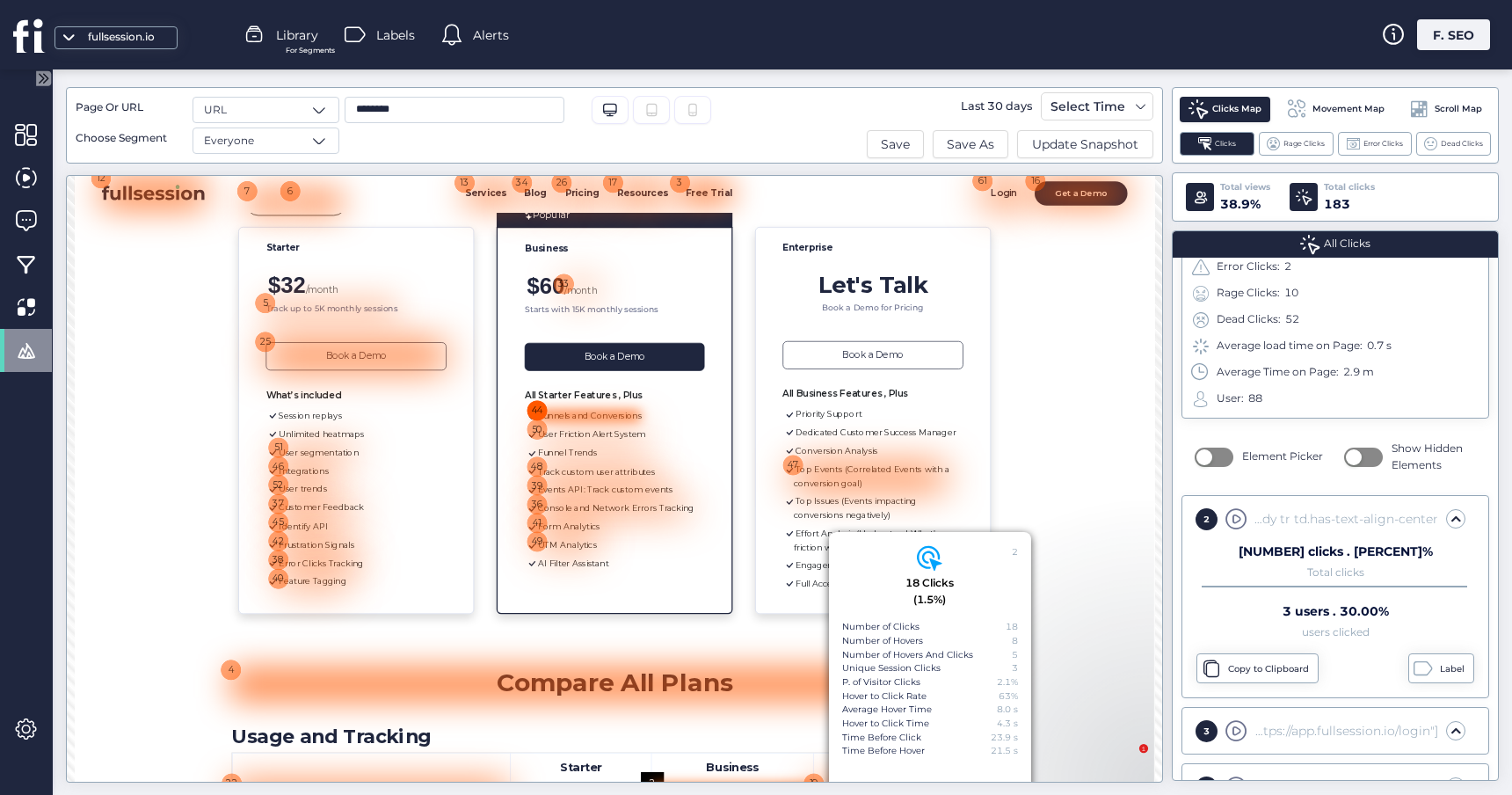 click on "44" at bounding box center [796, 543] 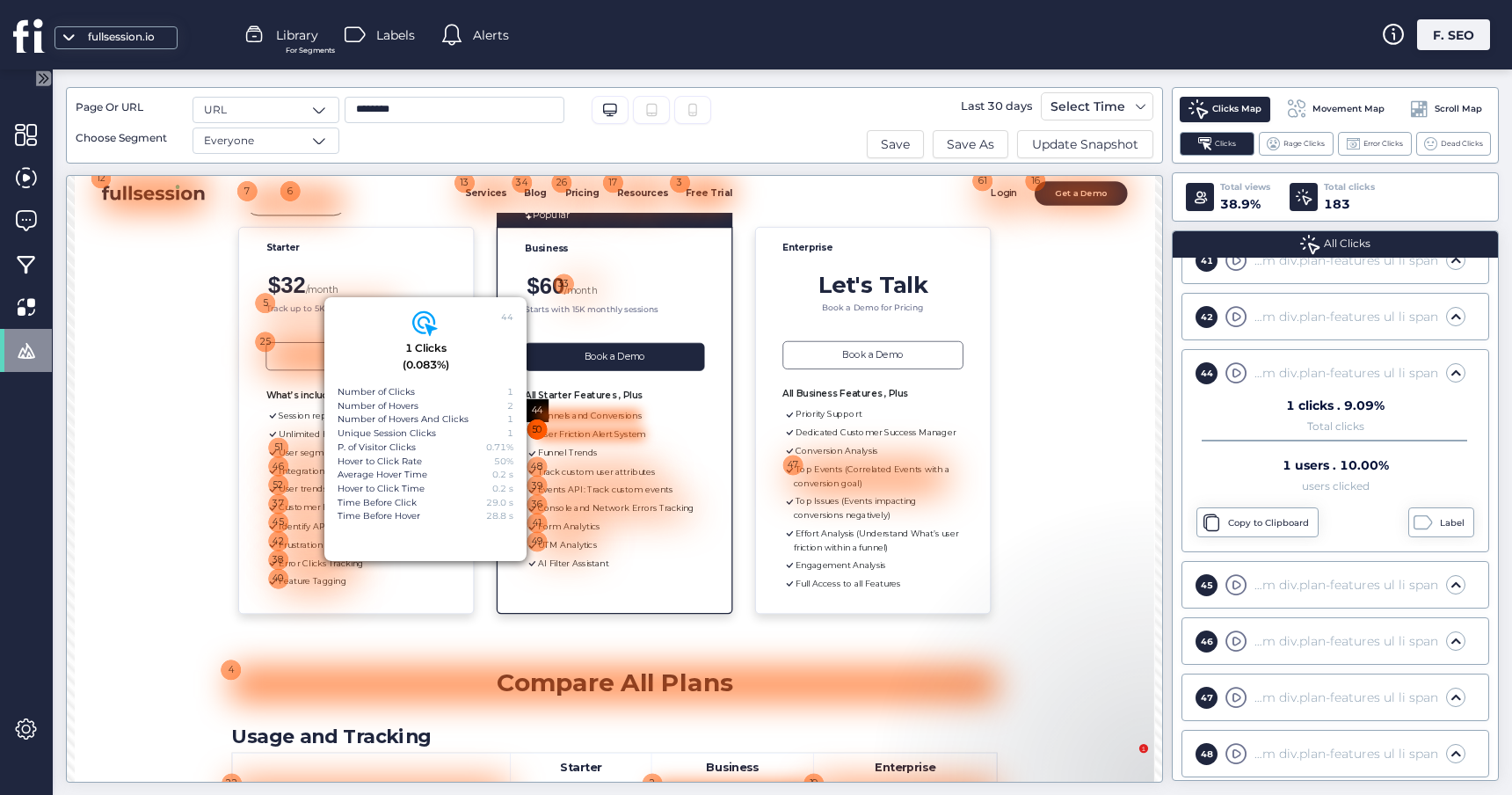 click on "50" at bounding box center (796, 573) 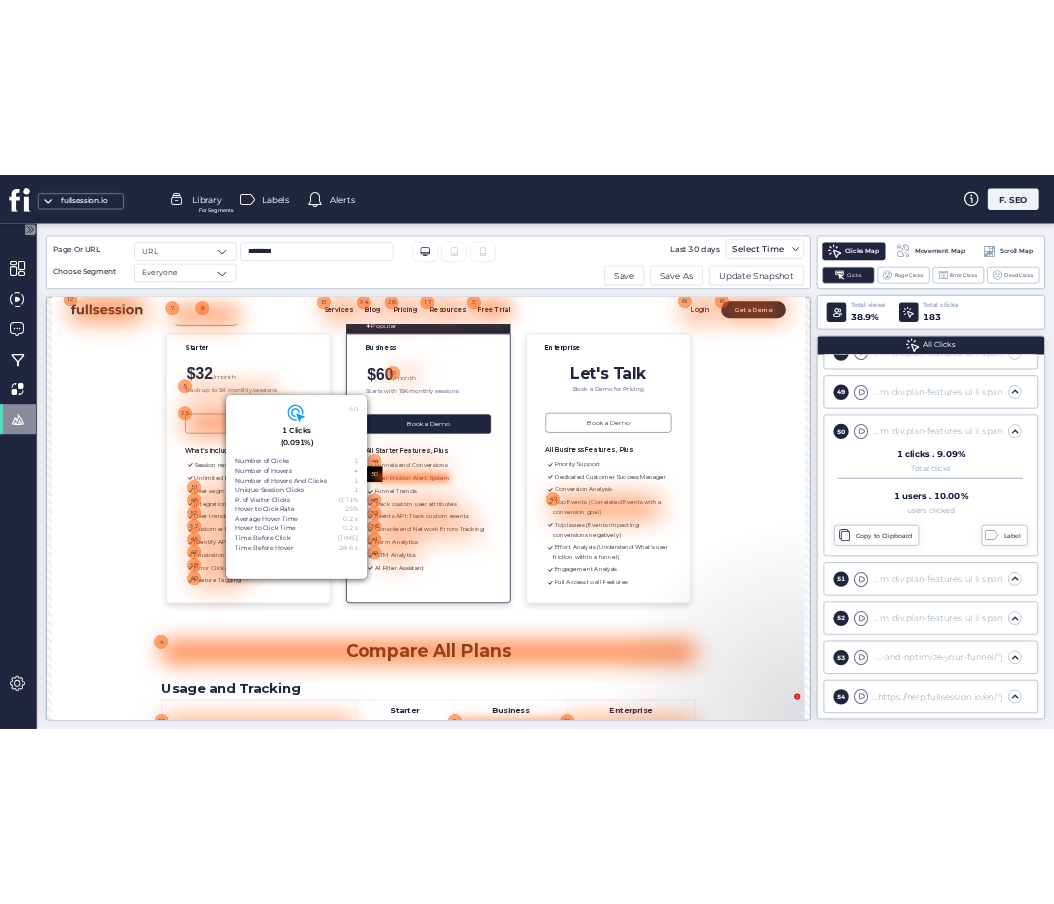 scroll, scrollTop: 3083, scrollLeft: 0, axis: vertical 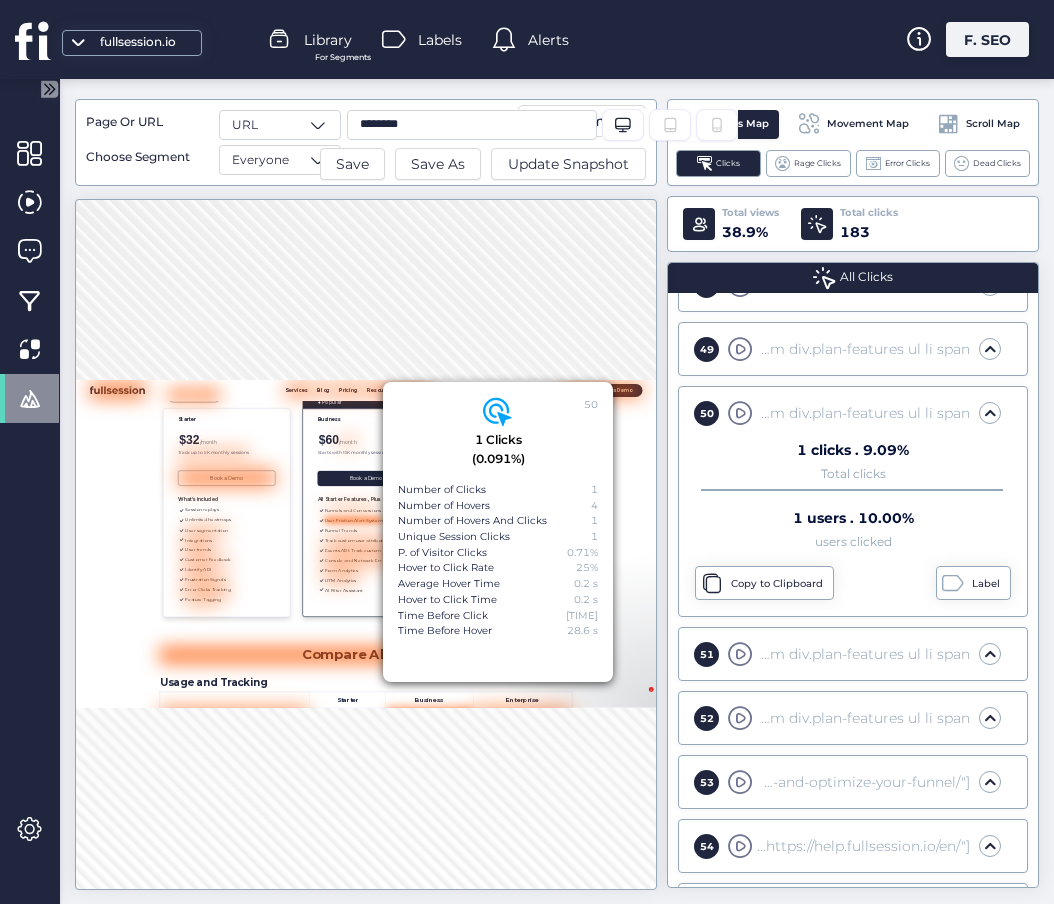 click on "[NUMBER] Clicks   [NUMBER]   Number of Hovers   [NUMBER]   Number of Hovers And Clicks   [NUMBER]   Unique Session Clicks   [NUMBER]   P. of Visitor Clicks   [PERCENT]%   Hover to Click Rate   [PERCENT]%   Average Hover Time   [TIME]   Hover to Click Time   [TIME]   Time Before Click   [TIME]   Time Before Hover   [TIME]" 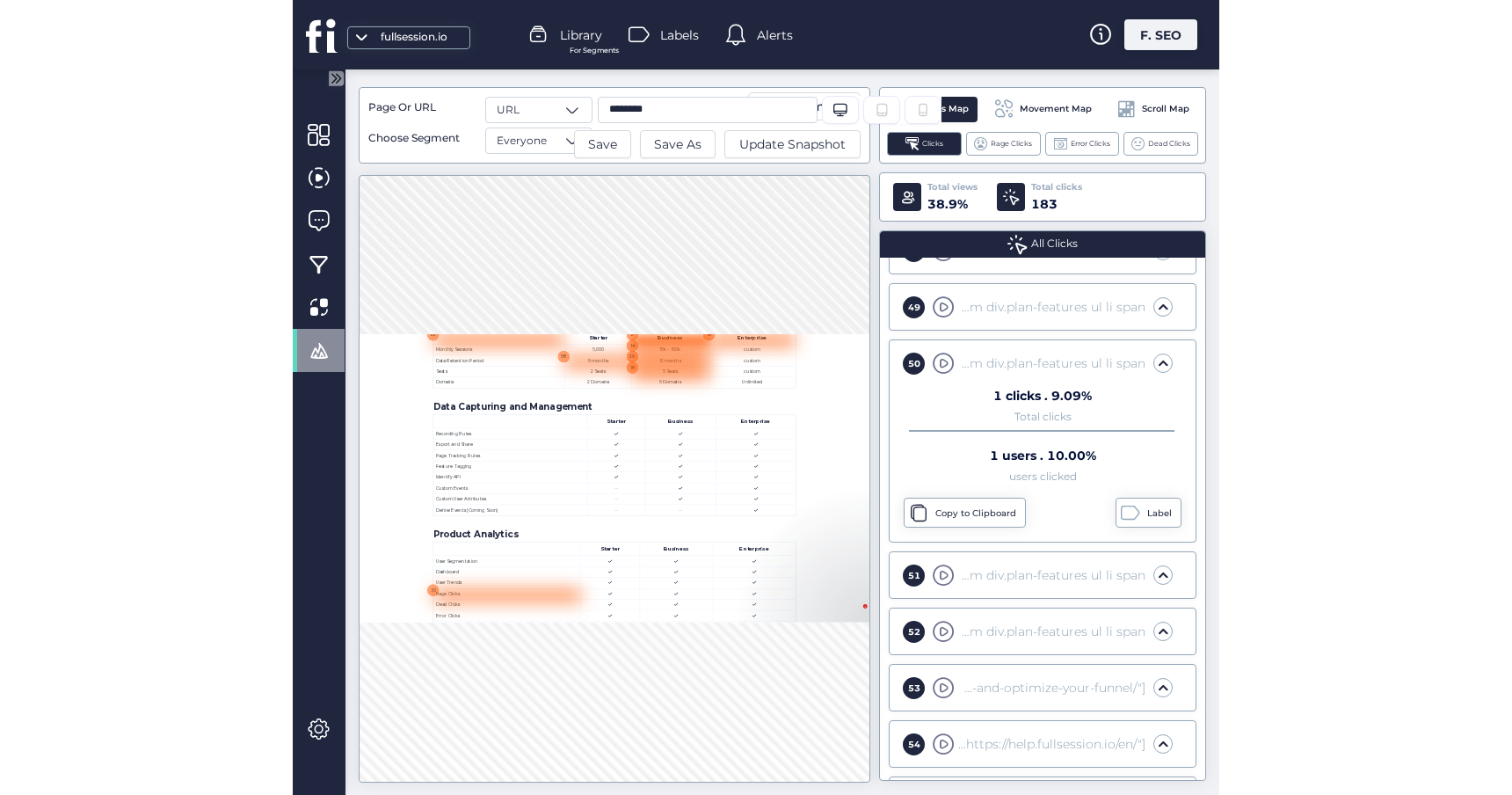 scroll, scrollTop: 1133, scrollLeft: 0, axis: vertical 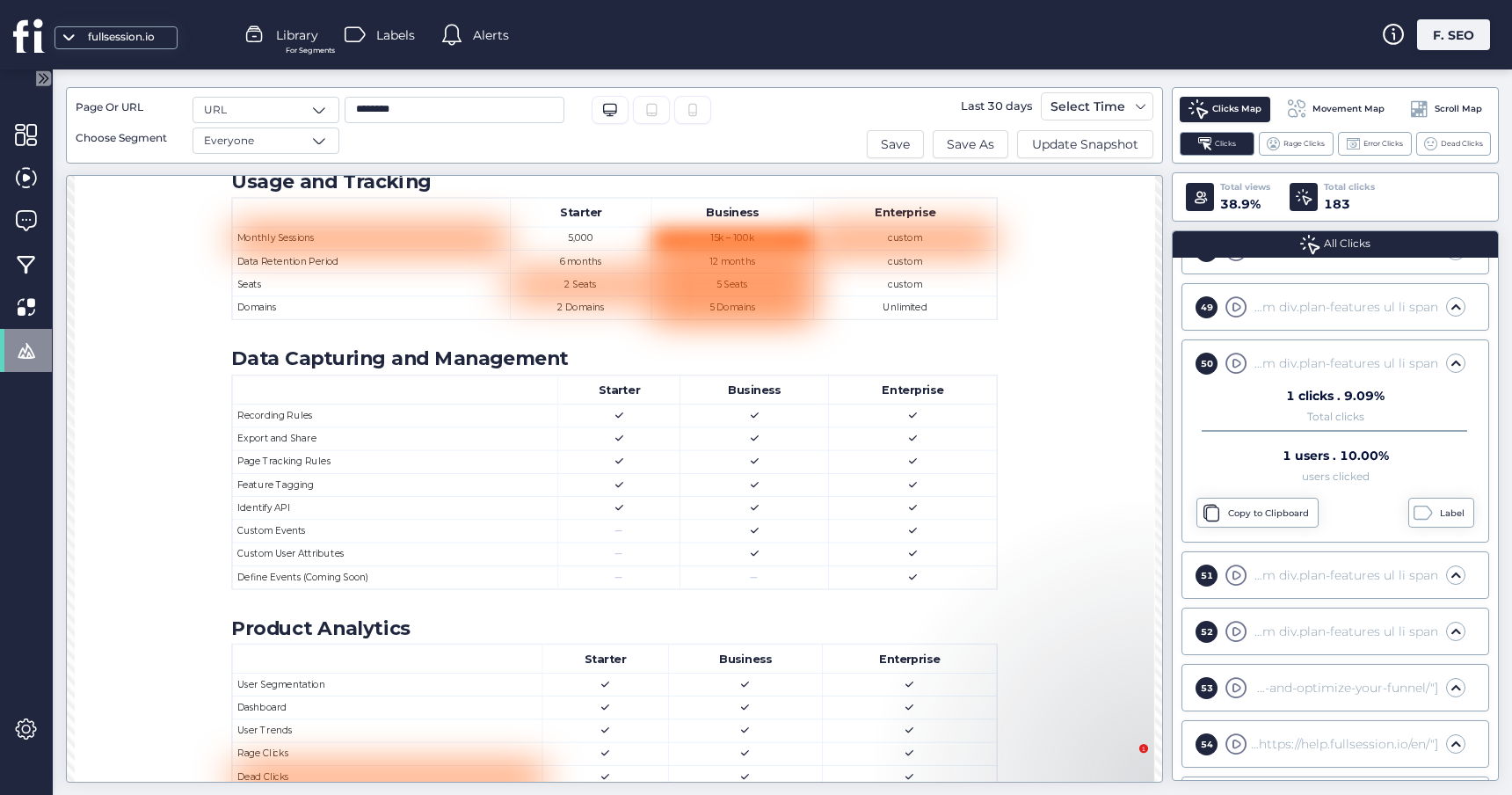 click on "Movement Map" 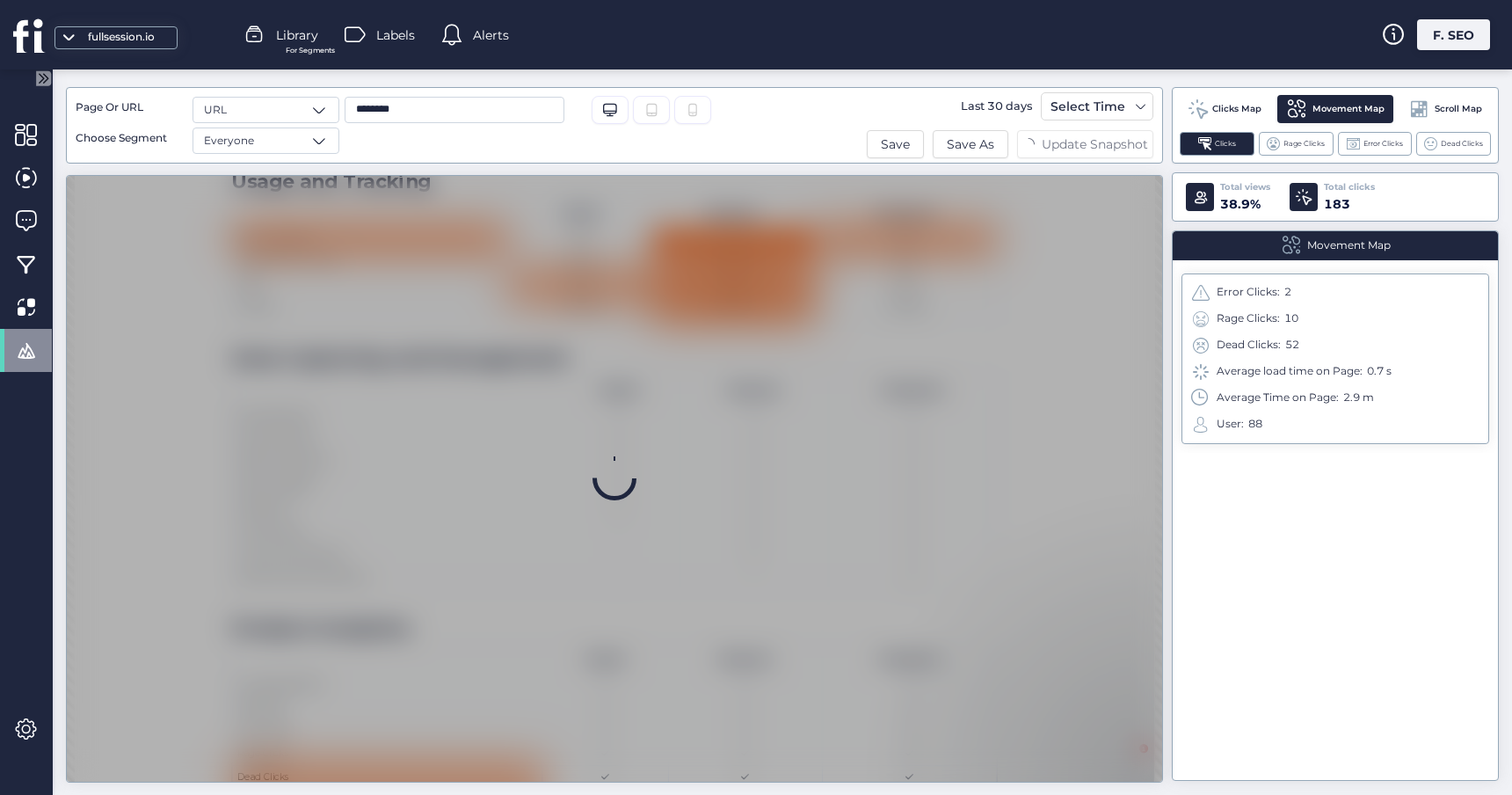 scroll, scrollTop: 0, scrollLeft: 0, axis: both 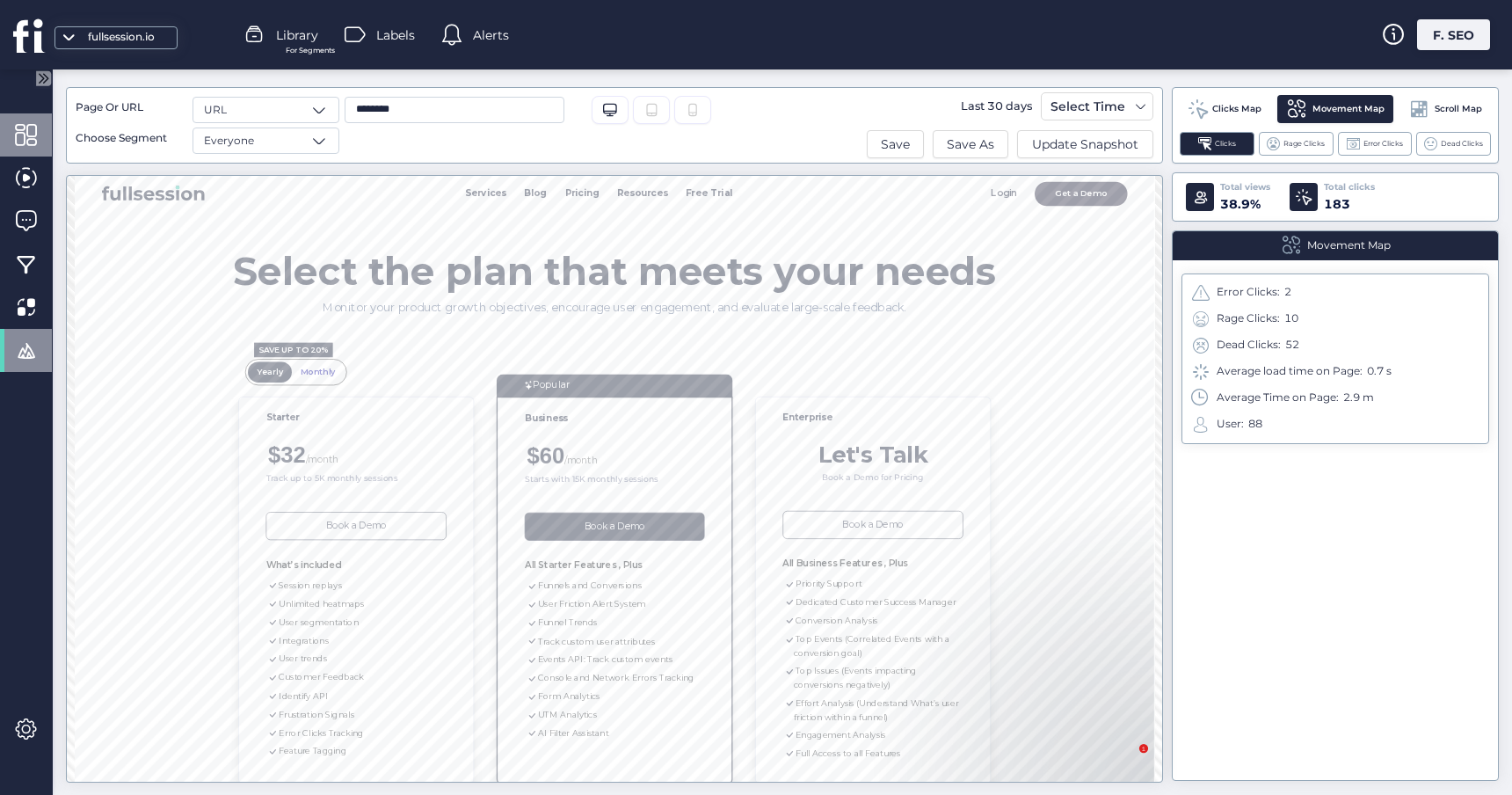 click 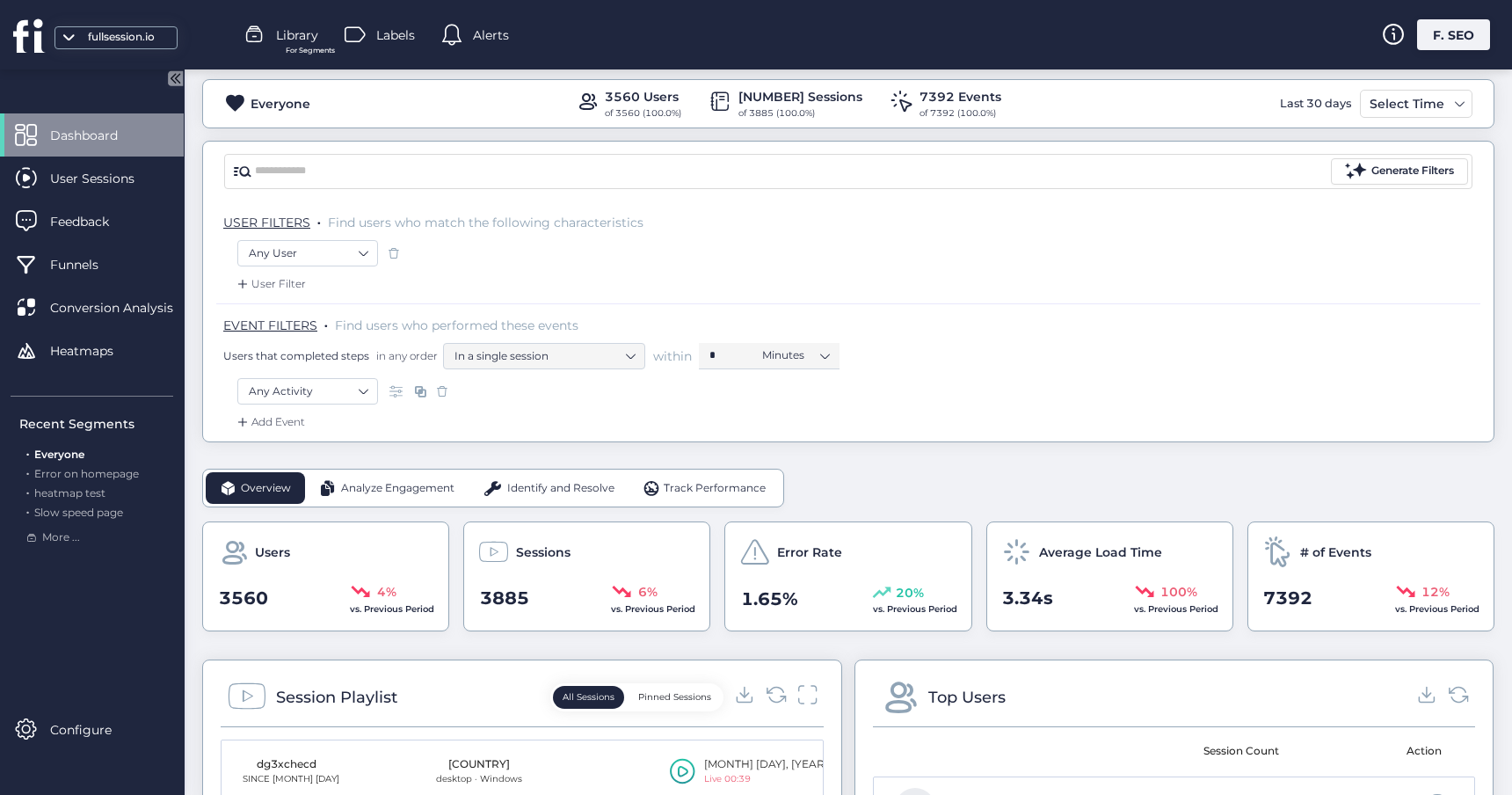scroll, scrollTop: 134, scrollLeft: 0, axis: vertical 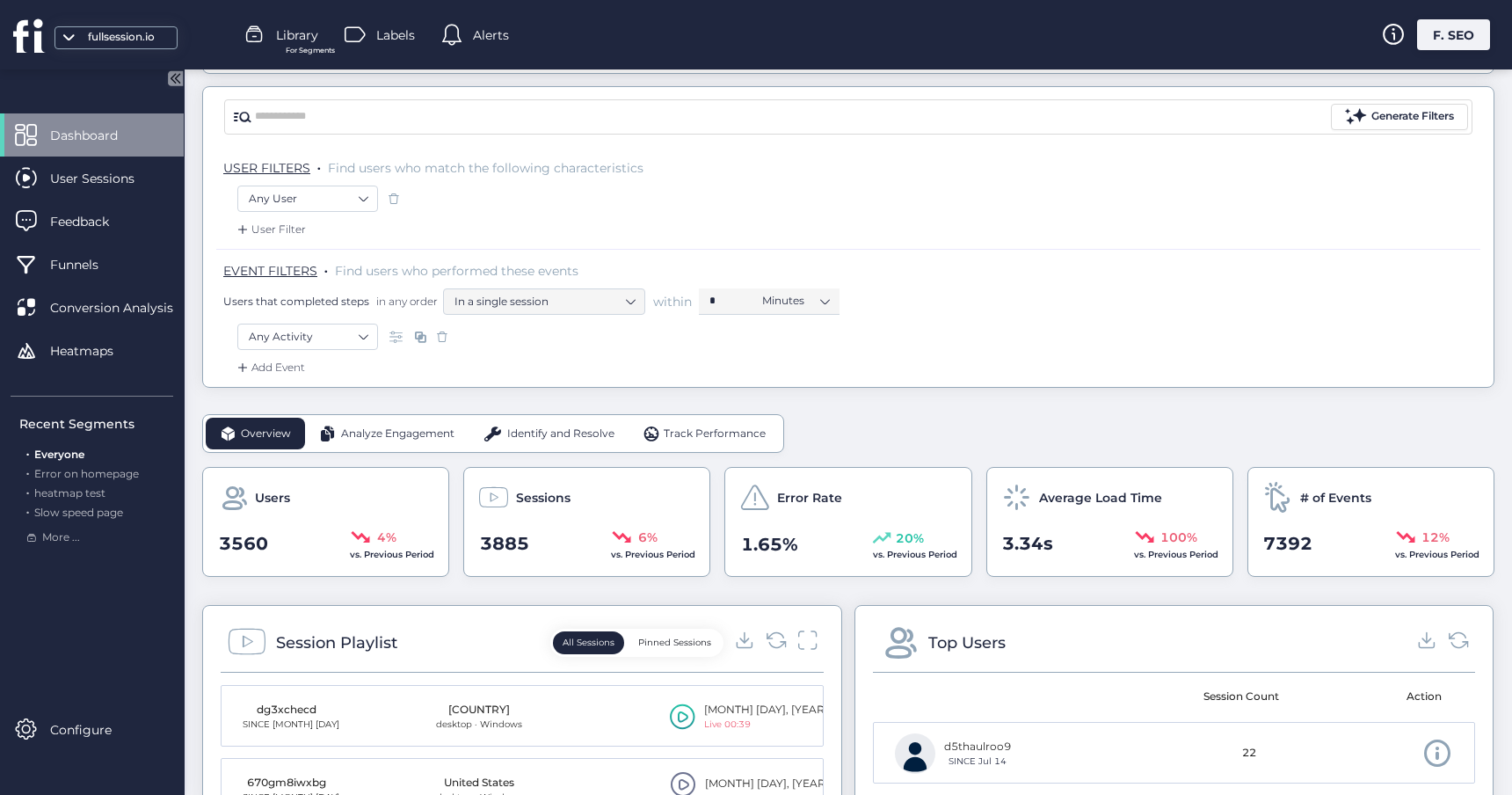 click on "Analyze Engagement" 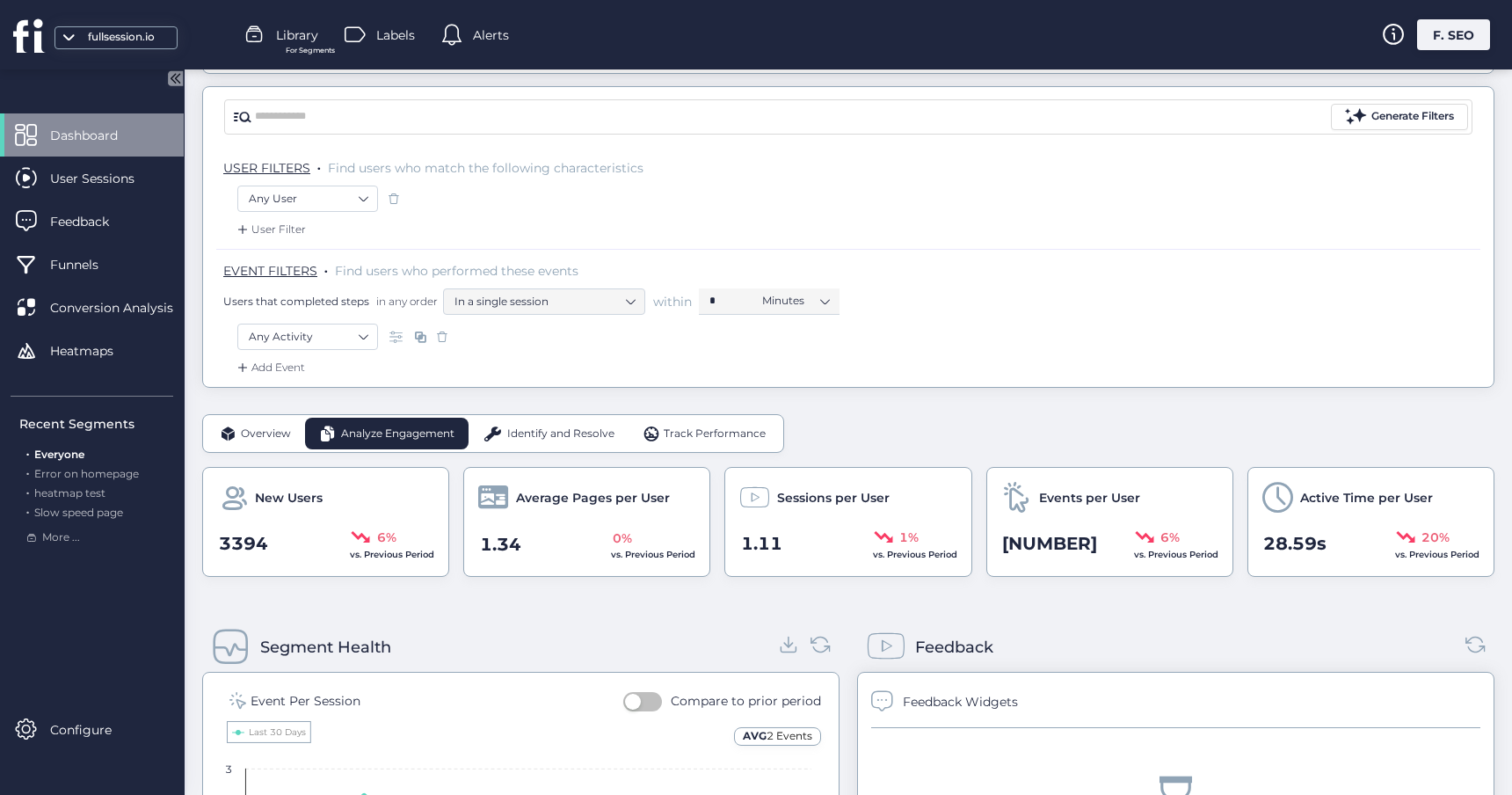 click on "Identify and Resolve" 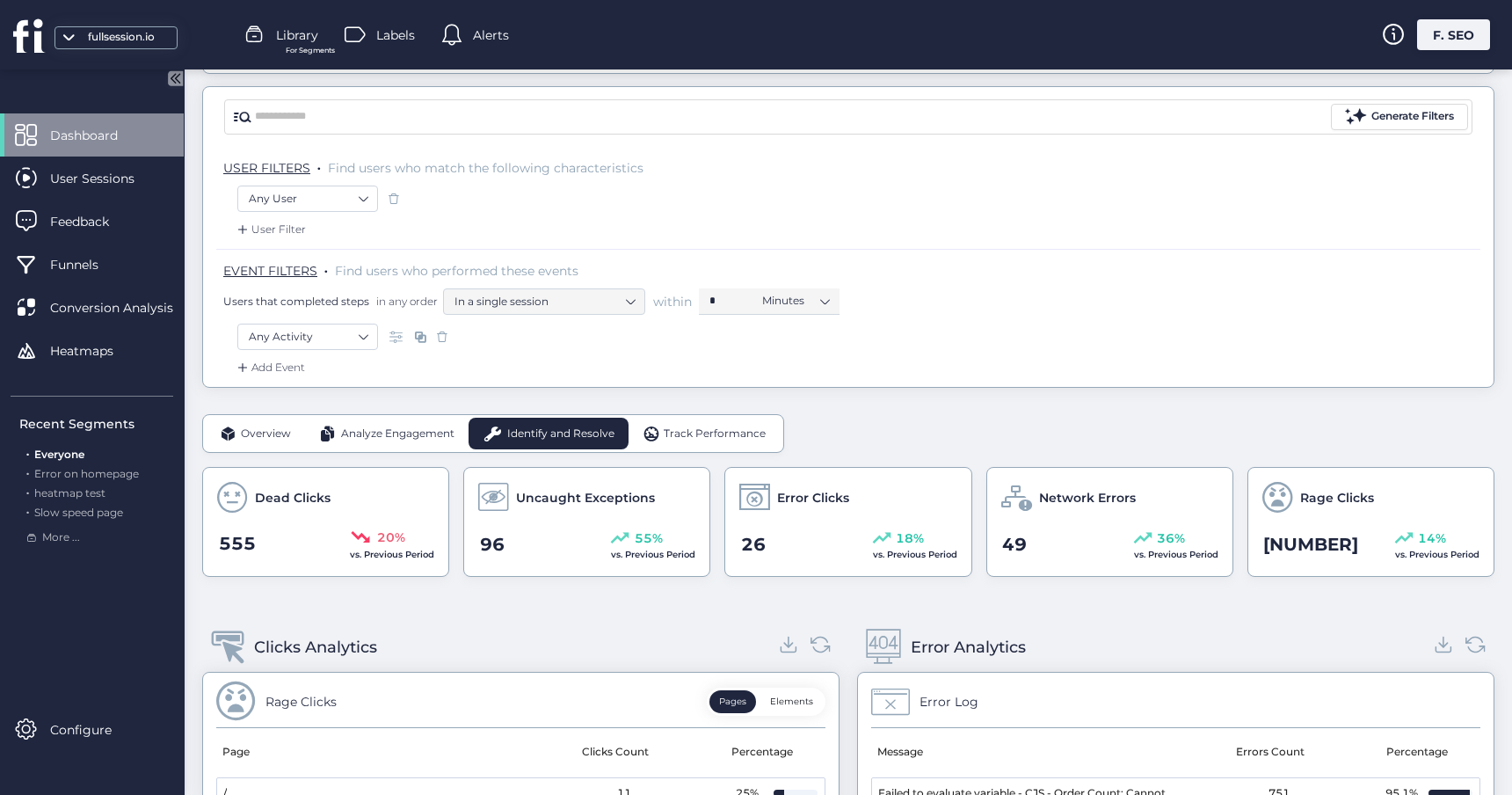 click on "Track Performance" 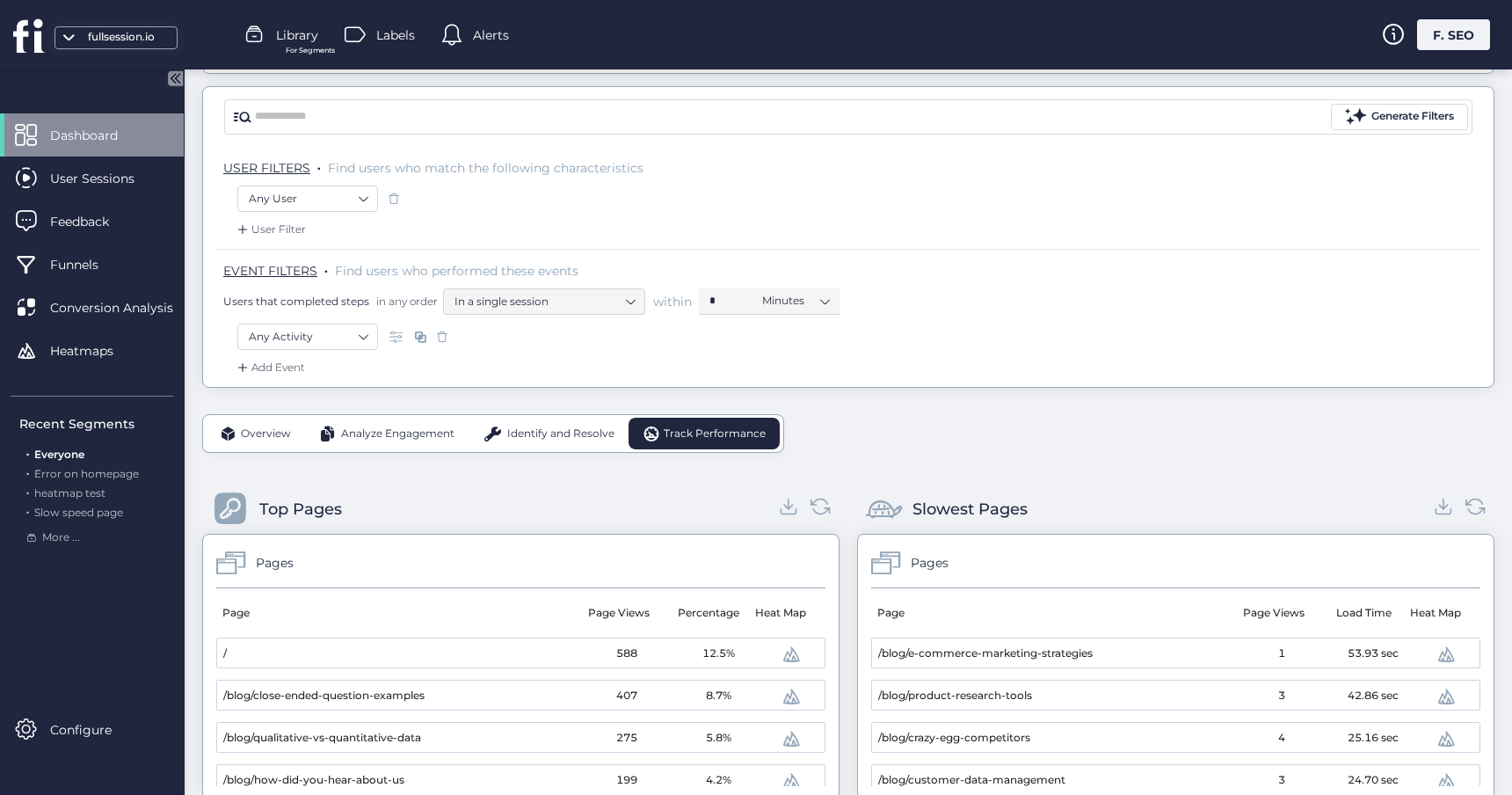 scroll, scrollTop: 0, scrollLeft: 0, axis: both 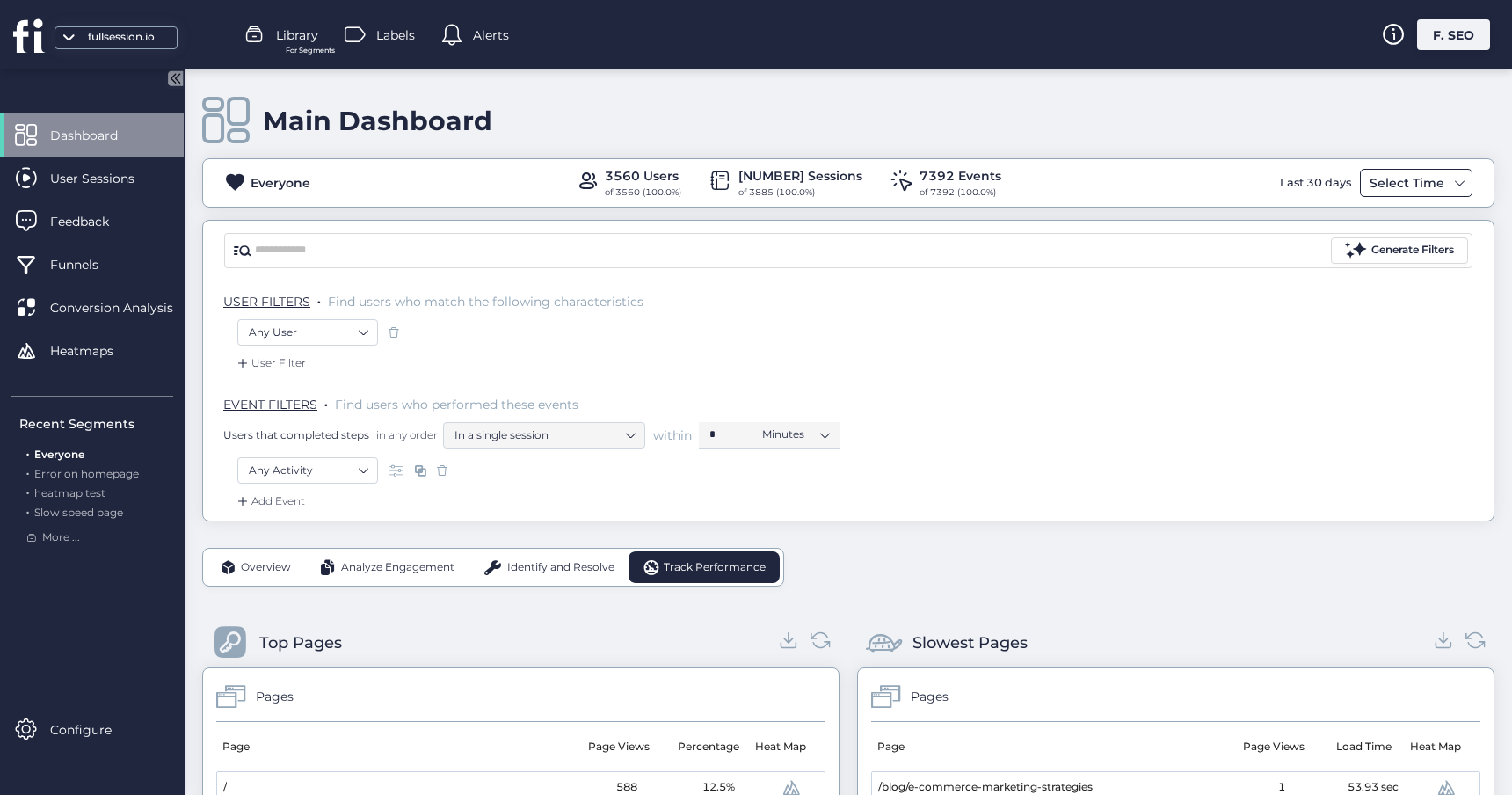 click on "Select Time" 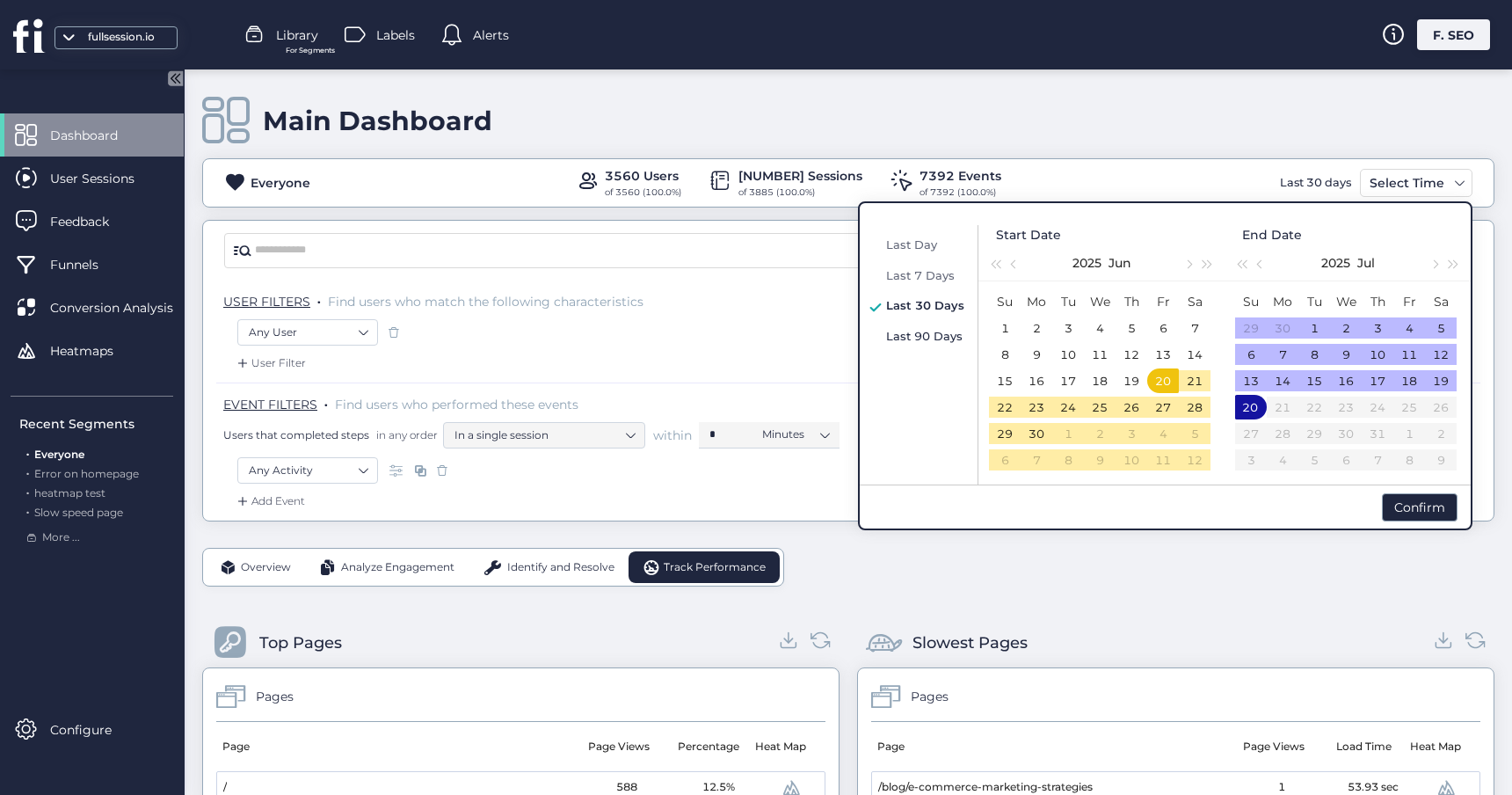 click on "Last 90 Days" at bounding box center (925, 336) 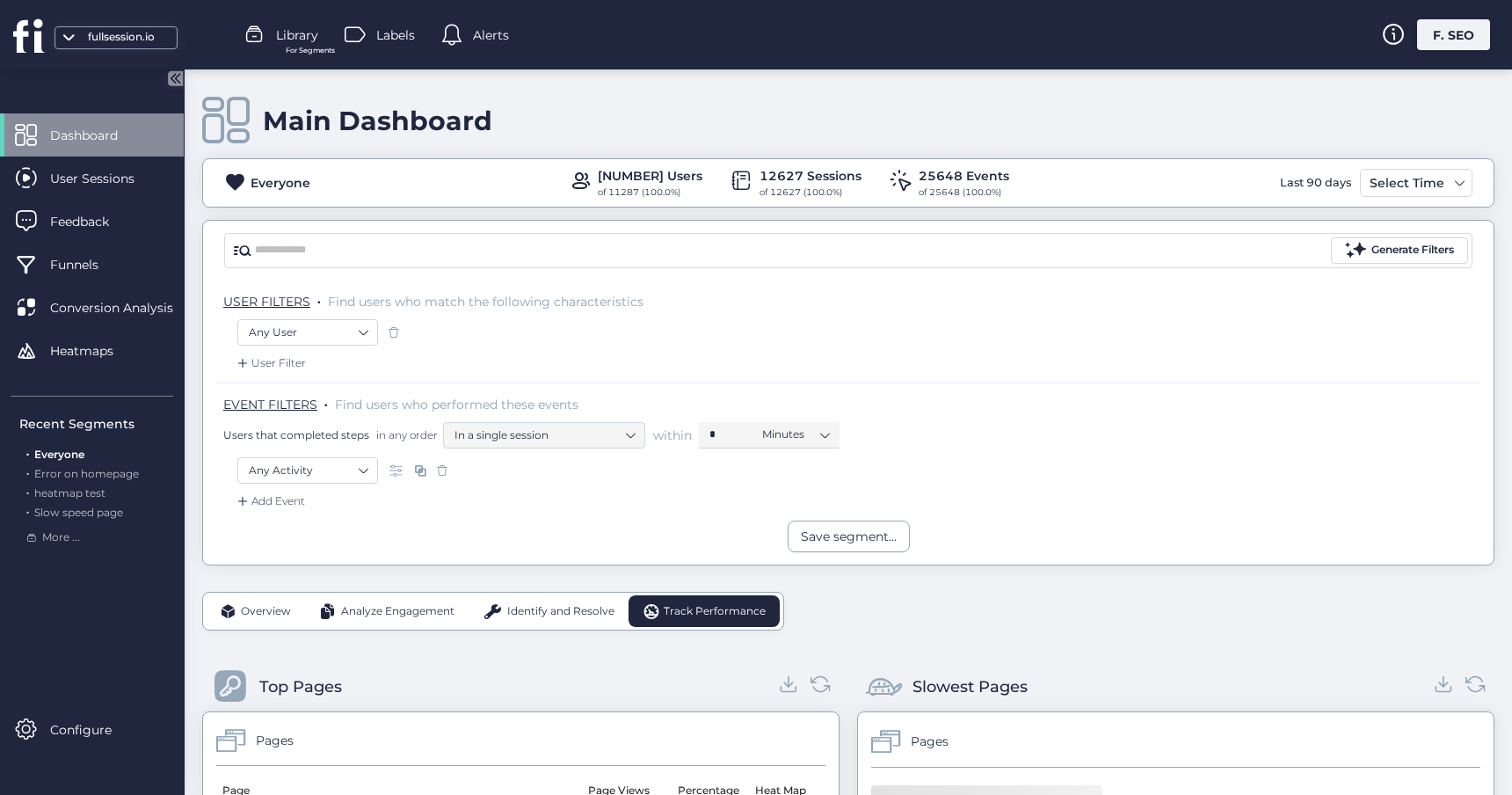 click on "Identify and Resolve" 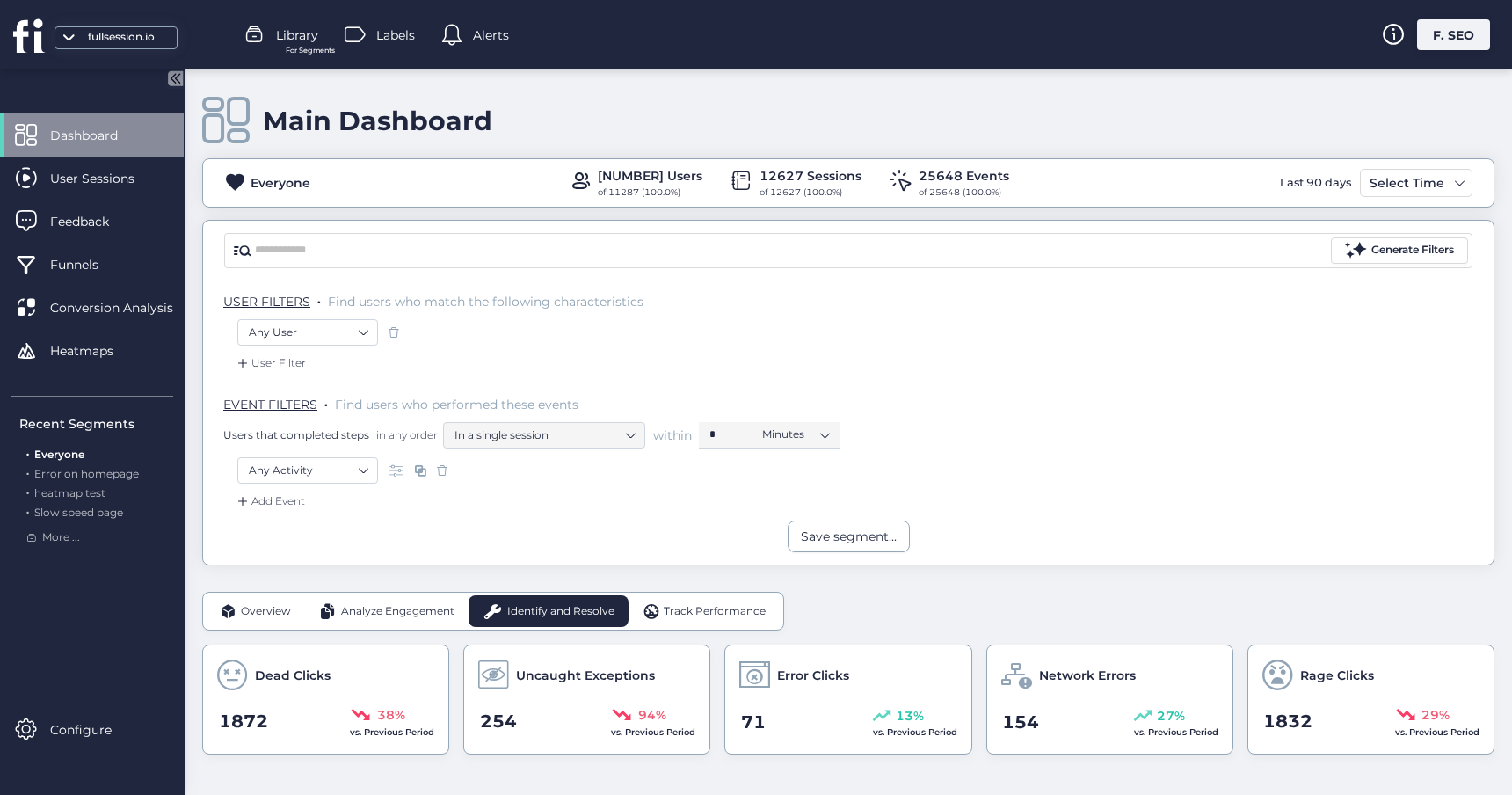 click on "Analyze Engagement" 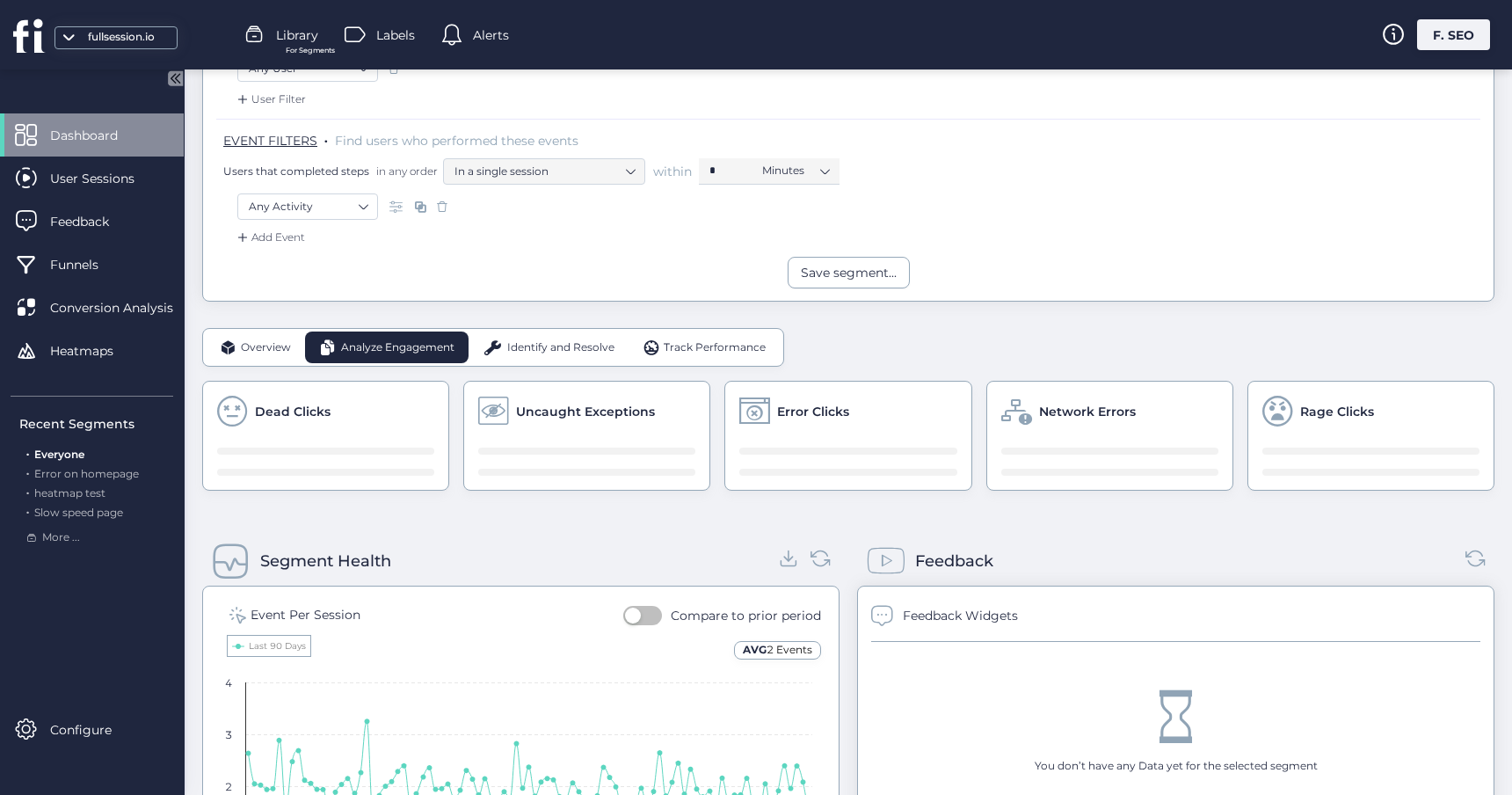 scroll, scrollTop: 266, scrollLeft: 0, axis: vertical 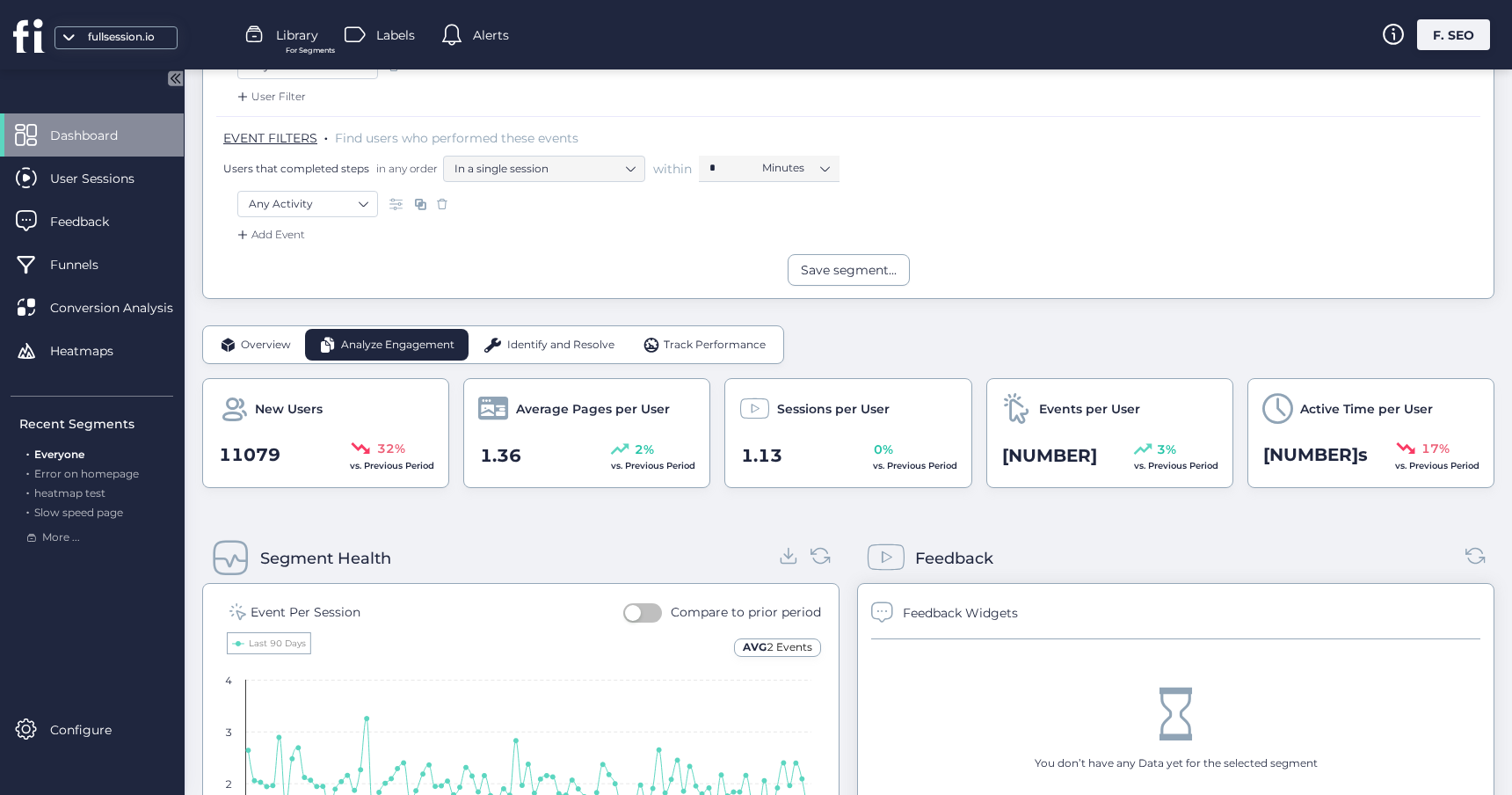 click on "Overview" 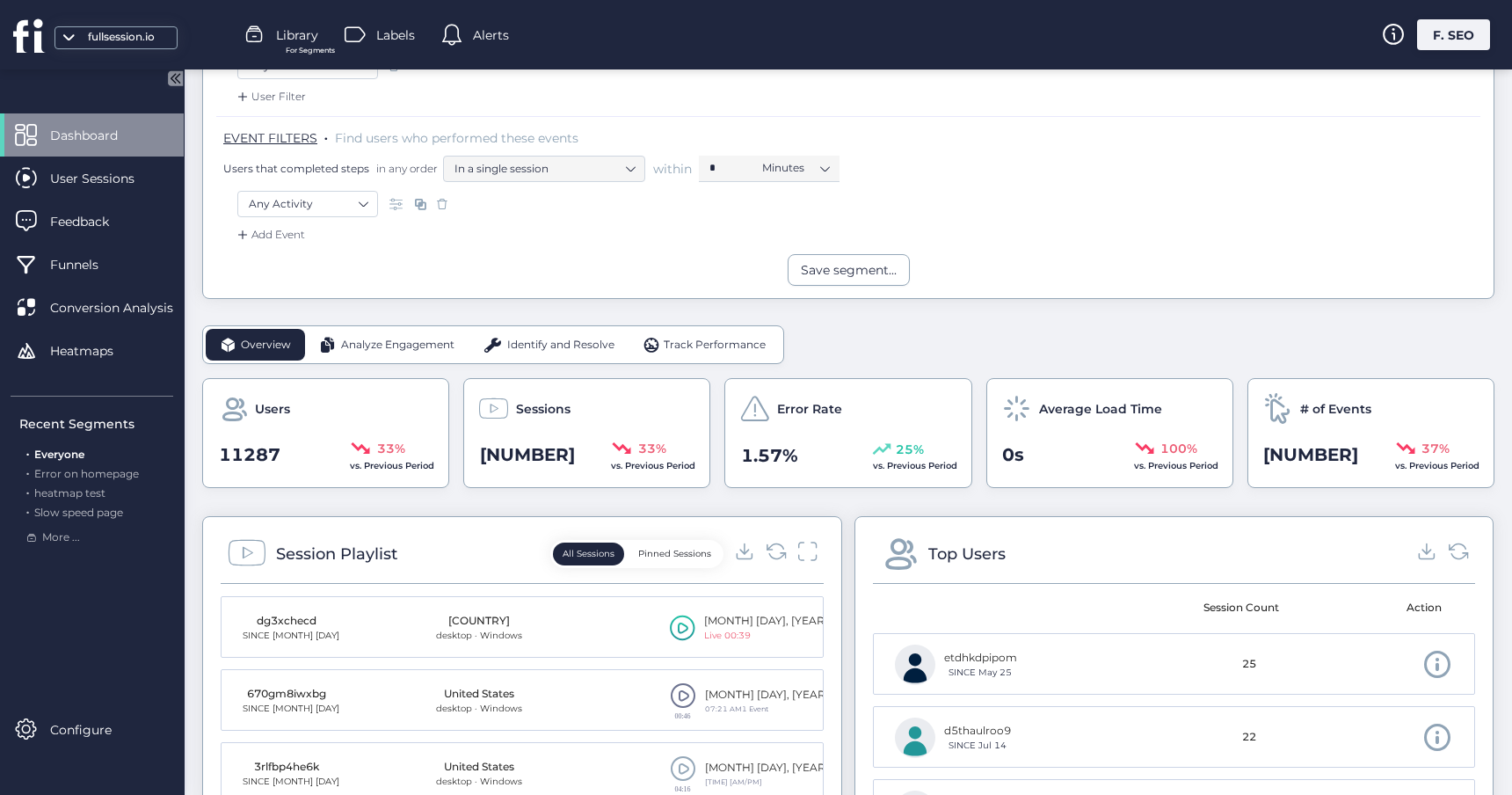 click on "Analyze Engagement" 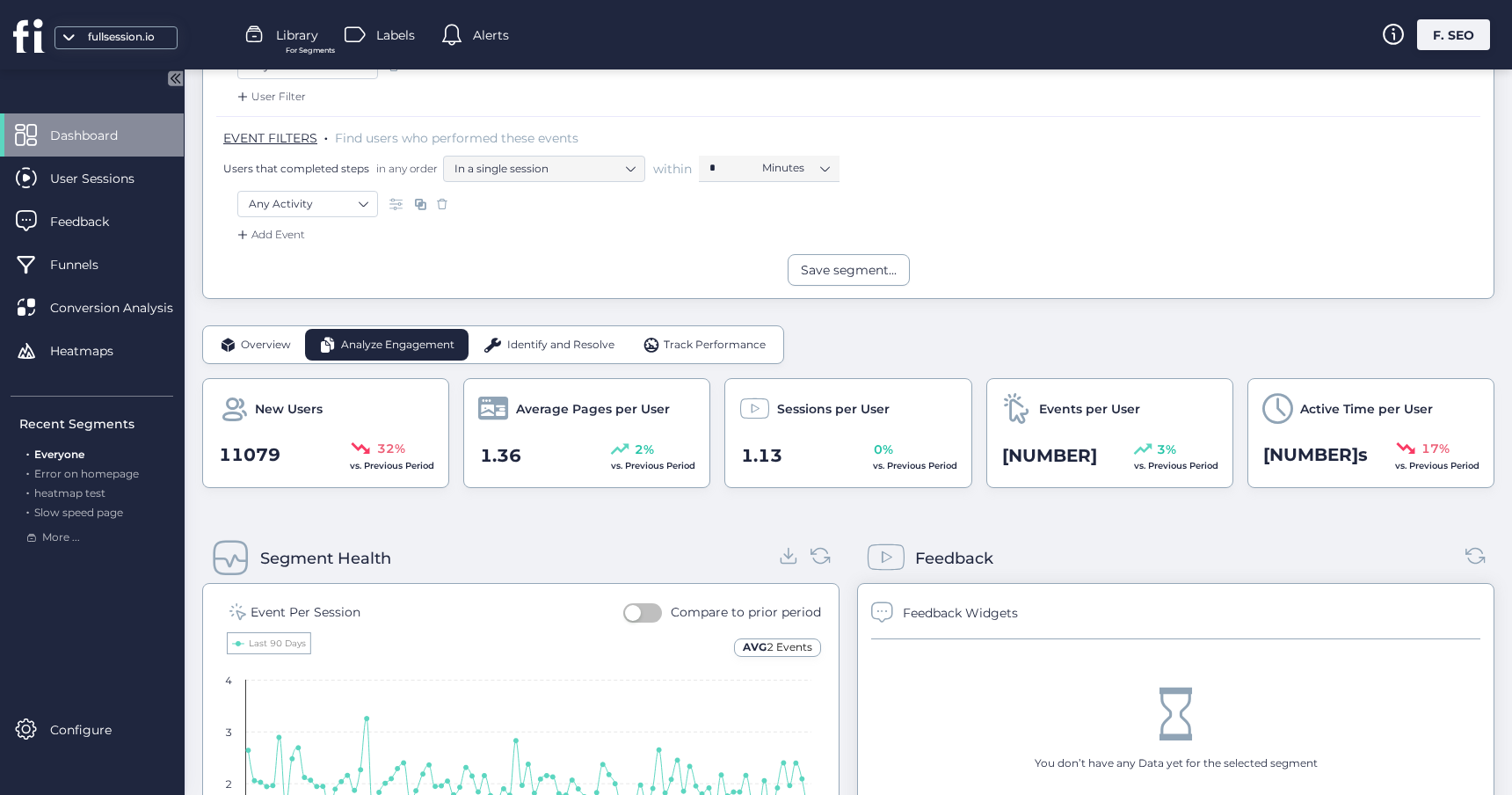 click on "Identify and Resolve" 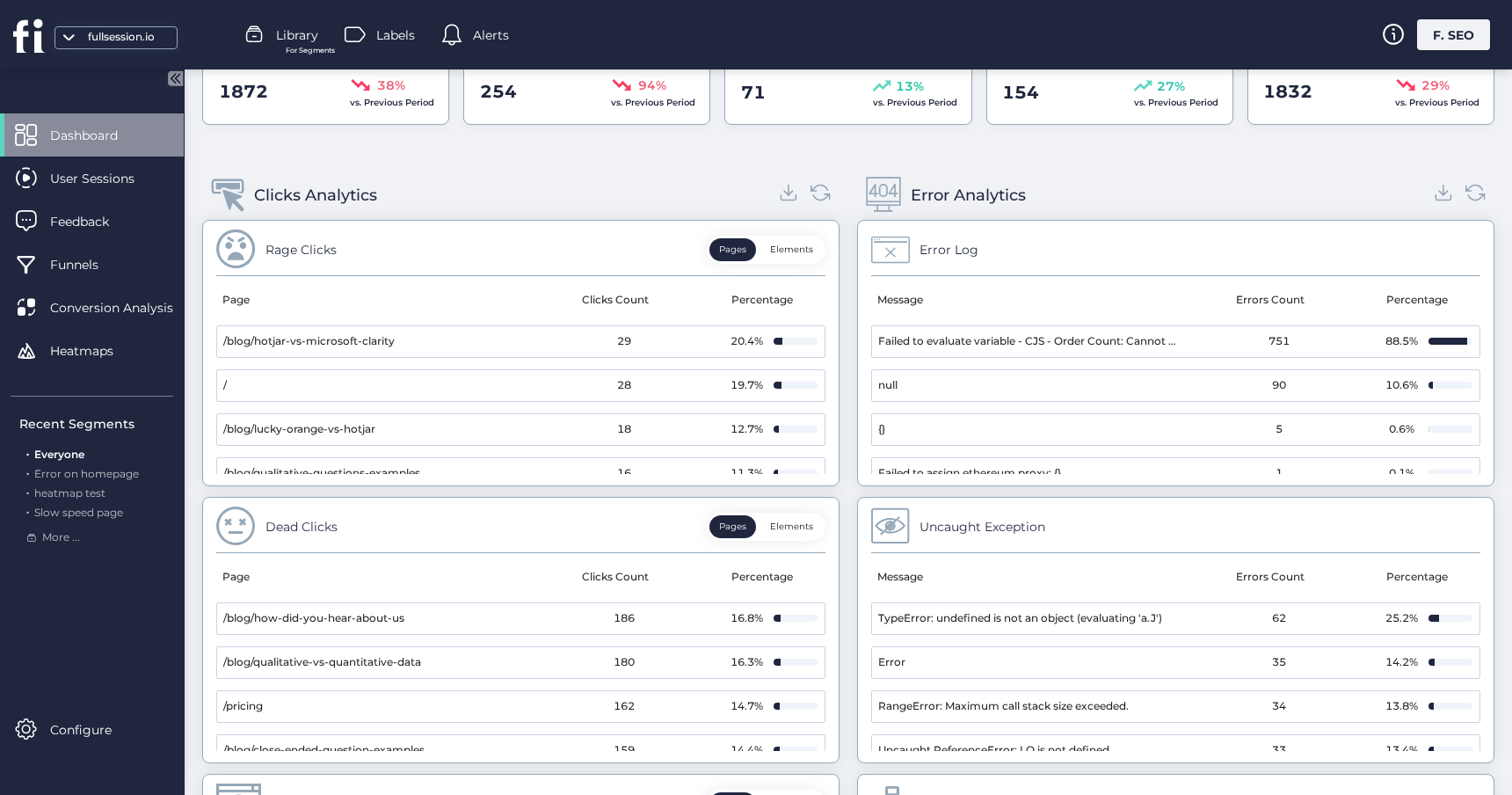 scroll, scrollTop: 688, scrollLeft: 0, axis: vertical 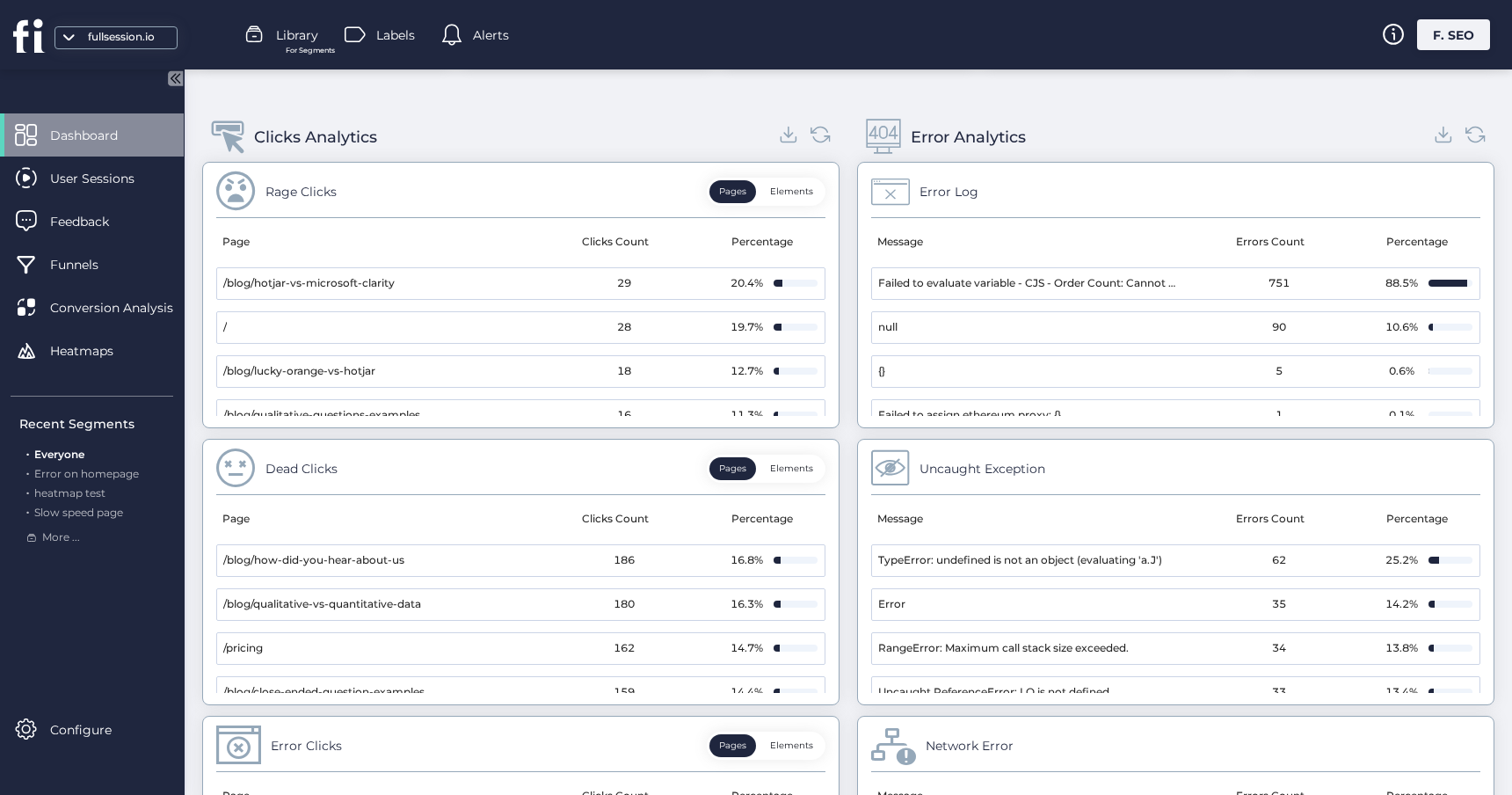 click on "Elements" 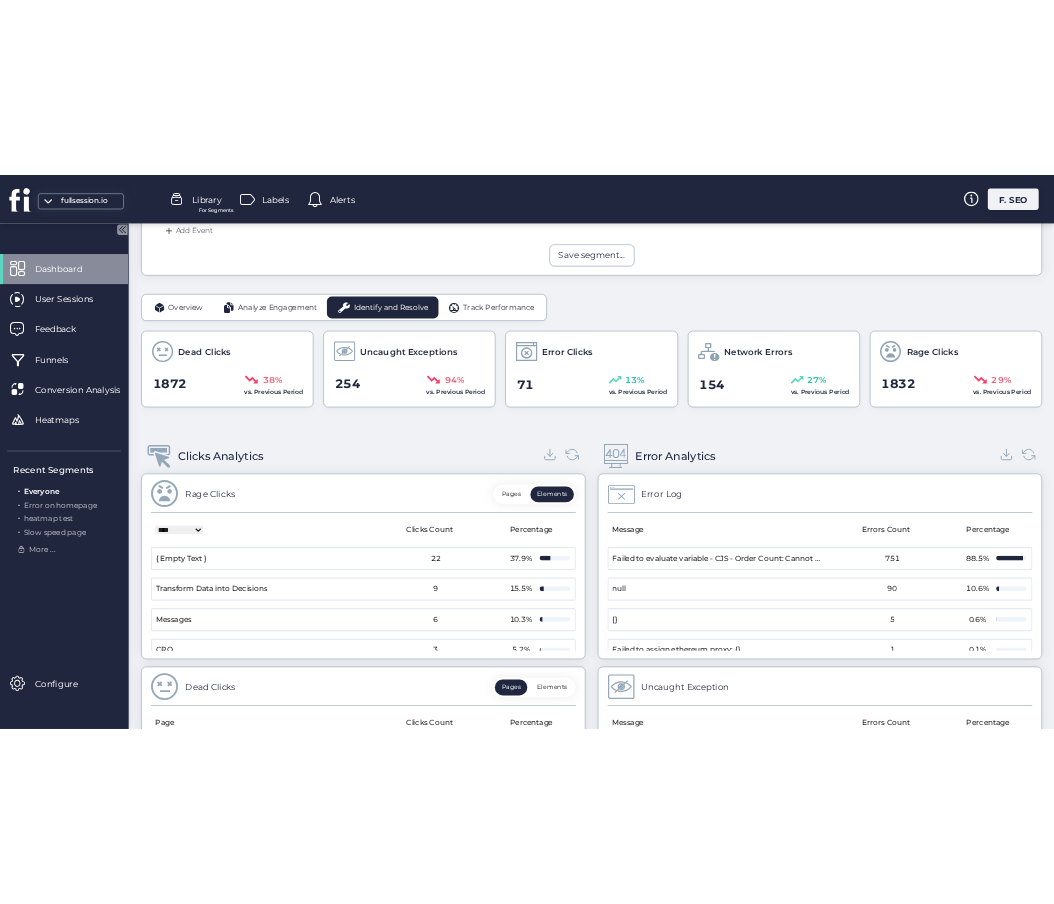 scroll, scrollTop: 0, scrollLeft: 0, axis: both 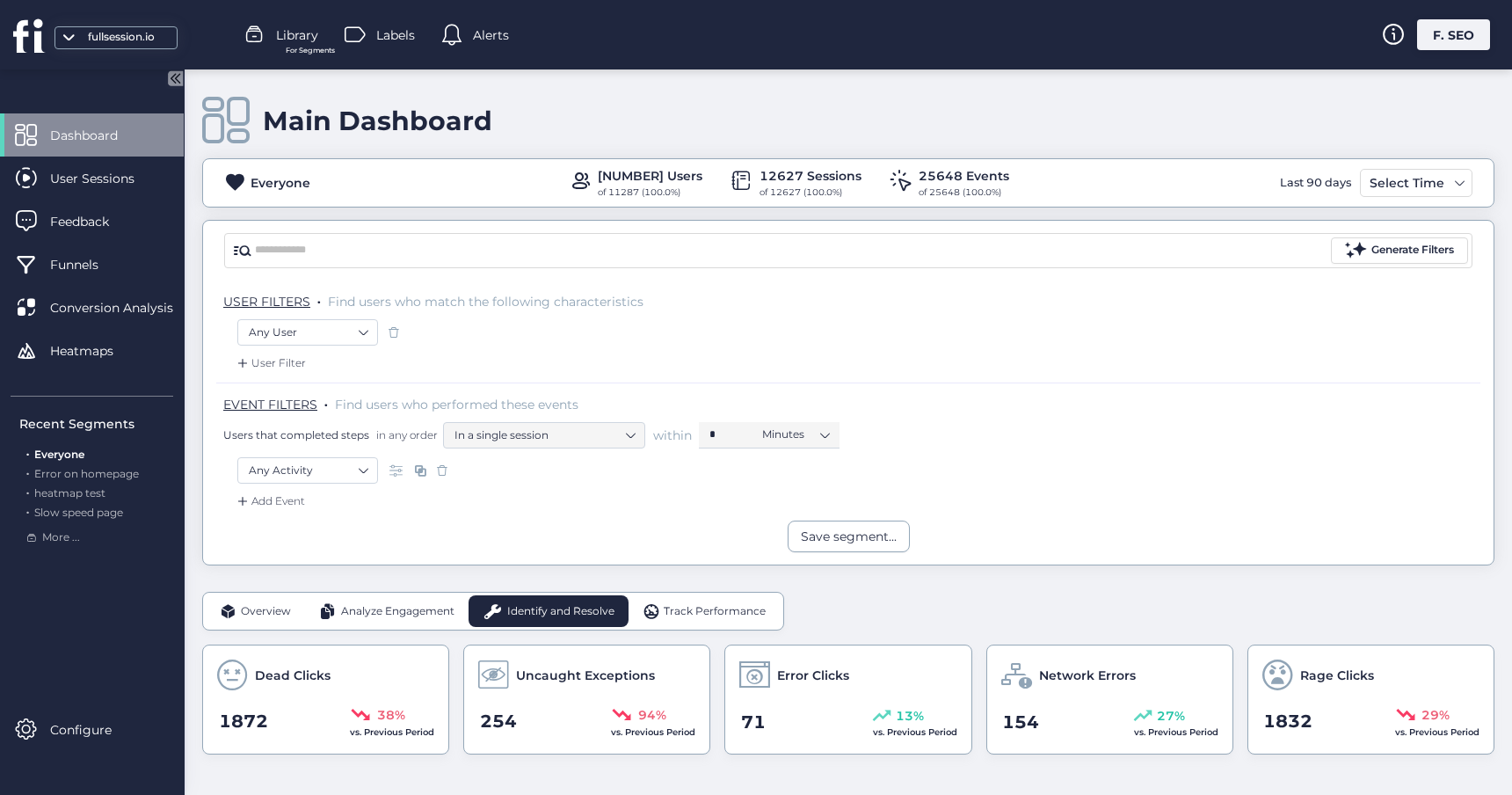 type 